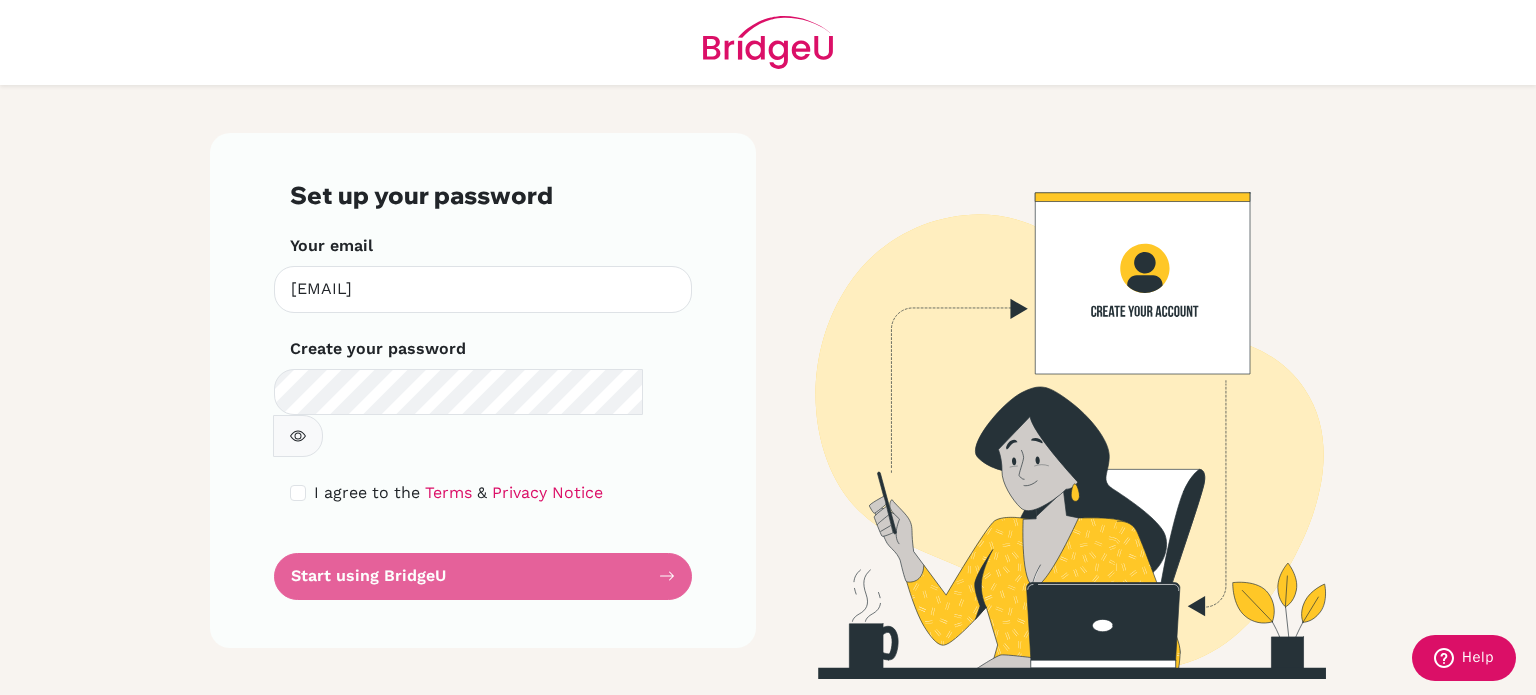scroll, scrollTop: 0, scrollLeft: 0, axis: both 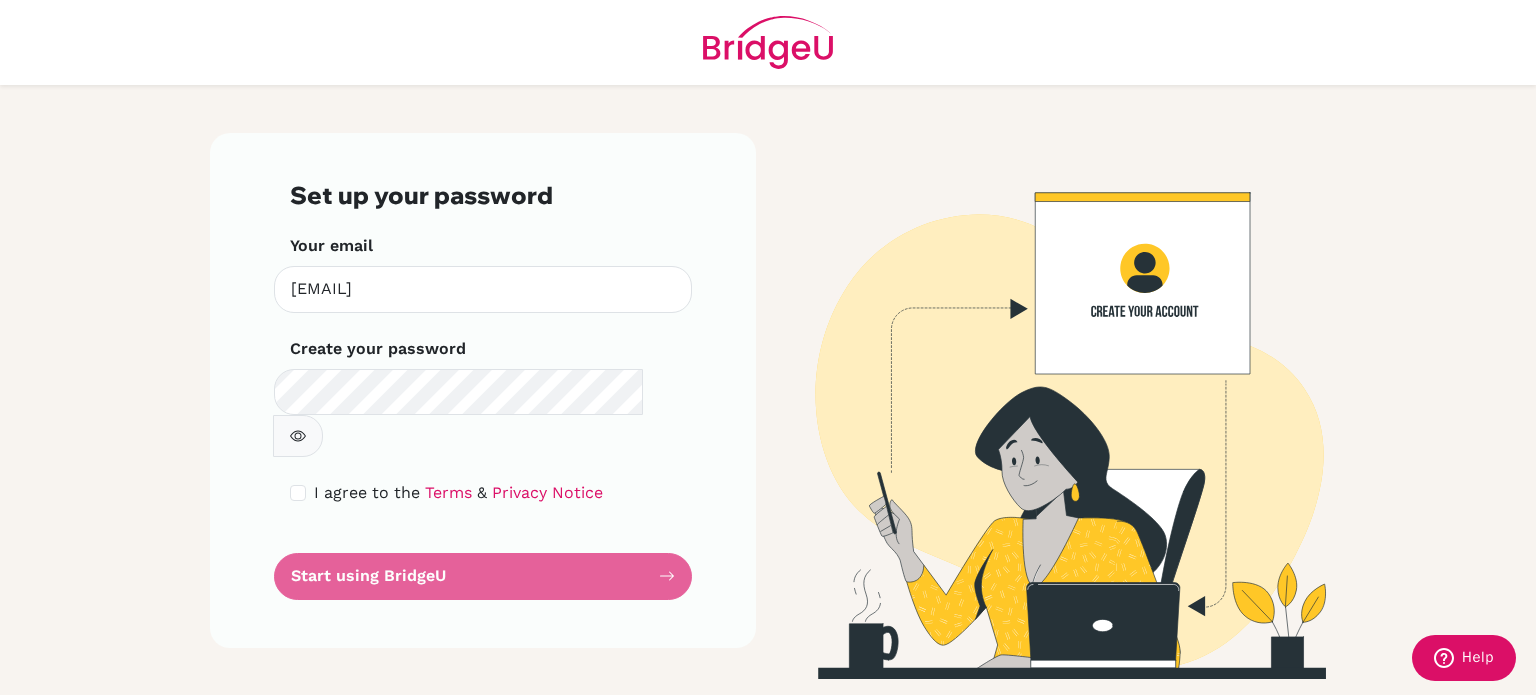 click at bounding box center [298, 436] 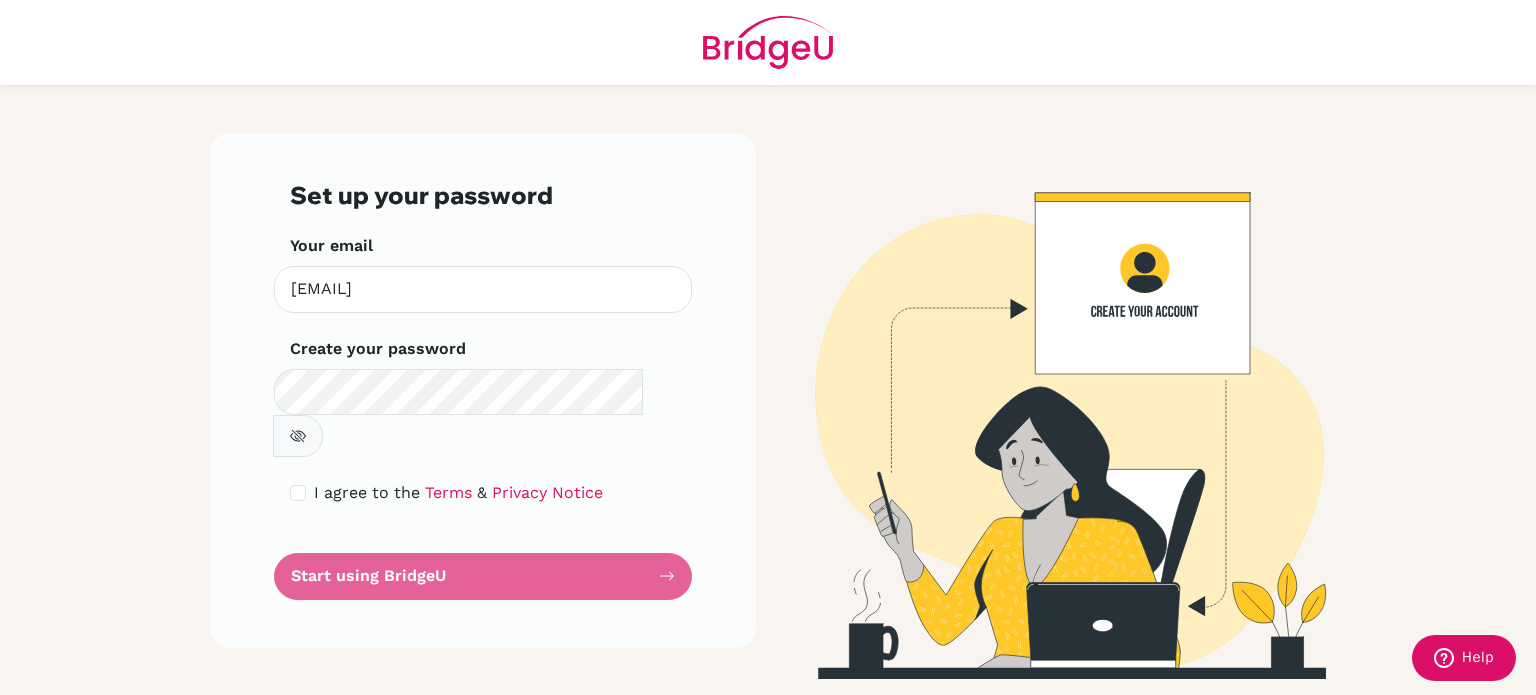click on "Set up your password
Your email
[EMAIL]
Invalid email
Create your password
Make sure it's at least 6 characters
I agree to the
Terms
&
Privacy Notice
Start using BridgeU" at bounding box center [483, 390] 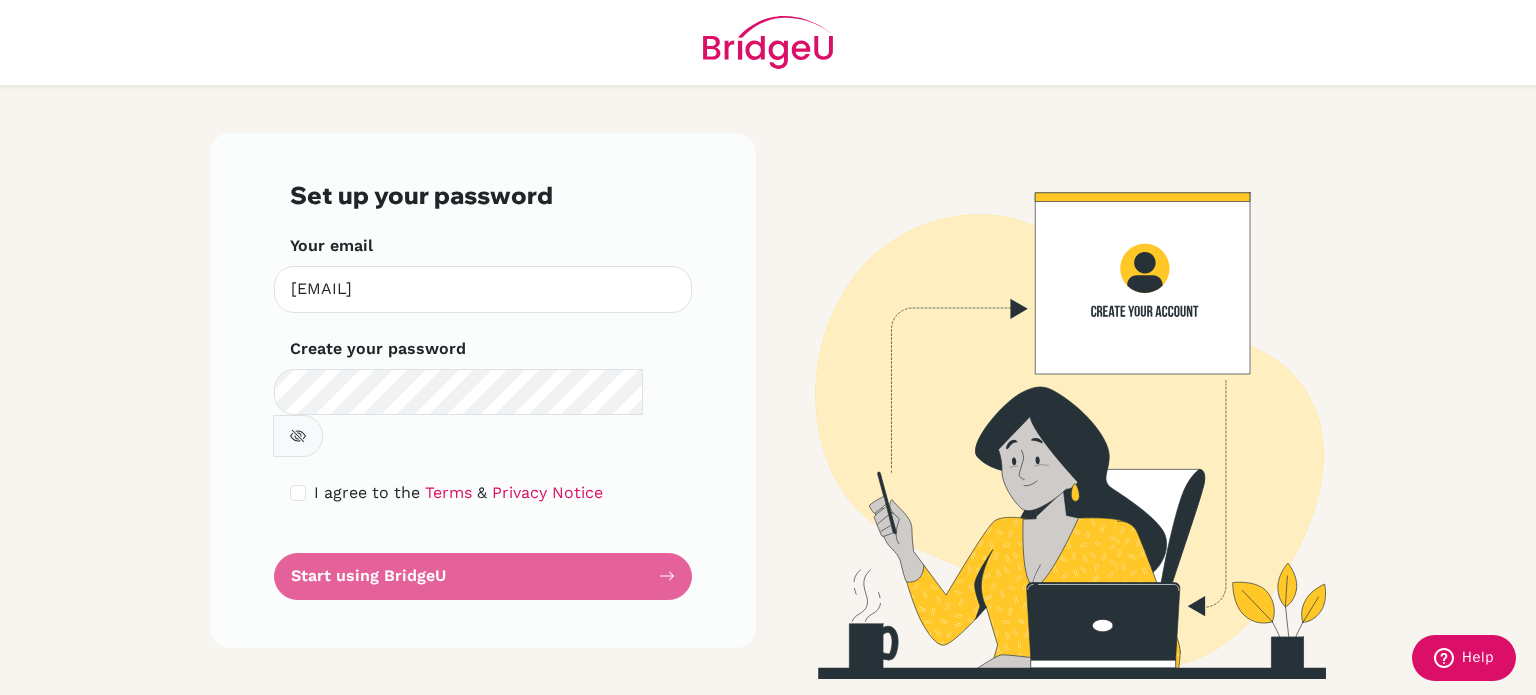 click on "Set up your password
Your email
[EMAIL]
Invalid email
Create your password
Make sure it's at least 6 characters
I agree to the
Terms
&
Privacy Notice
Start using BridgeU" at bounding box center (483, 390) 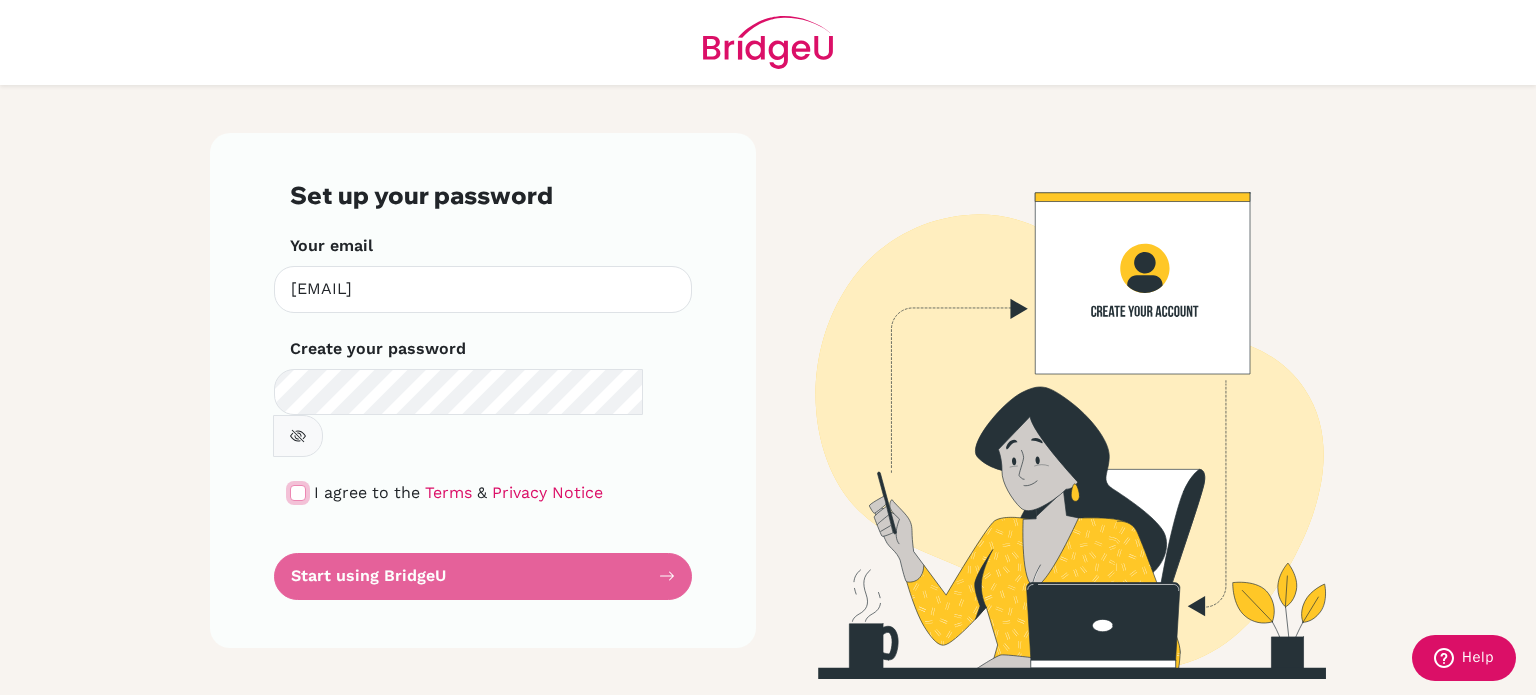 click at bounding box center (298, 493) 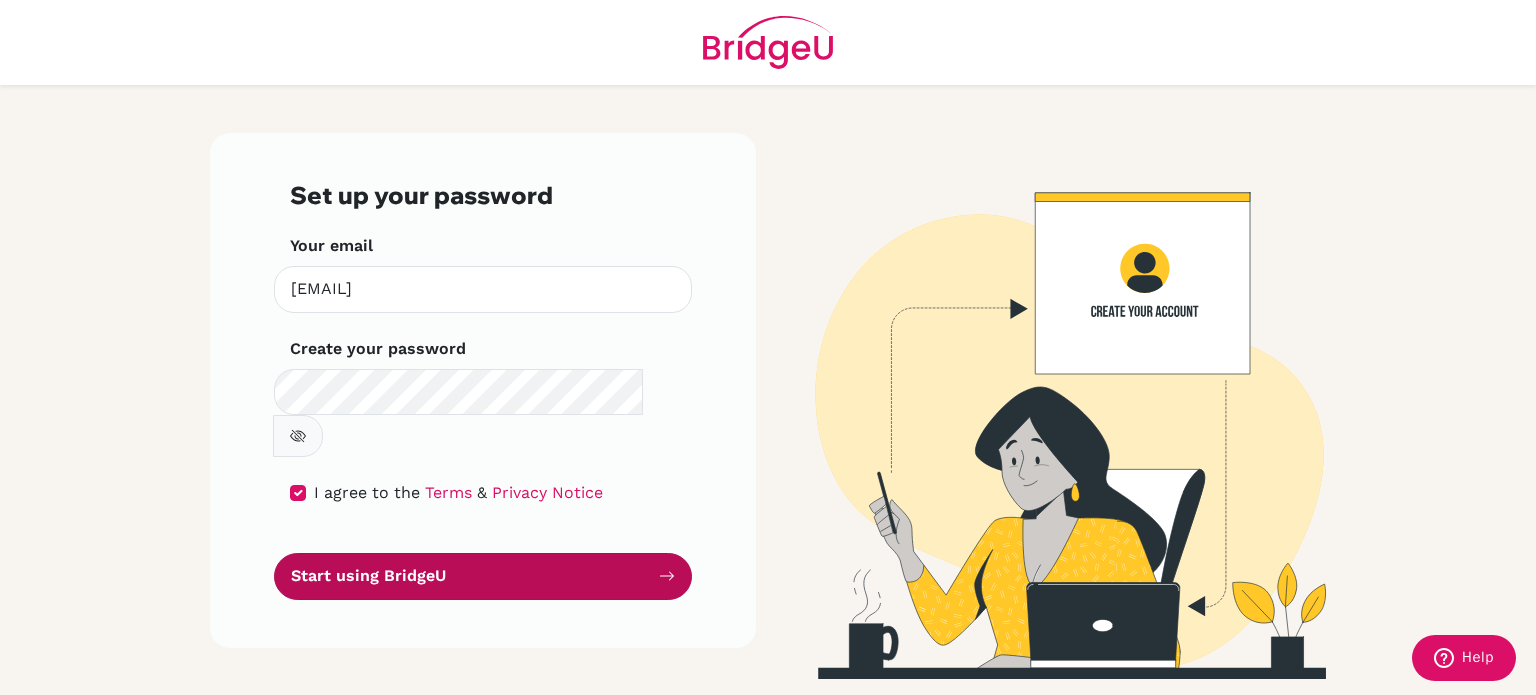 click on "Start using BridgeU" at bounding box center (483, 576) 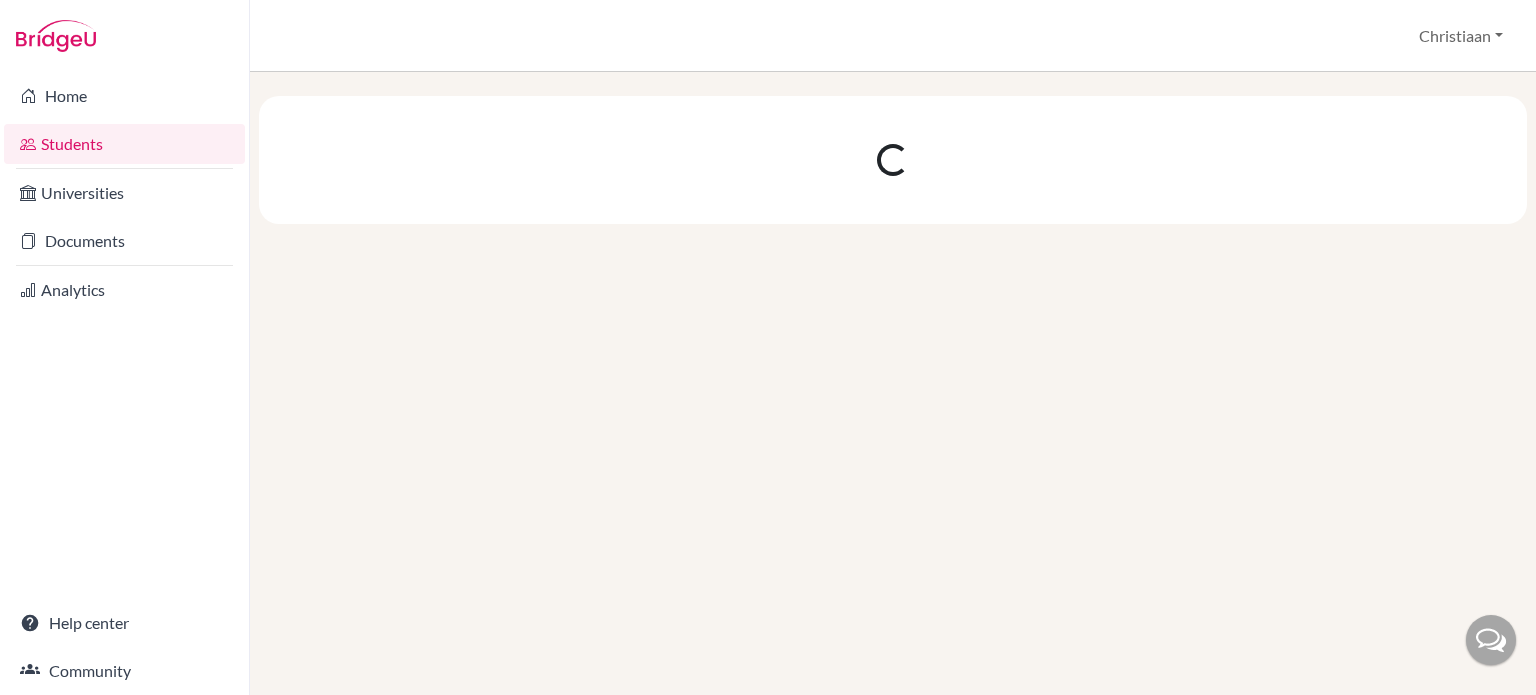 scroll, scrollTop: 0, scrollLeft: 0, axis: both 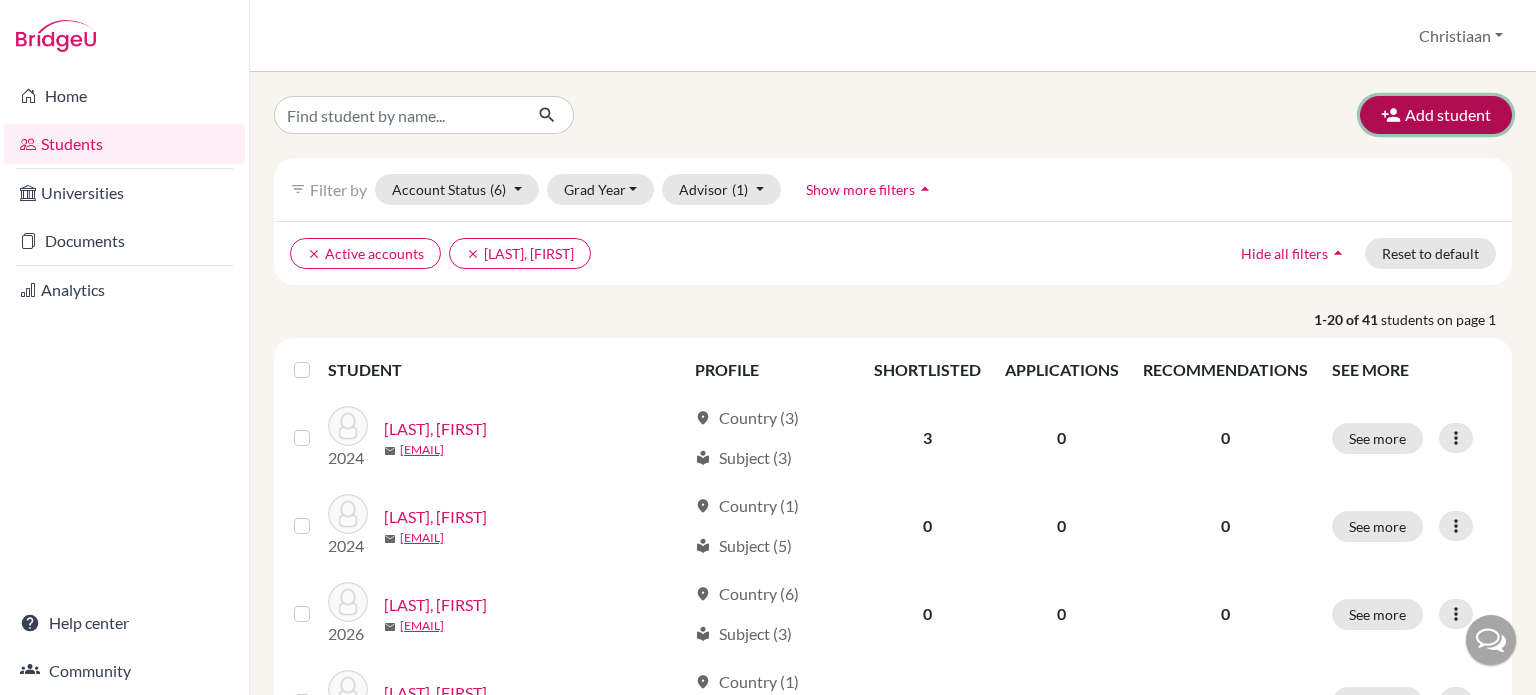 click on "Add student" at bounding box center [1436, 115] 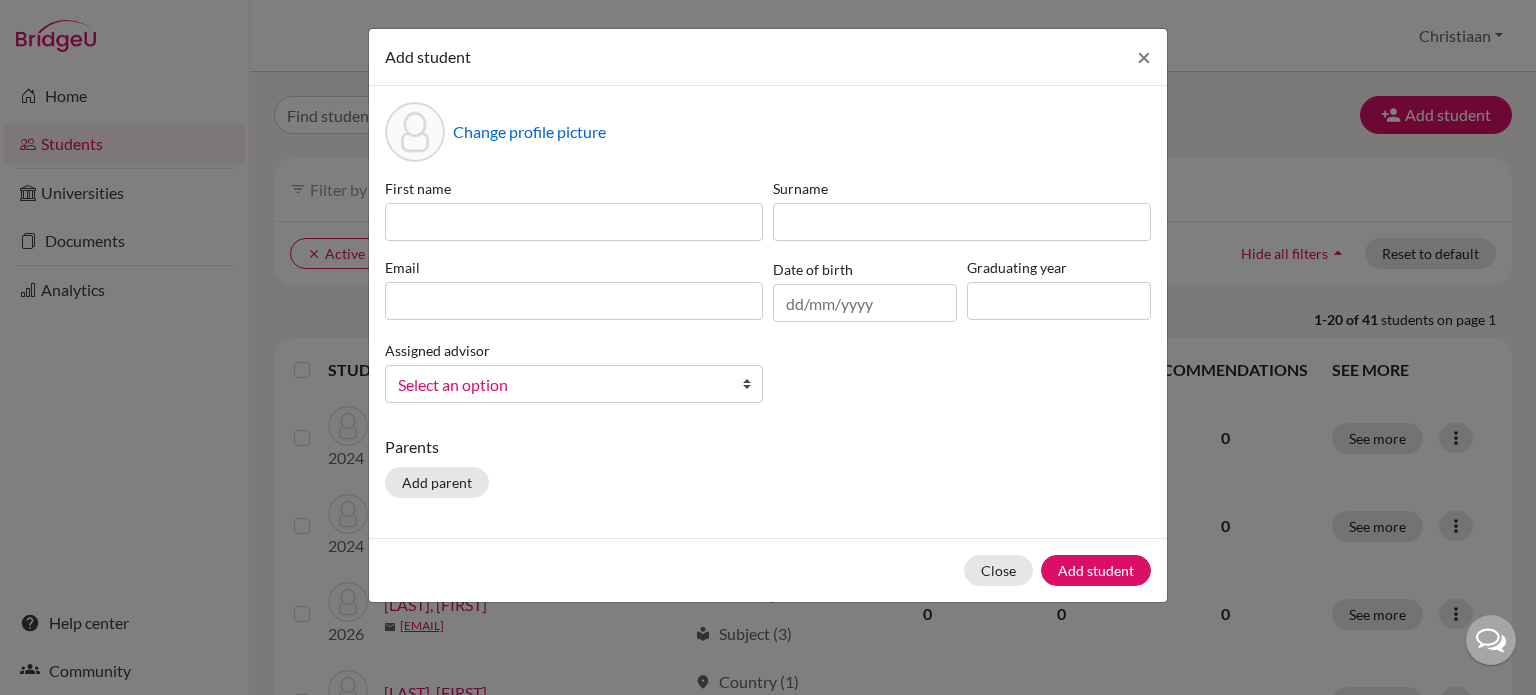 click on "Select an option" at bounding box center [561, 385] 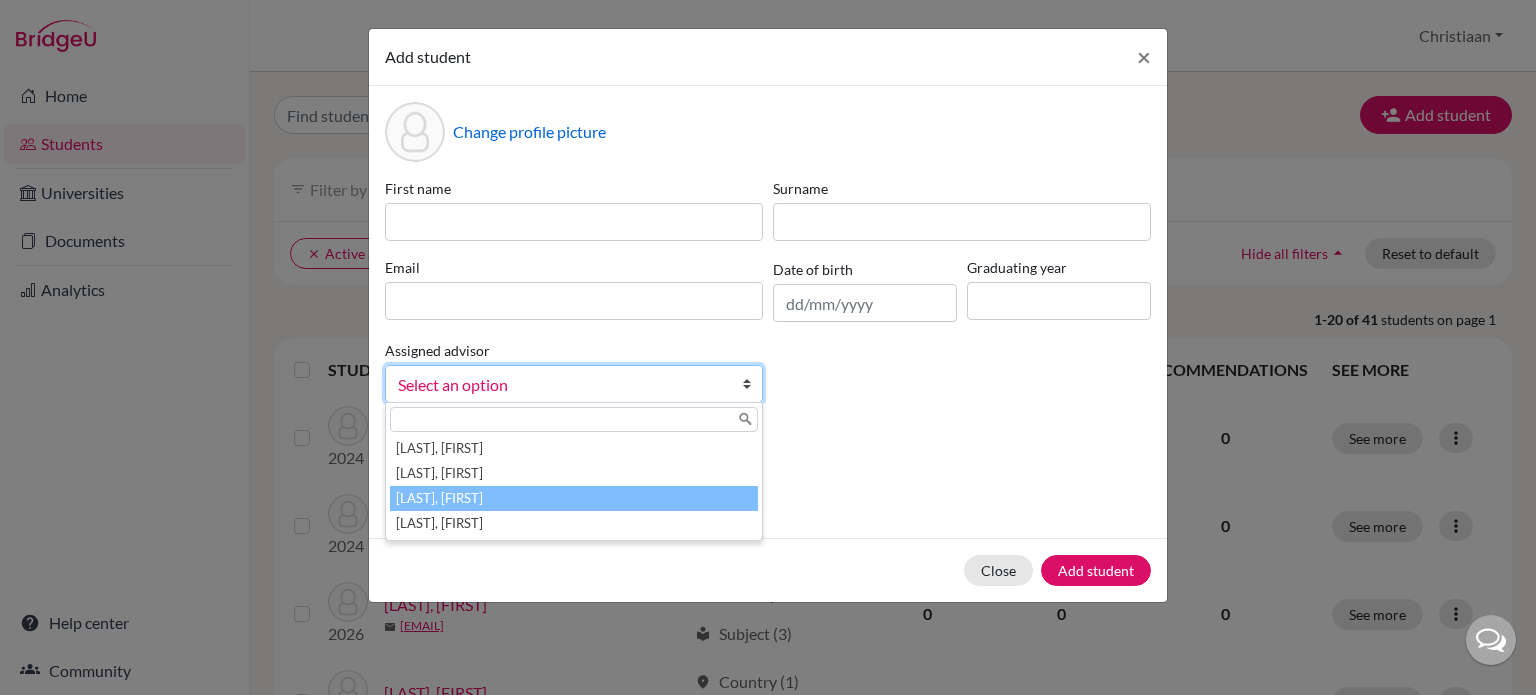 click on "[LAST], [FIRST]" at bounding box center [574, 498] 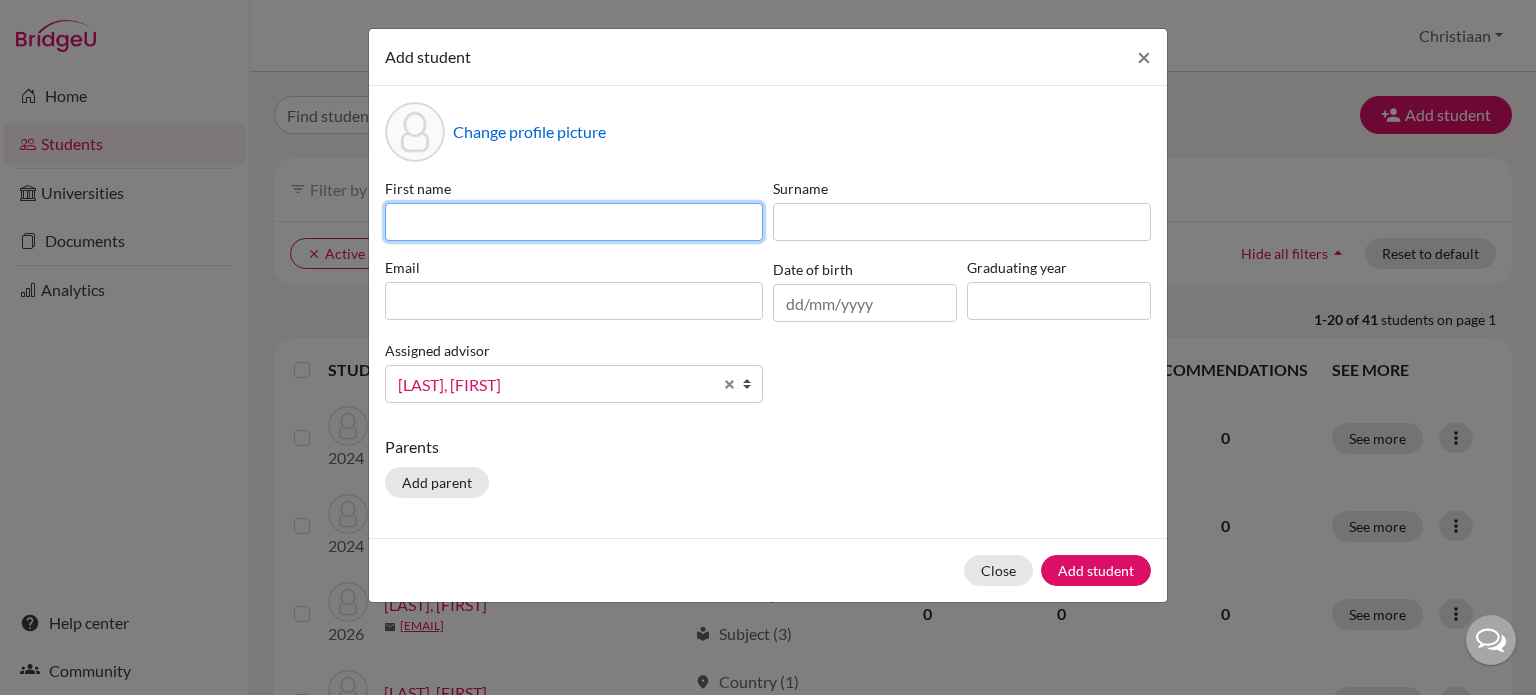 click at bounding box center [574, 222] 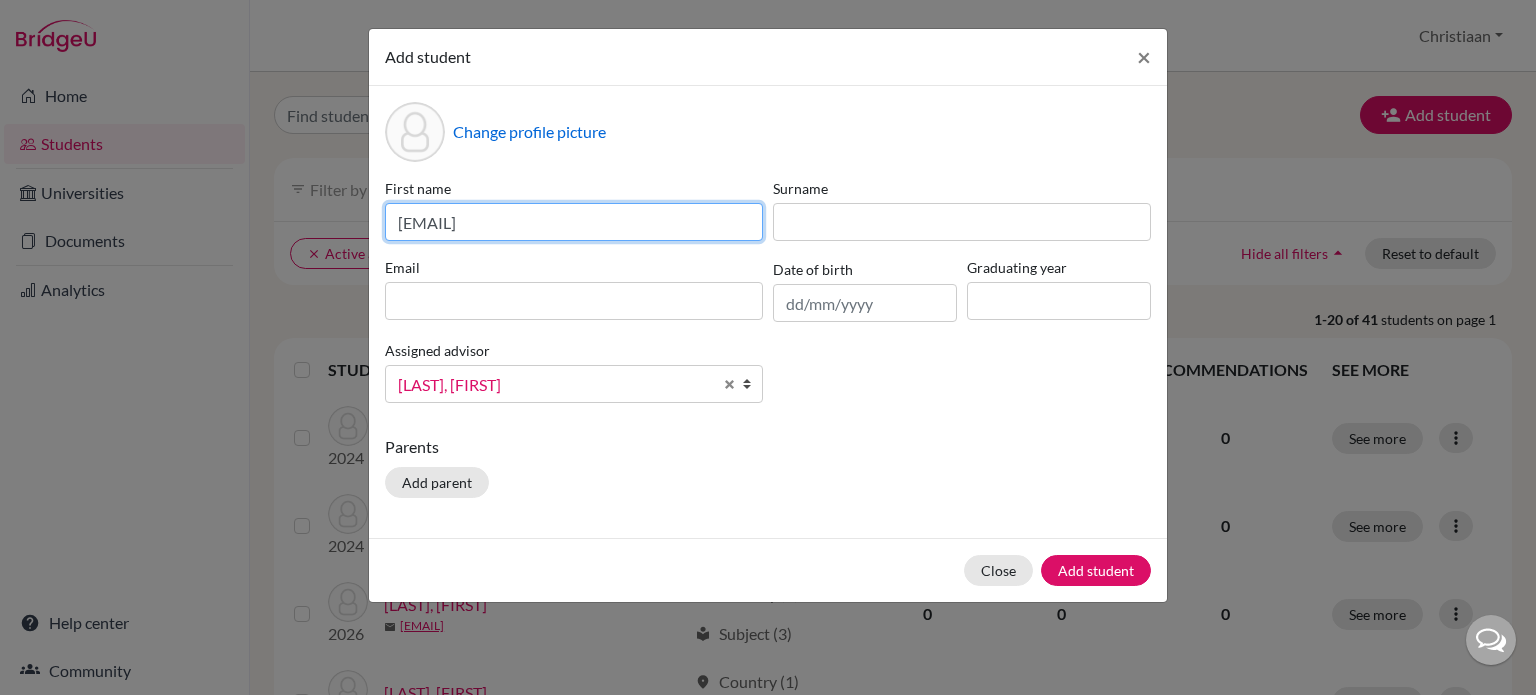 type 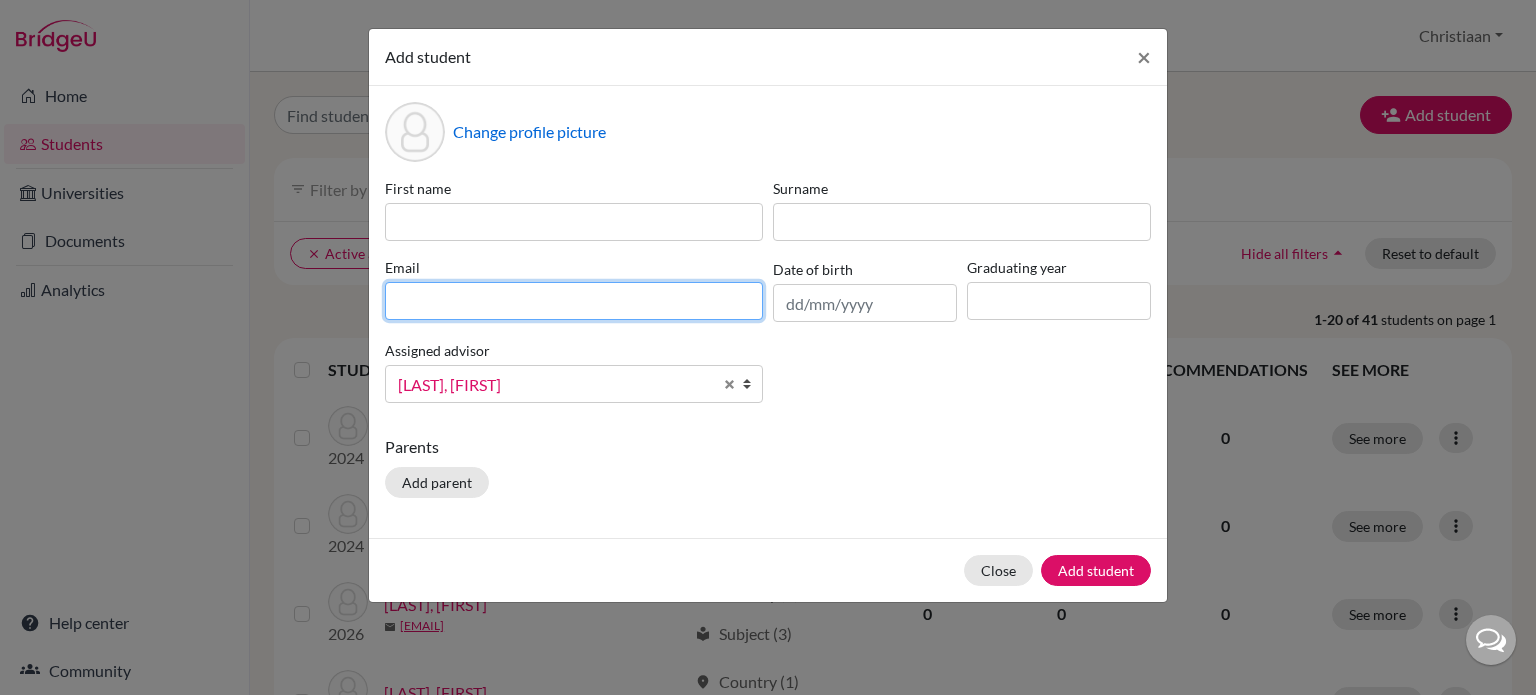 click at bounding box center (574, 301) 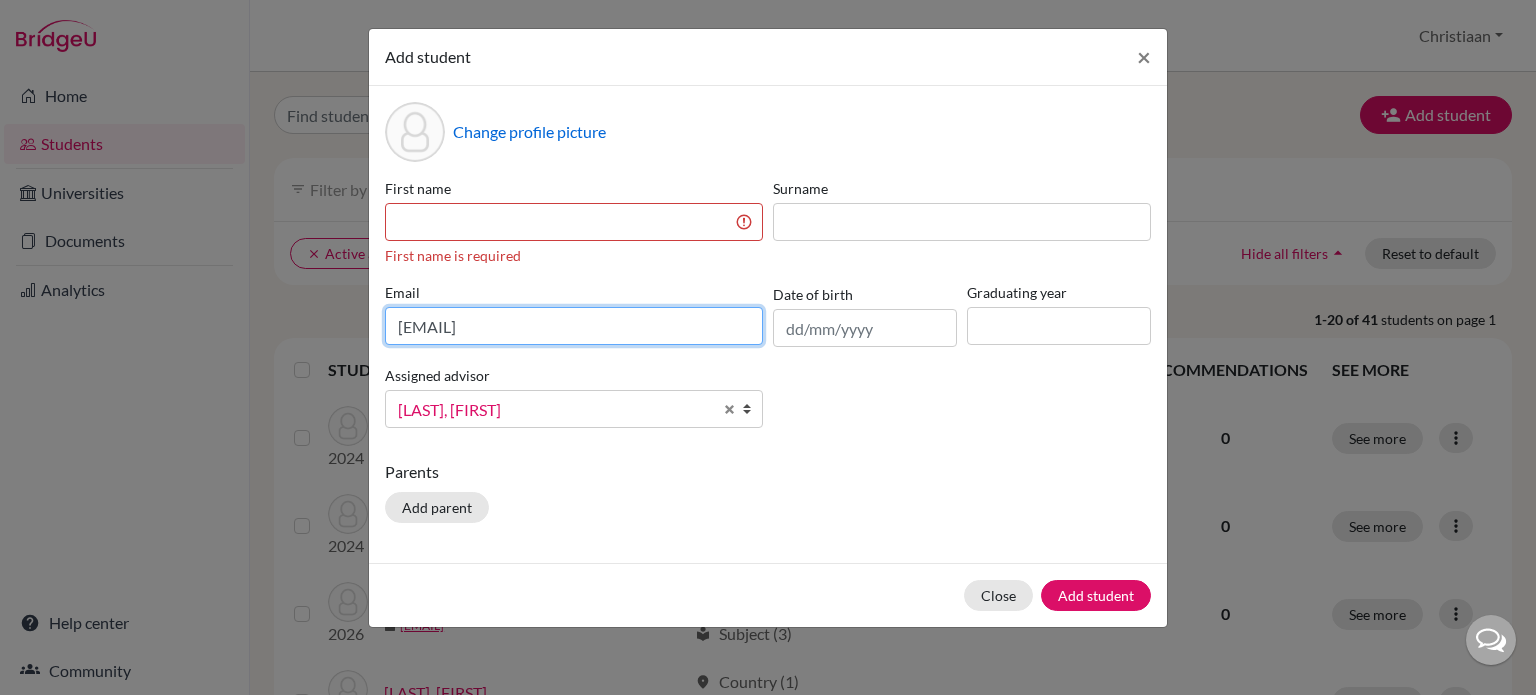 type on "[EMAIL]" 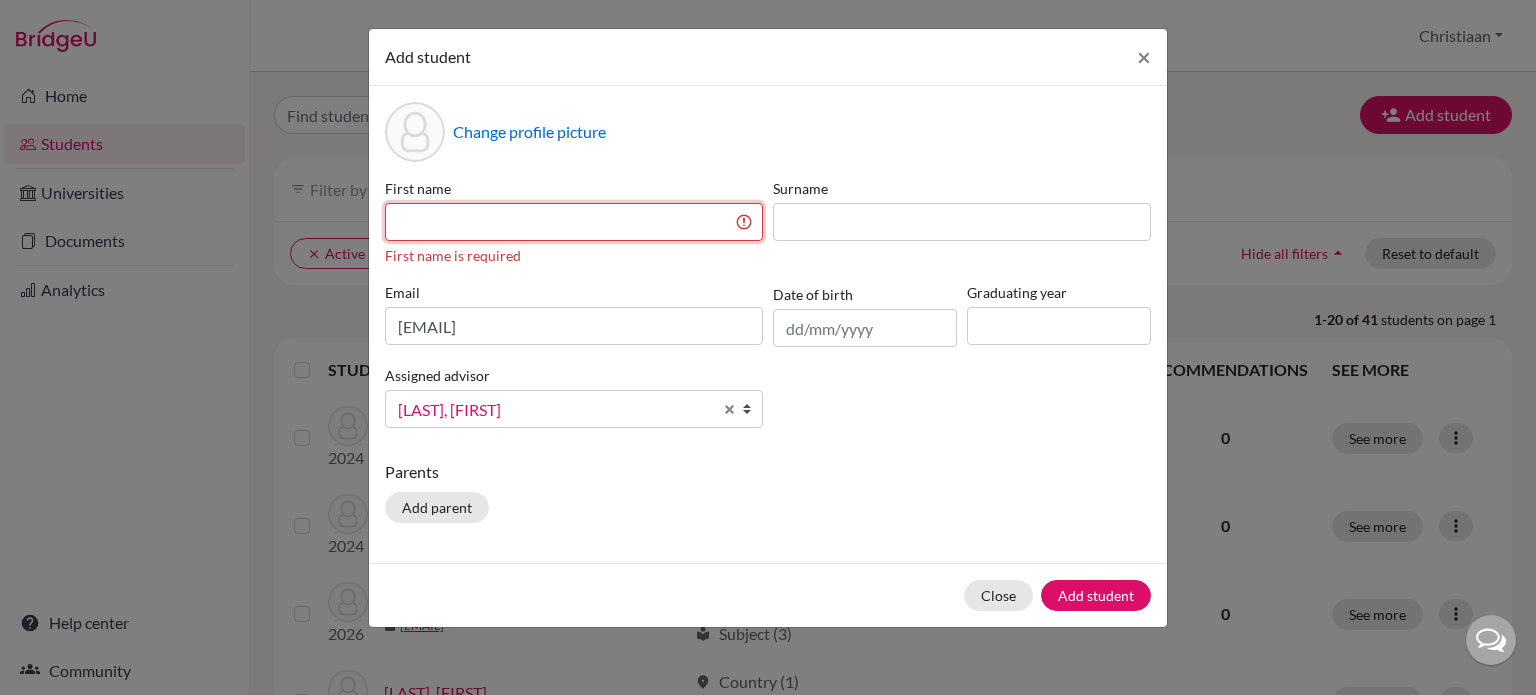 click at bounding box center (574, 222) 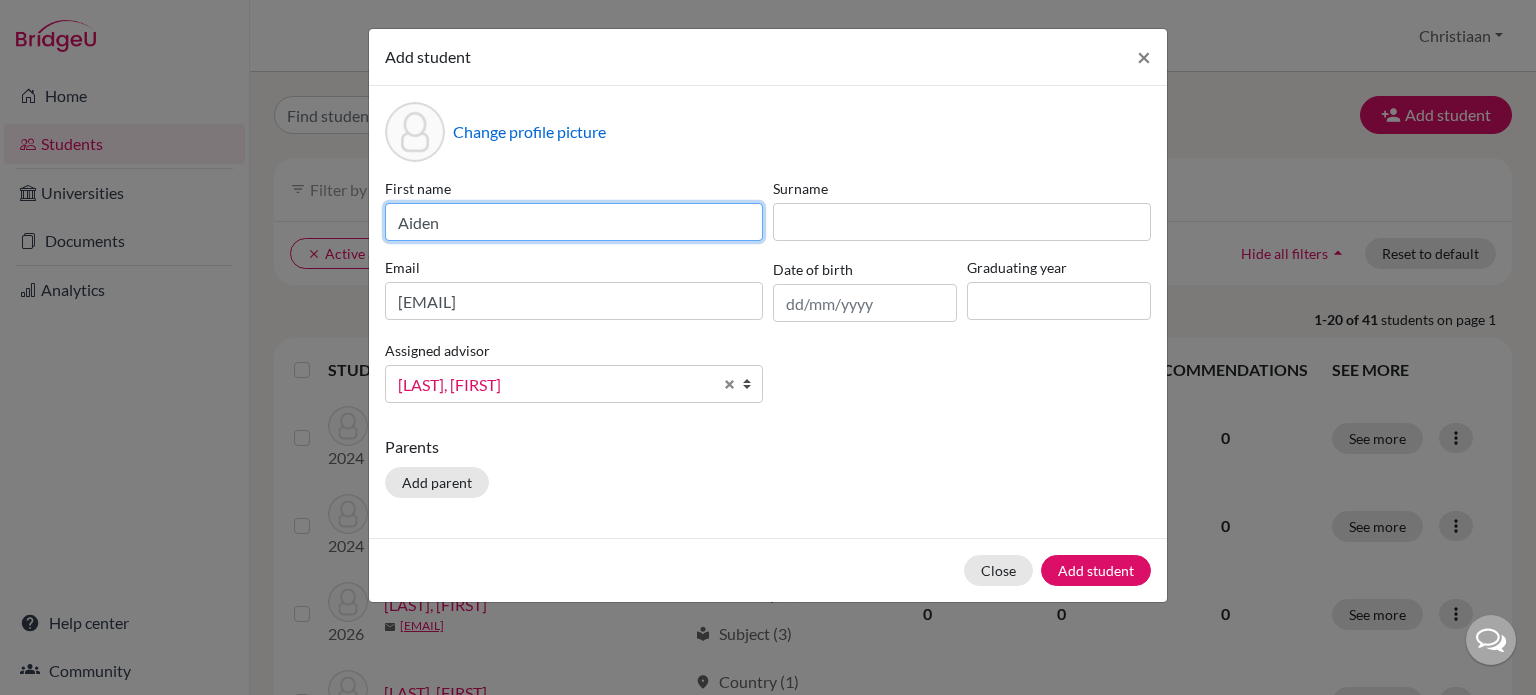 type on "Aiden" 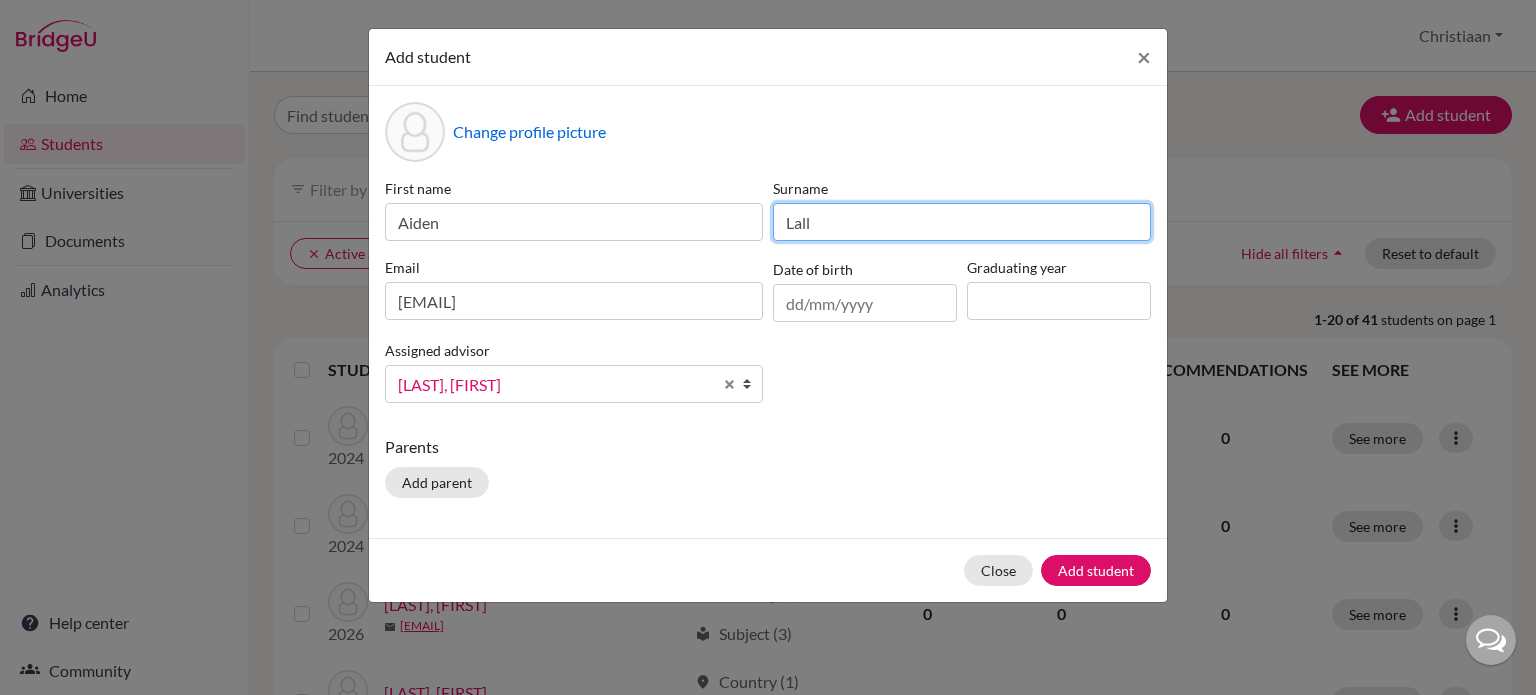 type on "Lall" 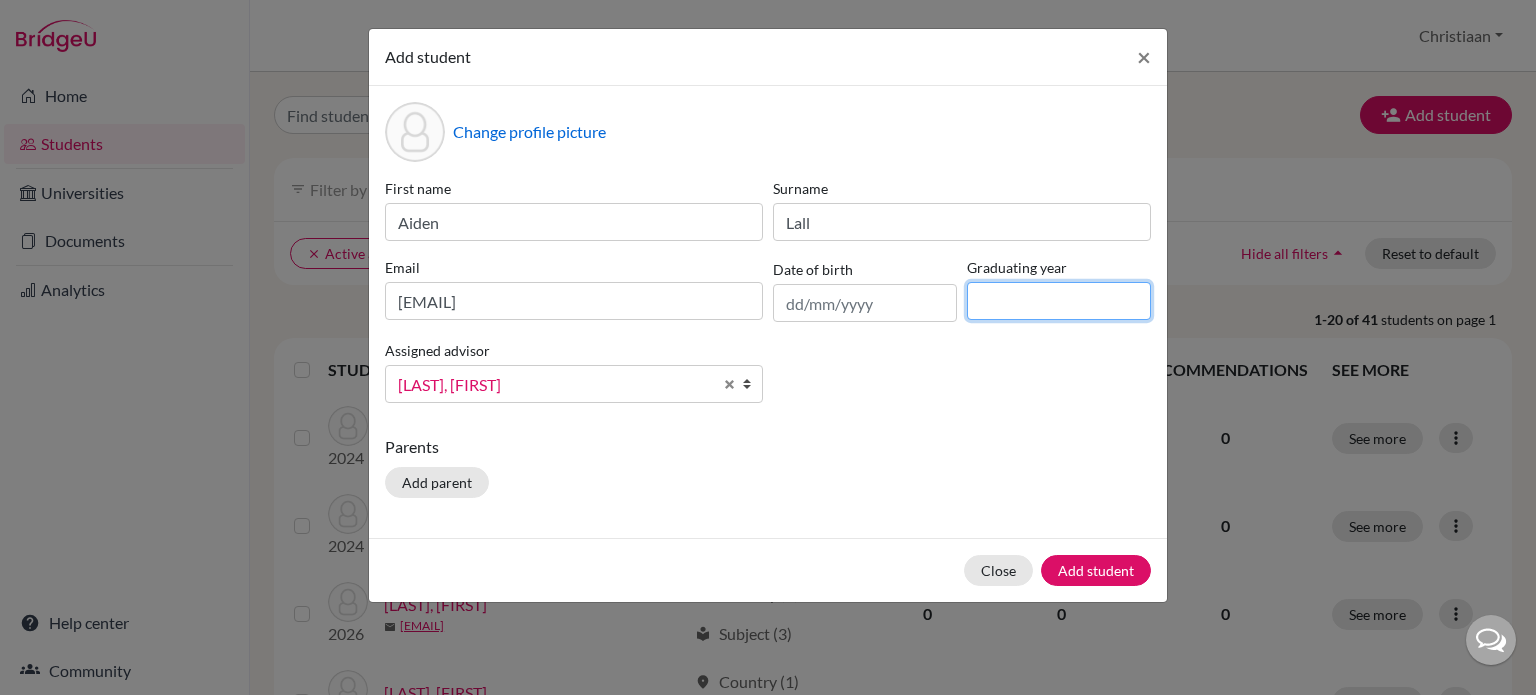 click at bounding box center (1059, 301) 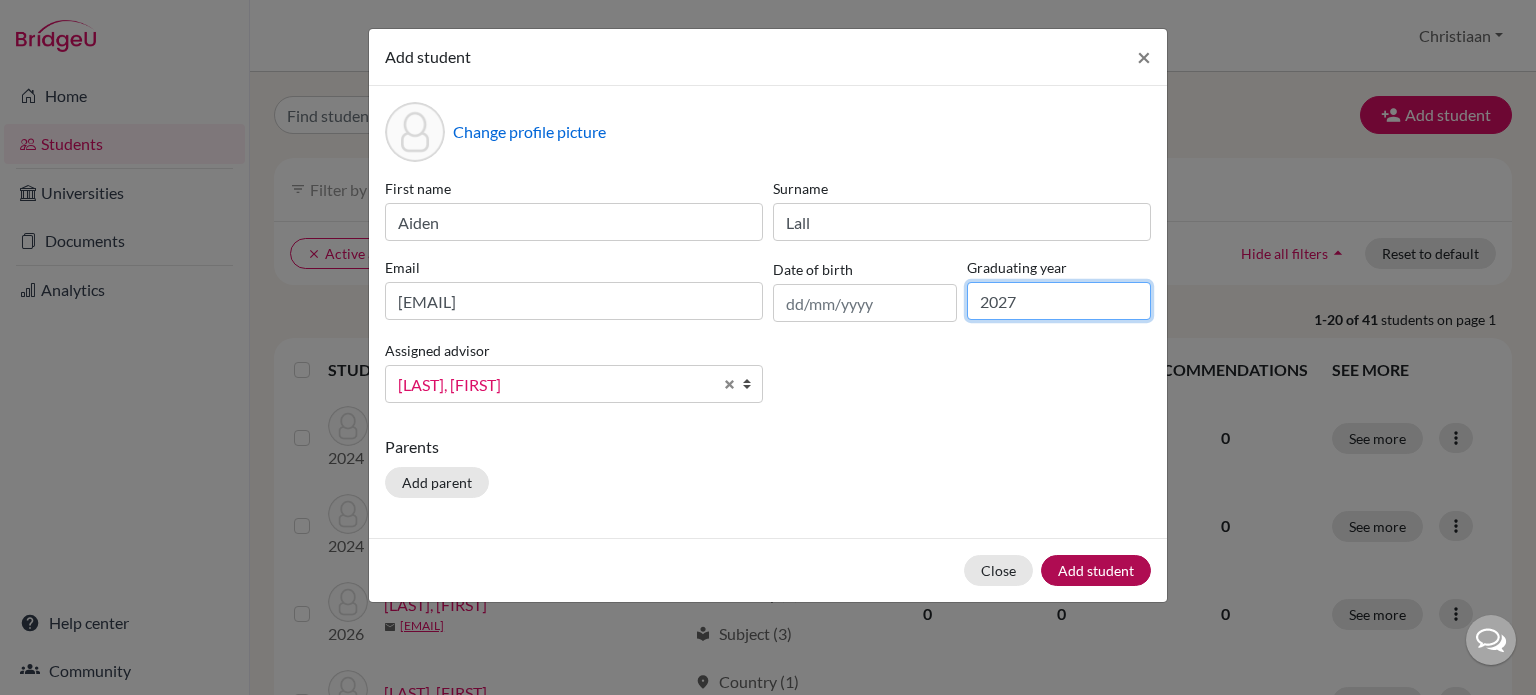 type on "2027" 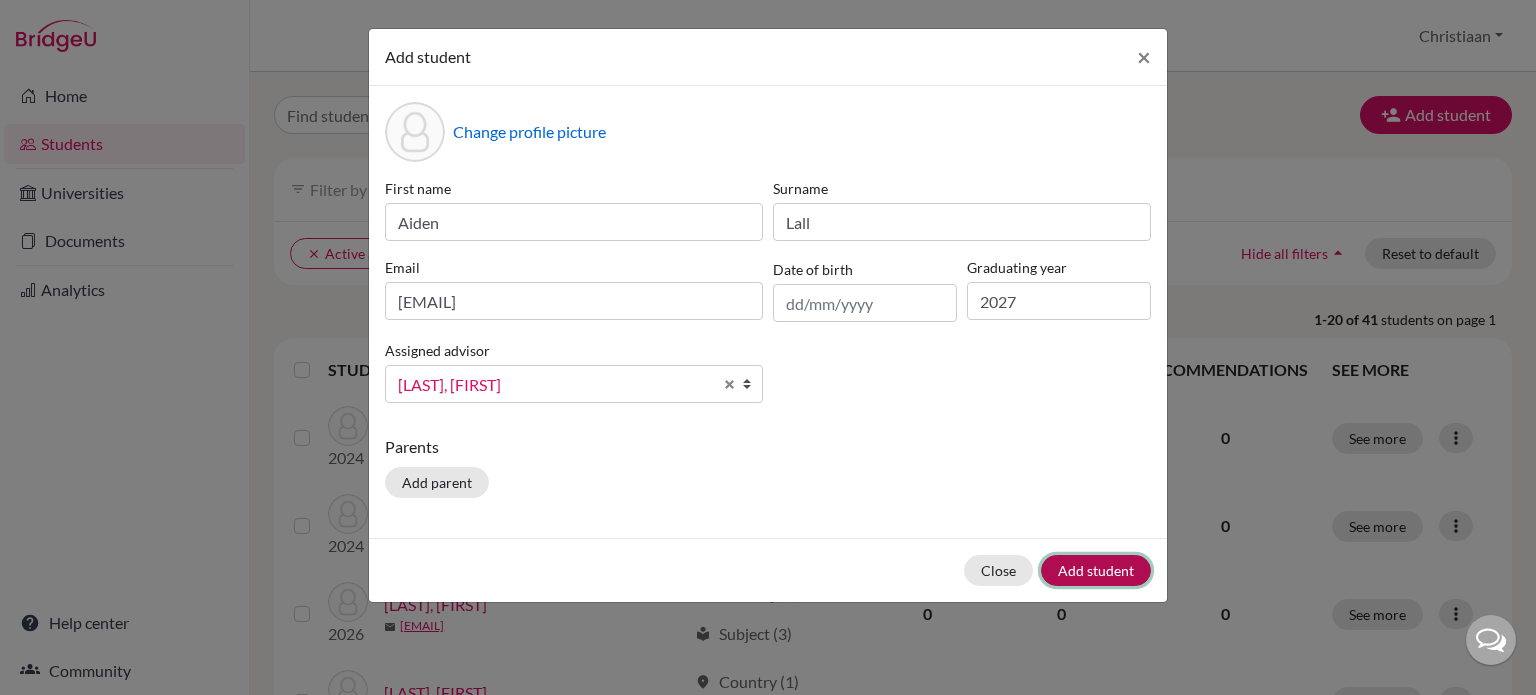 click on "Add student" at bounding box center [1096, 570] 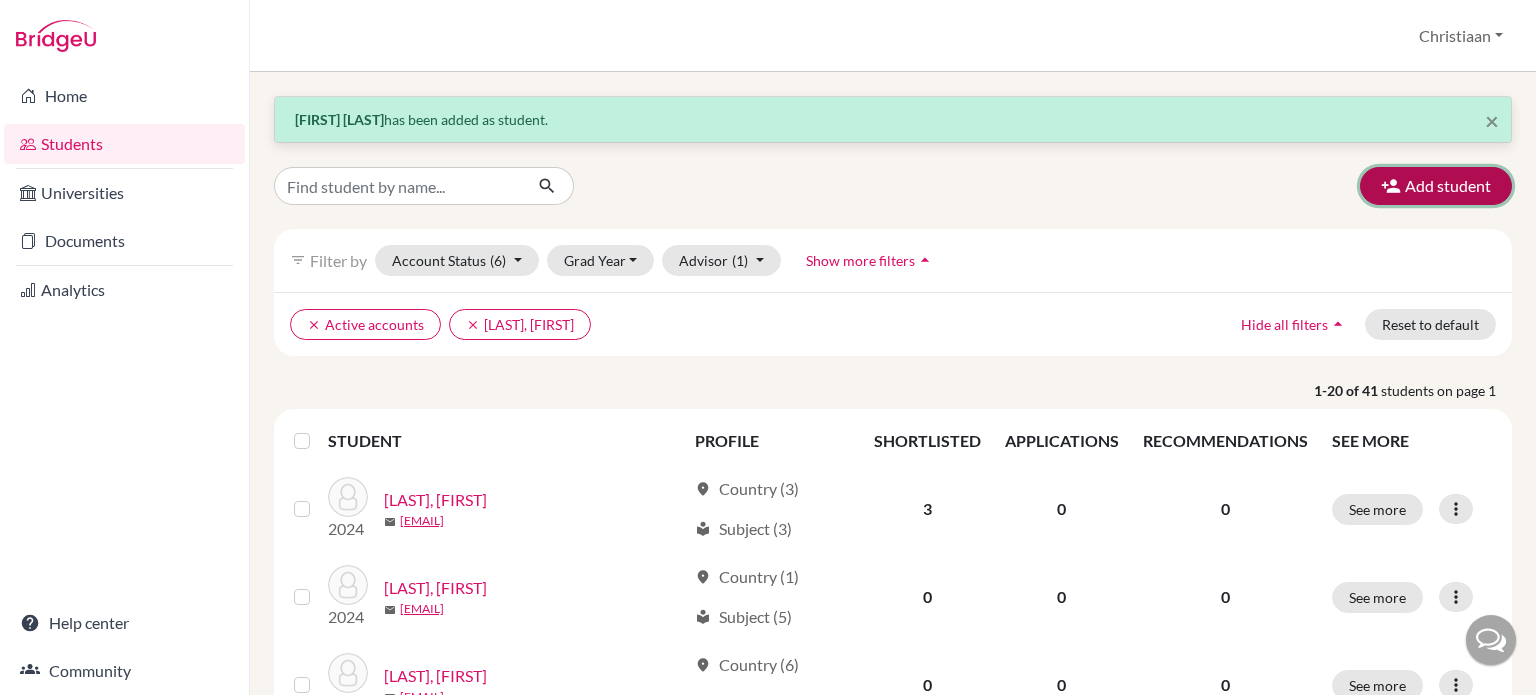 click on "Add student" at bounding box center (1436, 186) 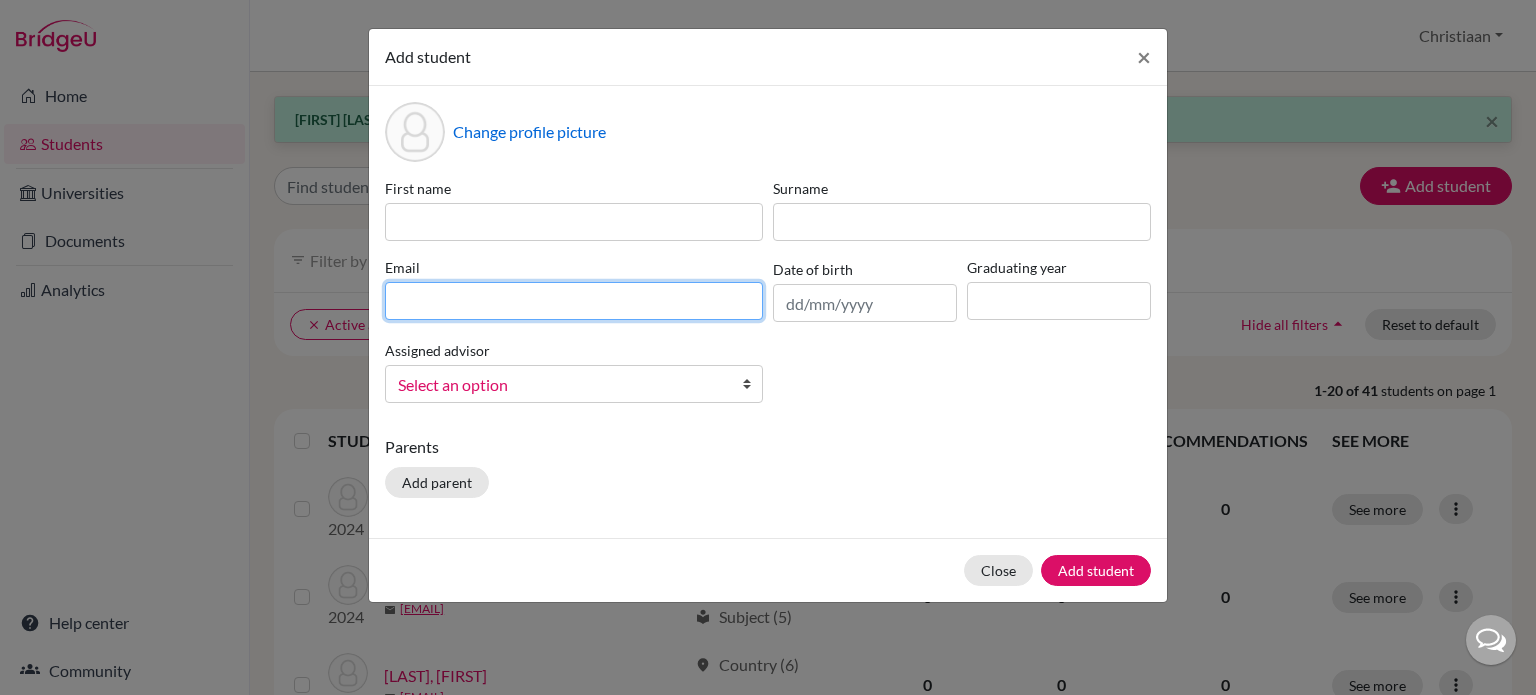 click at bounding box center (574, 301) 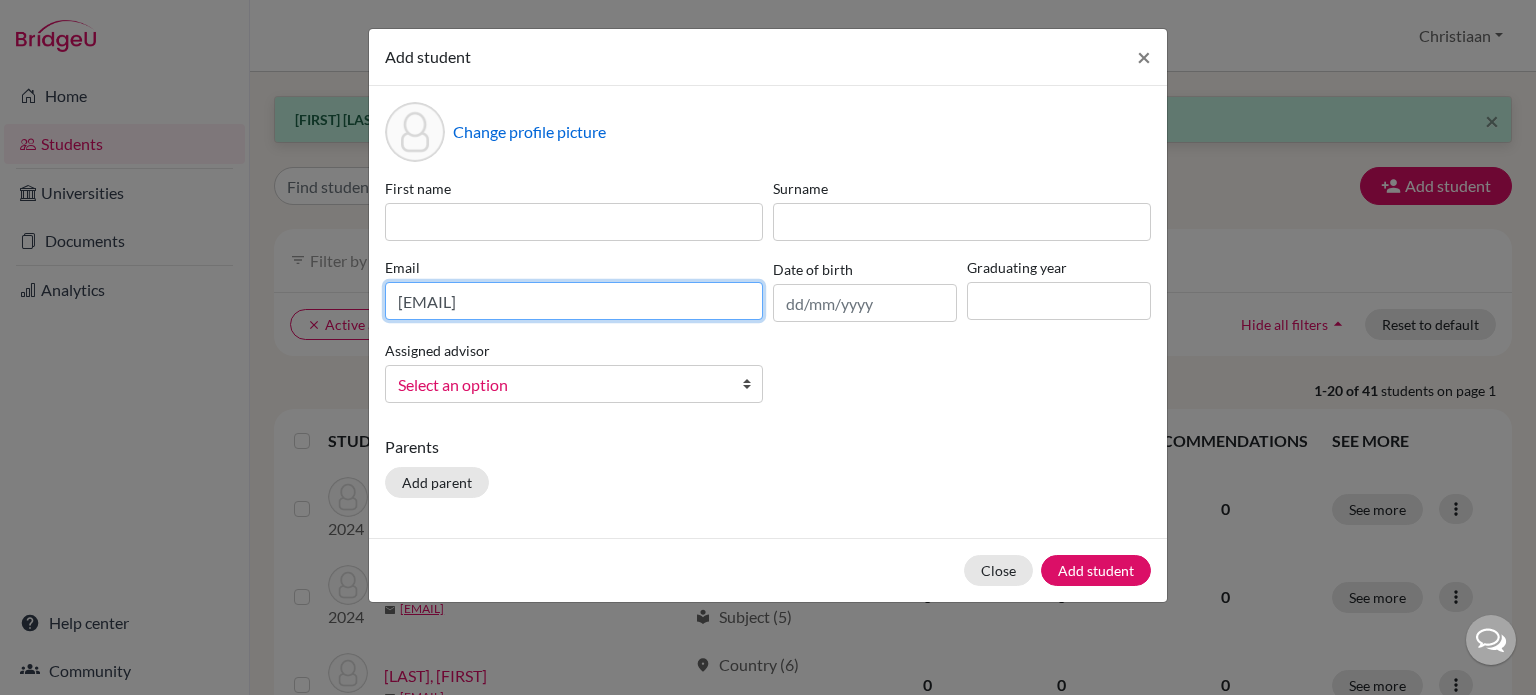 type on "[EMAIL]" 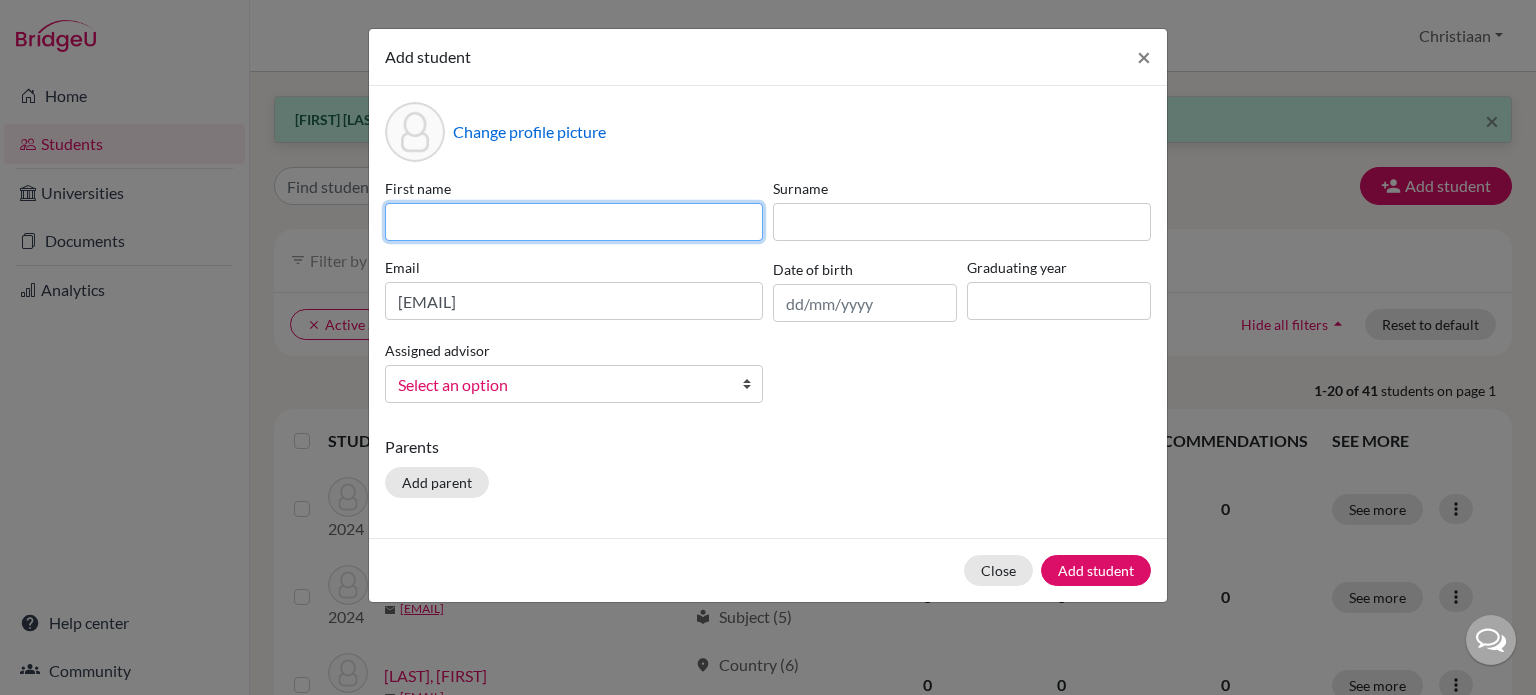 click at bounding box center (574, 222) 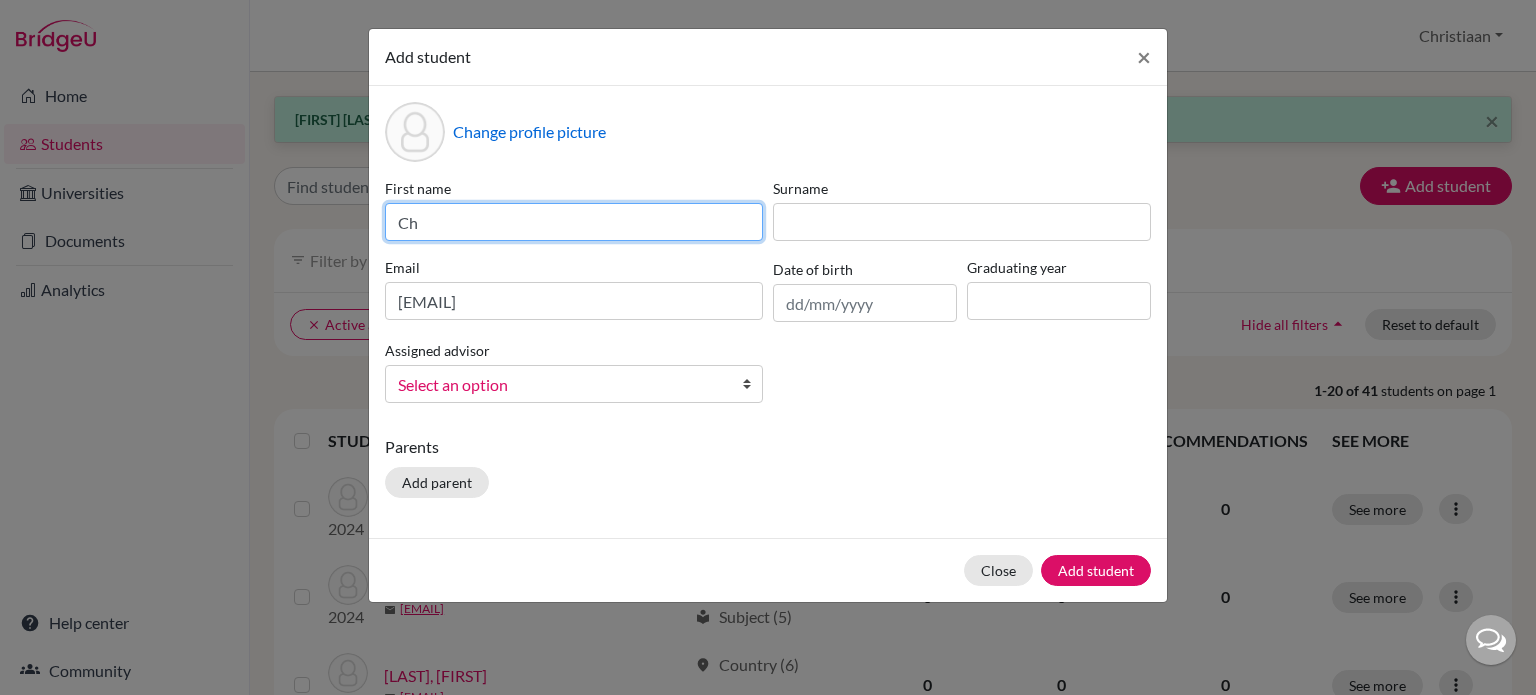 type on "C" 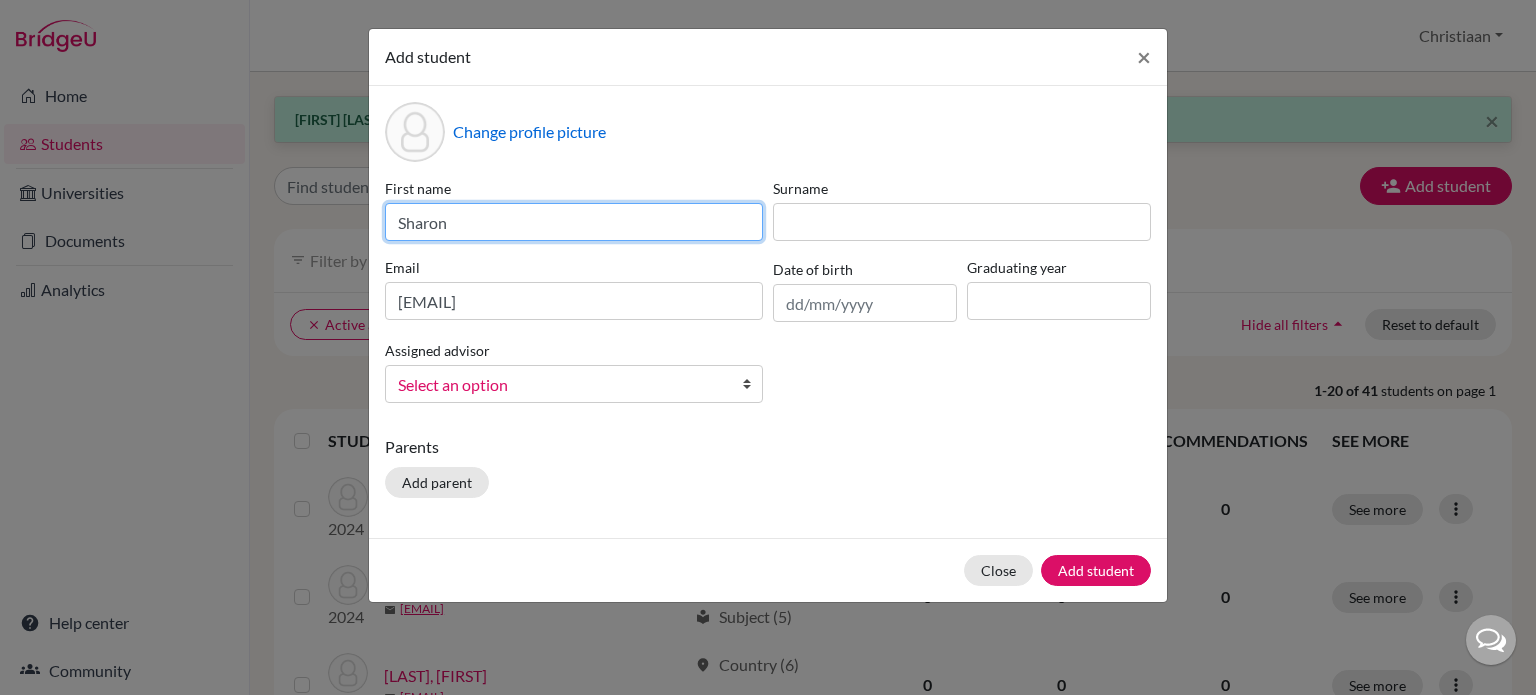 type on "Sharon" 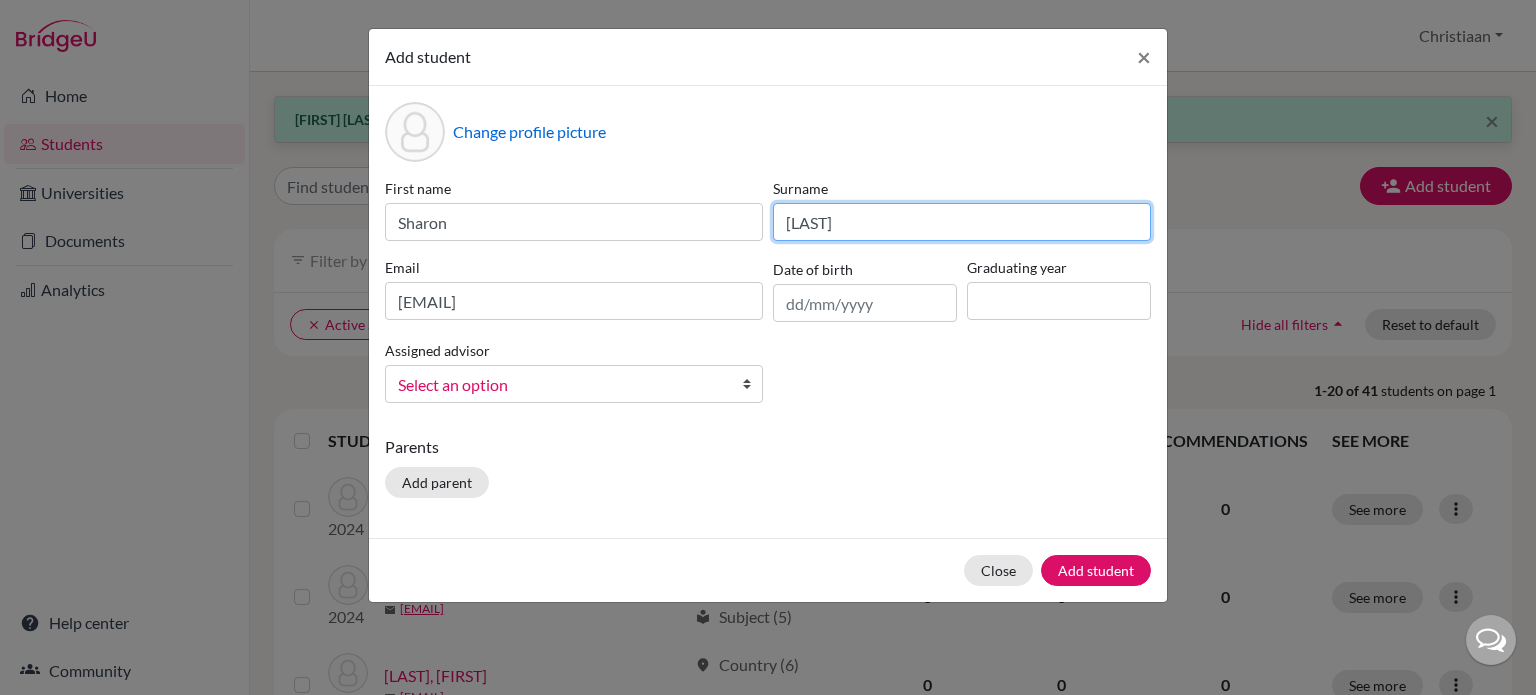 type on "[LAST]" 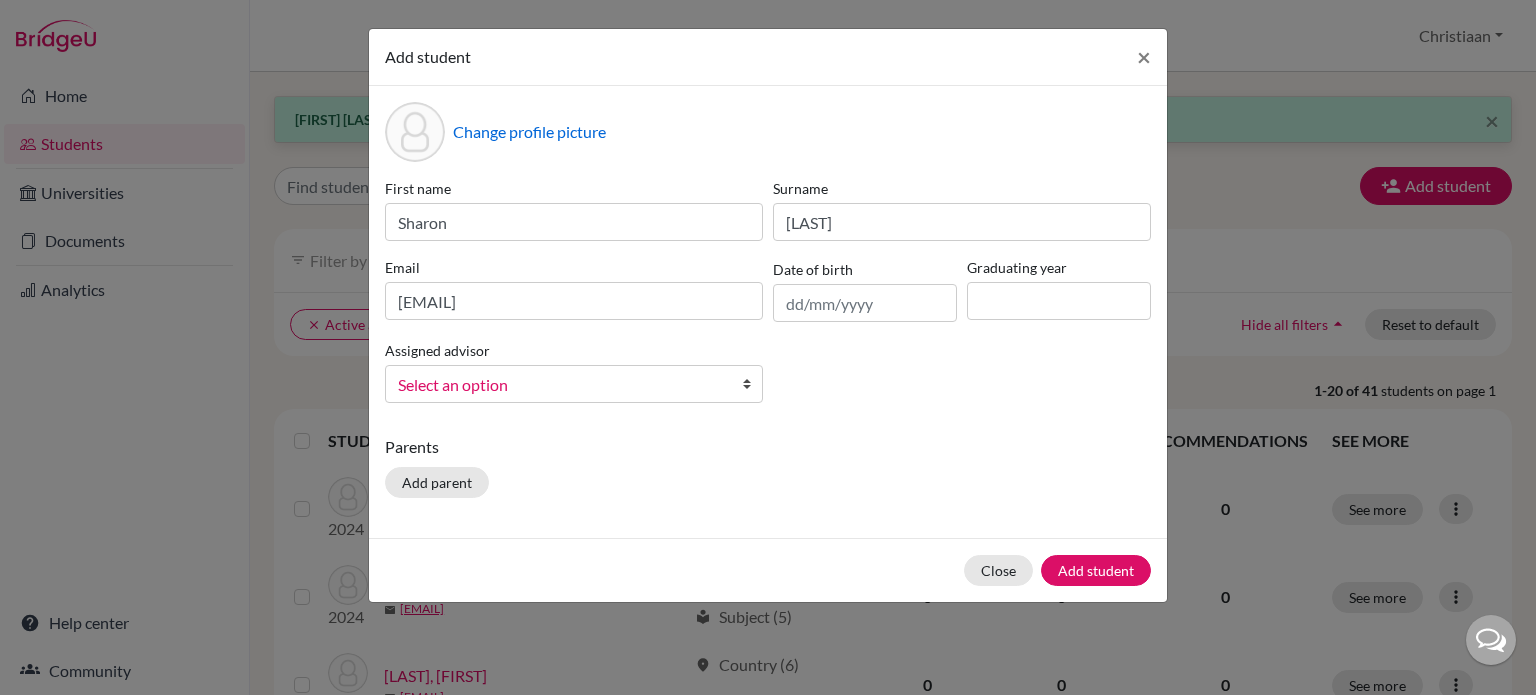 click on "Select an option" at bounding box center [561, 385] 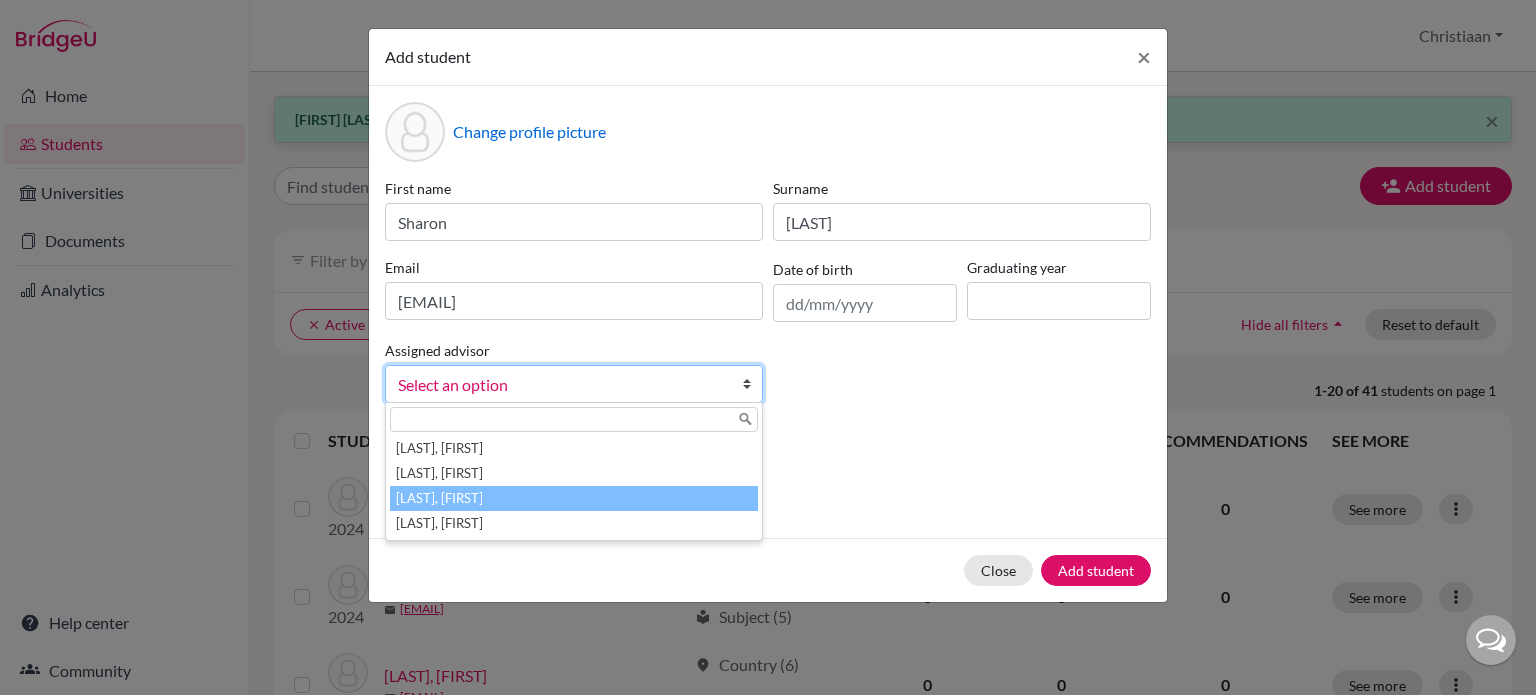 click on "[LAST], [FIRST]" at bounding box center (574, 498) 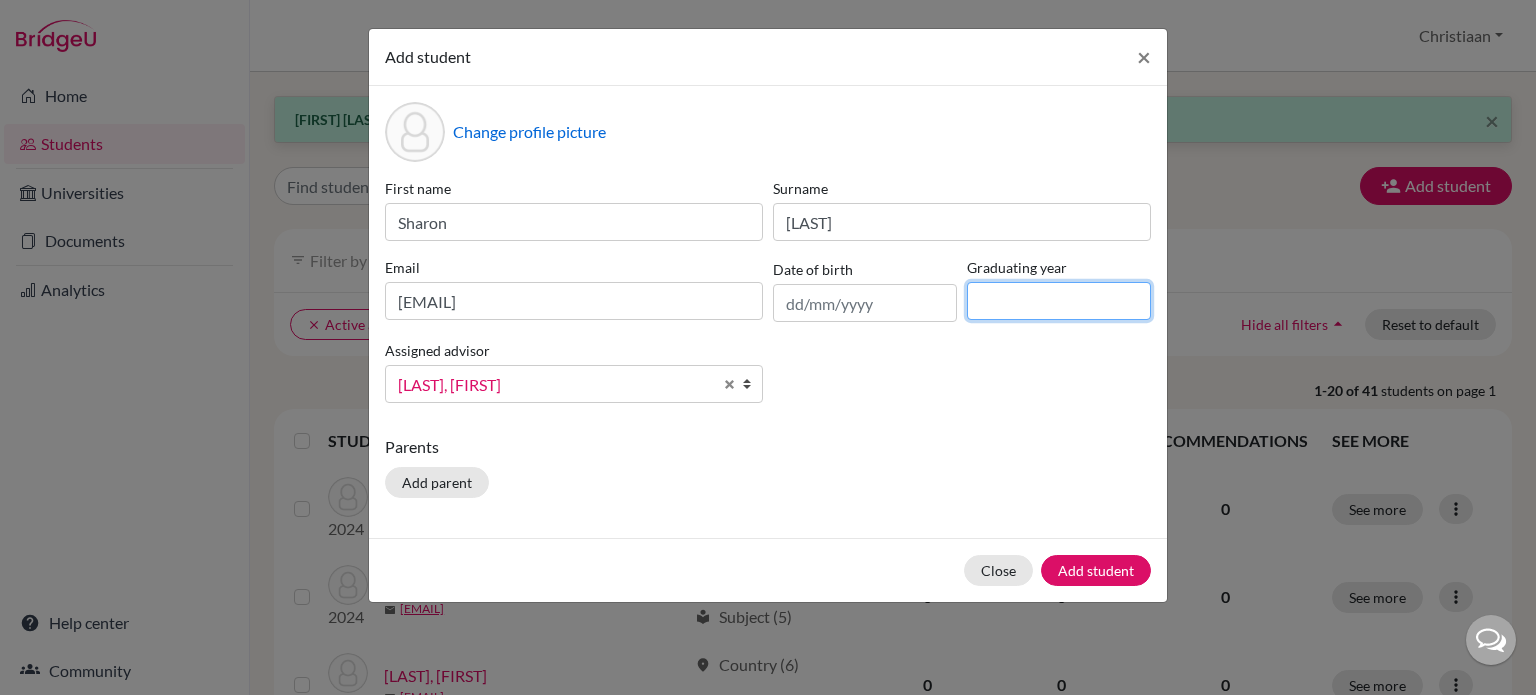 click at bounding box center [1059, 301] 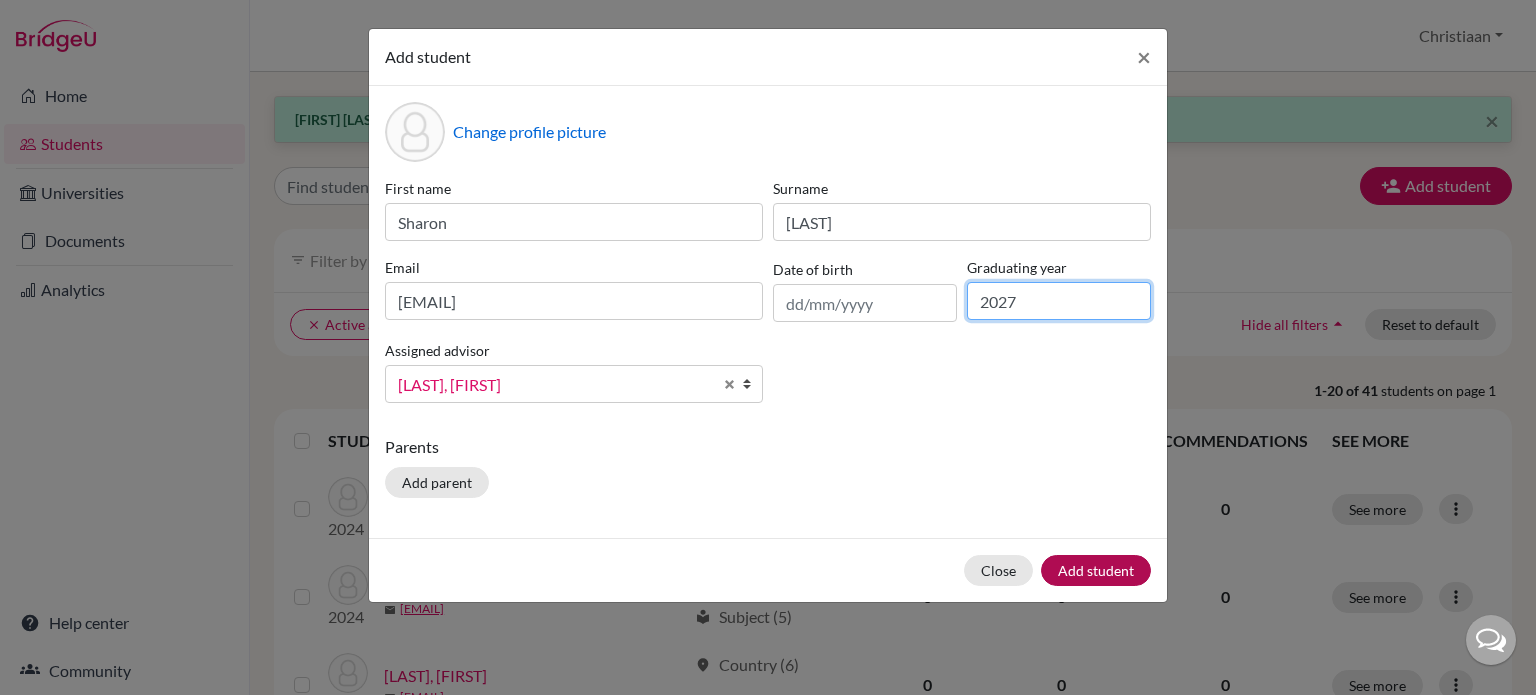 type on "2027" 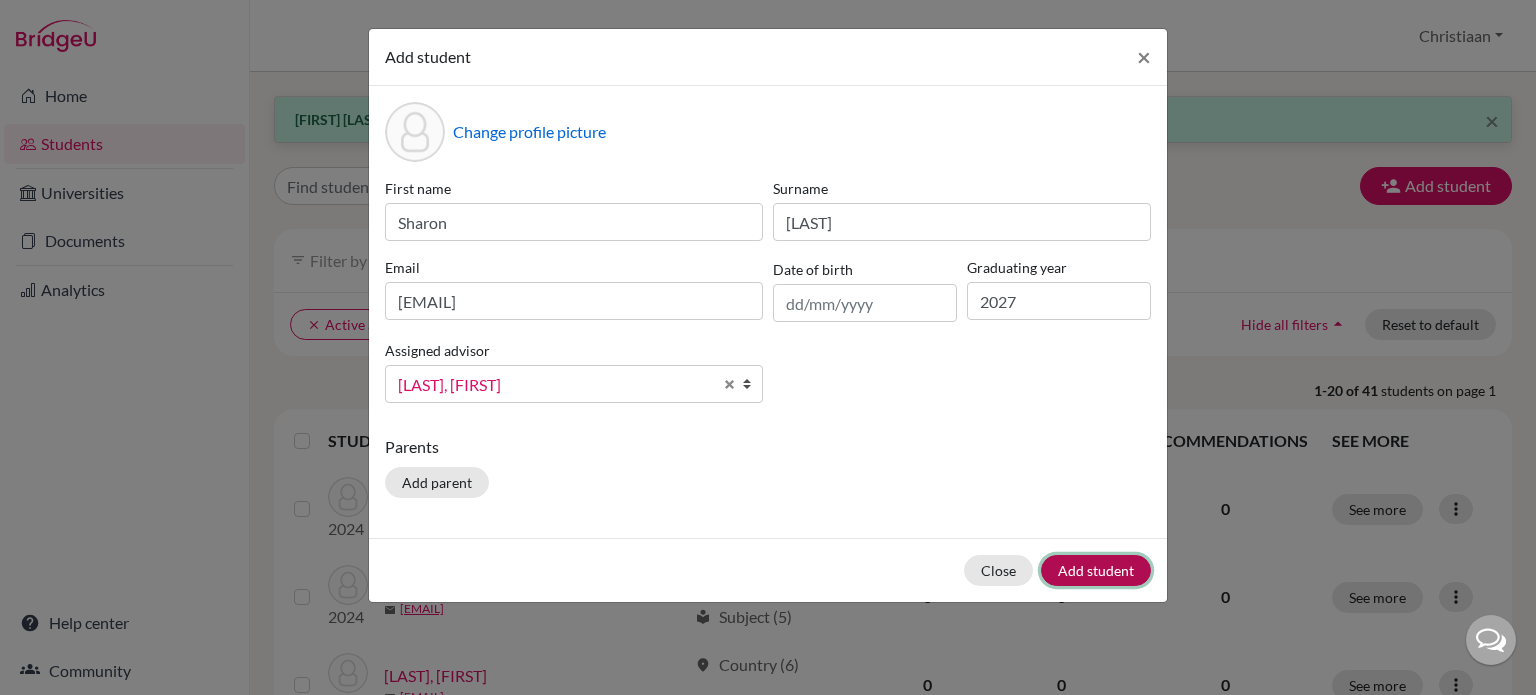 click on "Add student" at bounding box center (1096, 570) 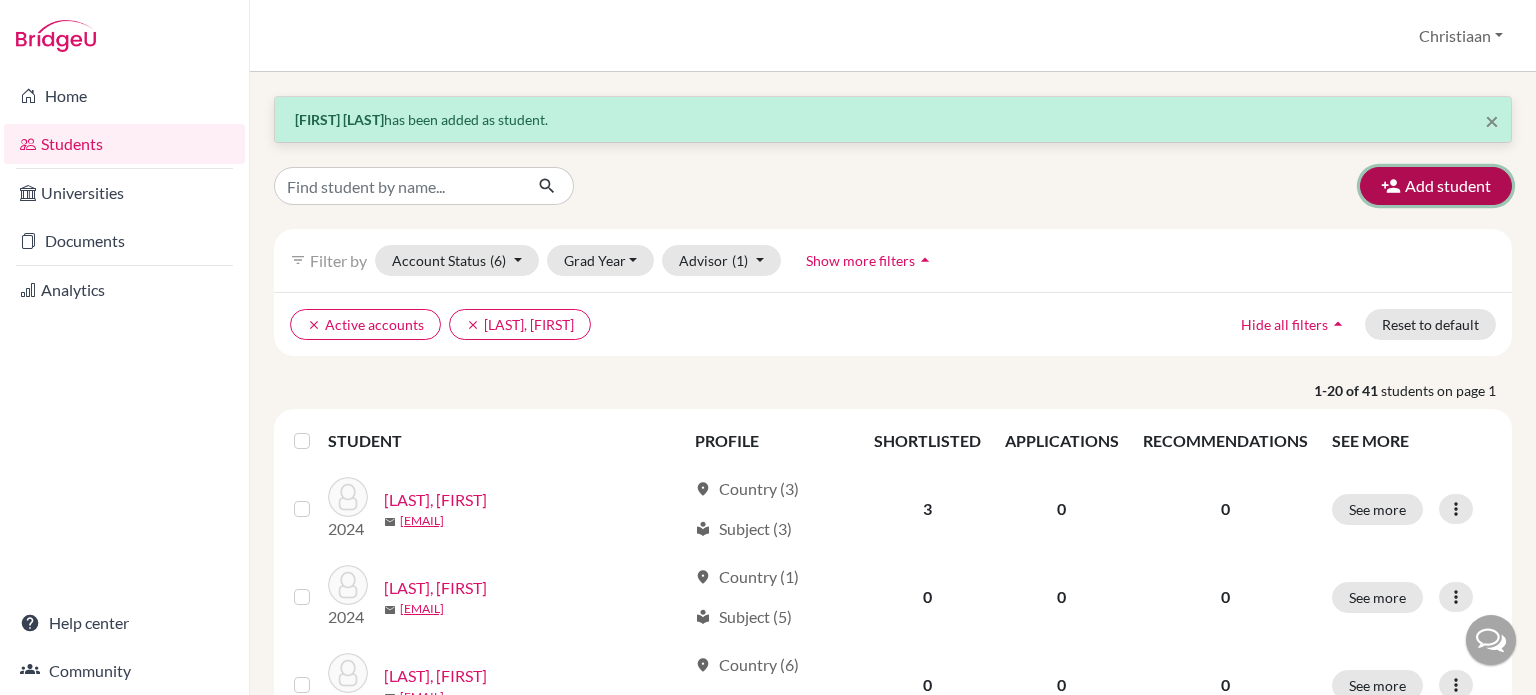 click on "Add student" at bounding box center (1436, 186) 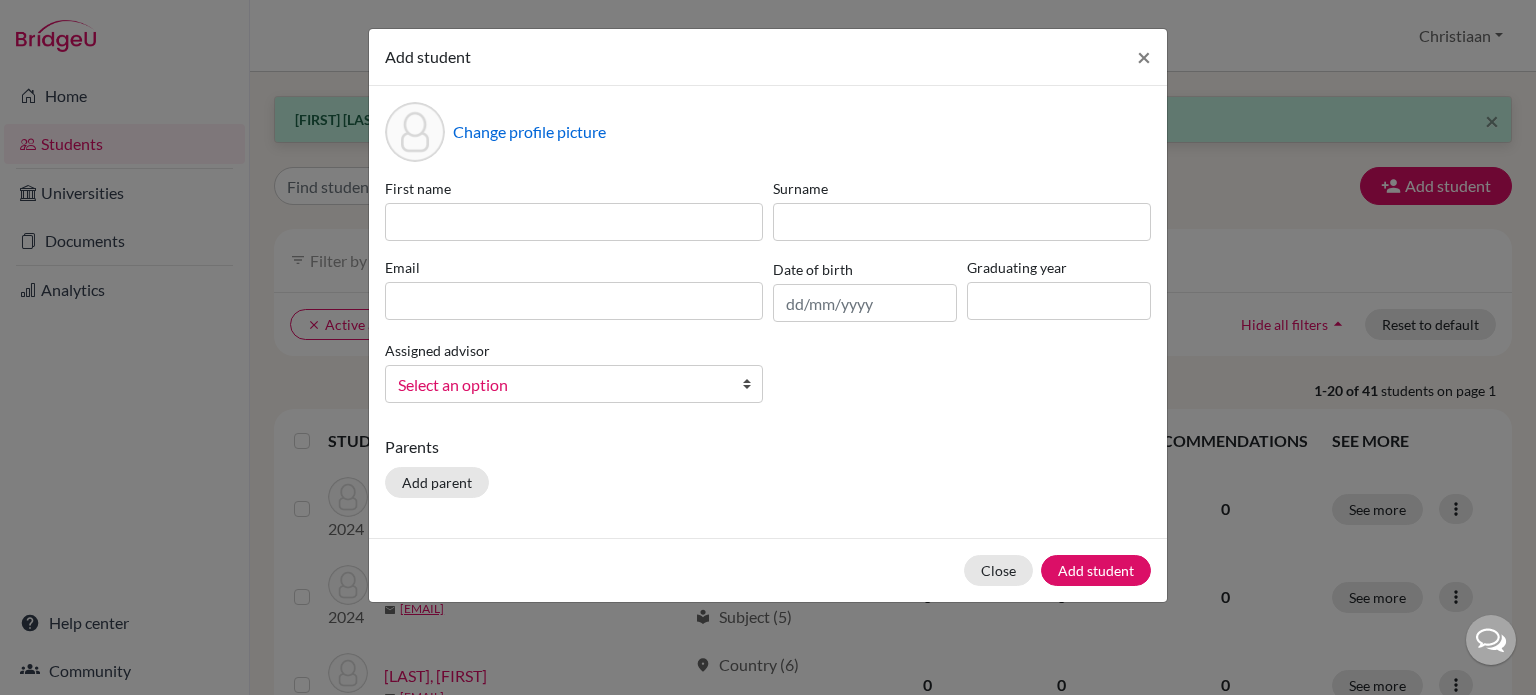 click on "Email" at bounding box center [574, 267] 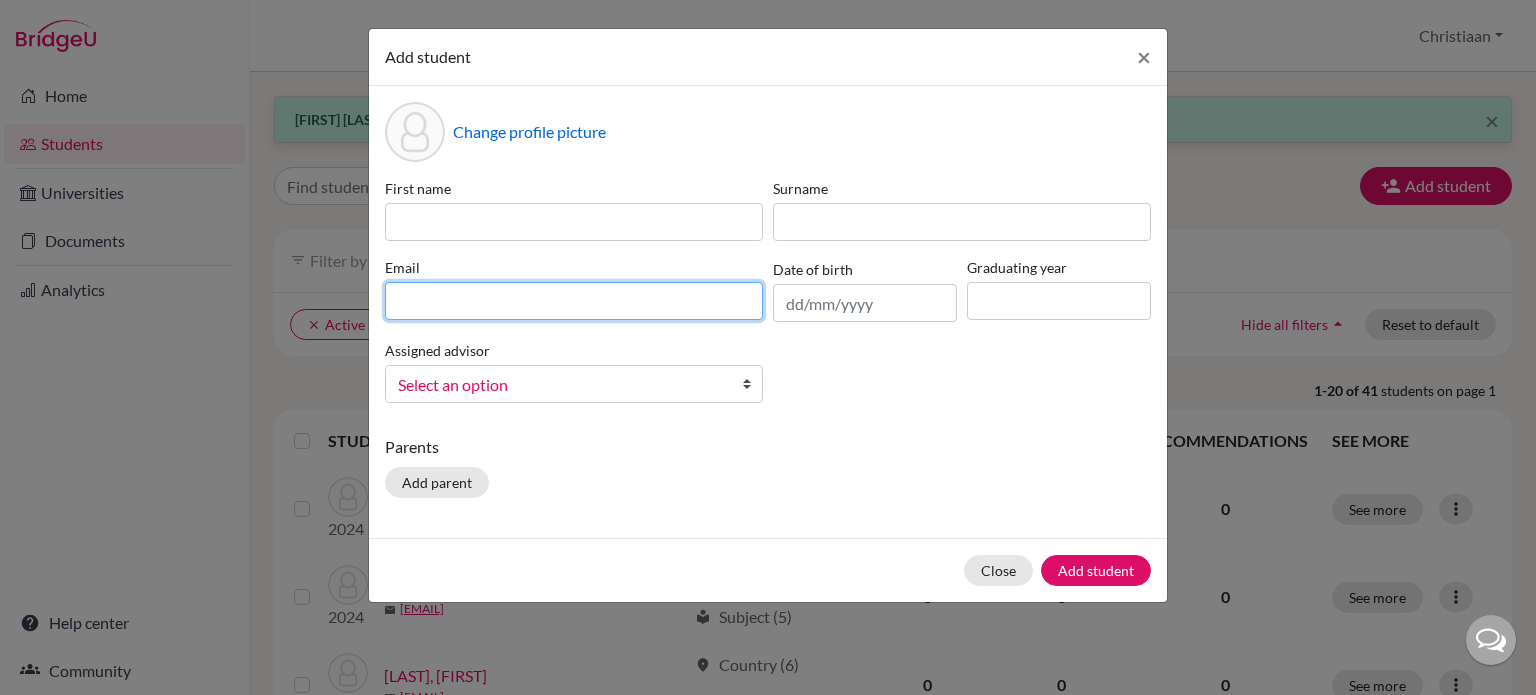click at bounding box center (574, 301) 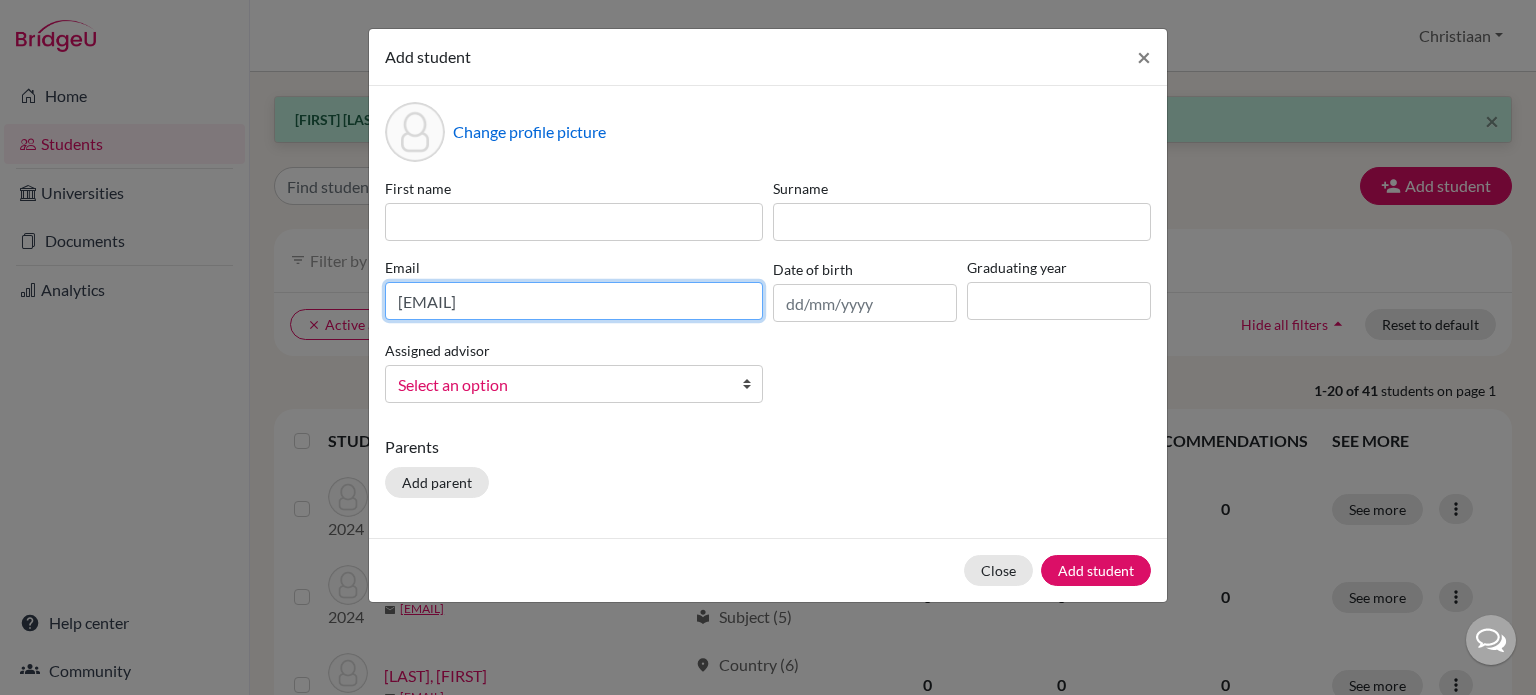 type on "[EMAIL]" 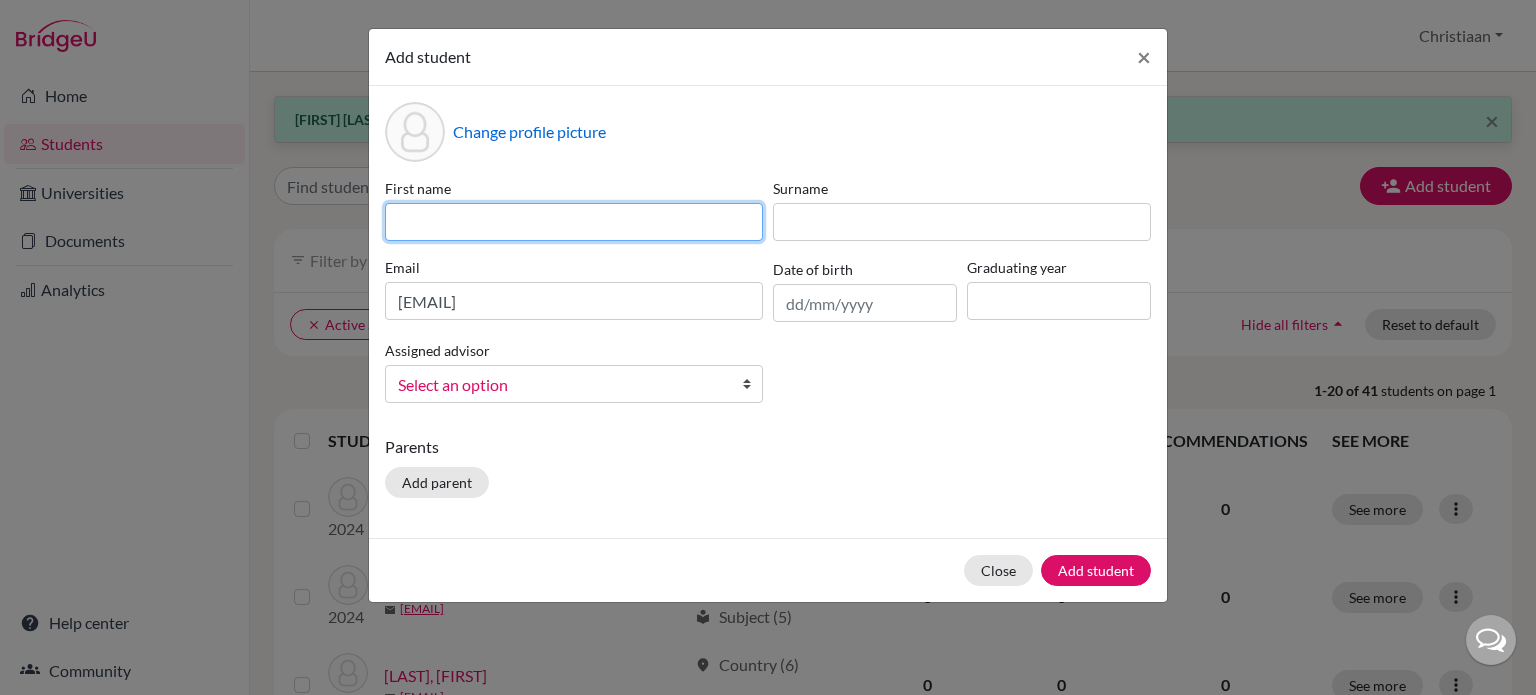 click at bounding box center (574, 222) 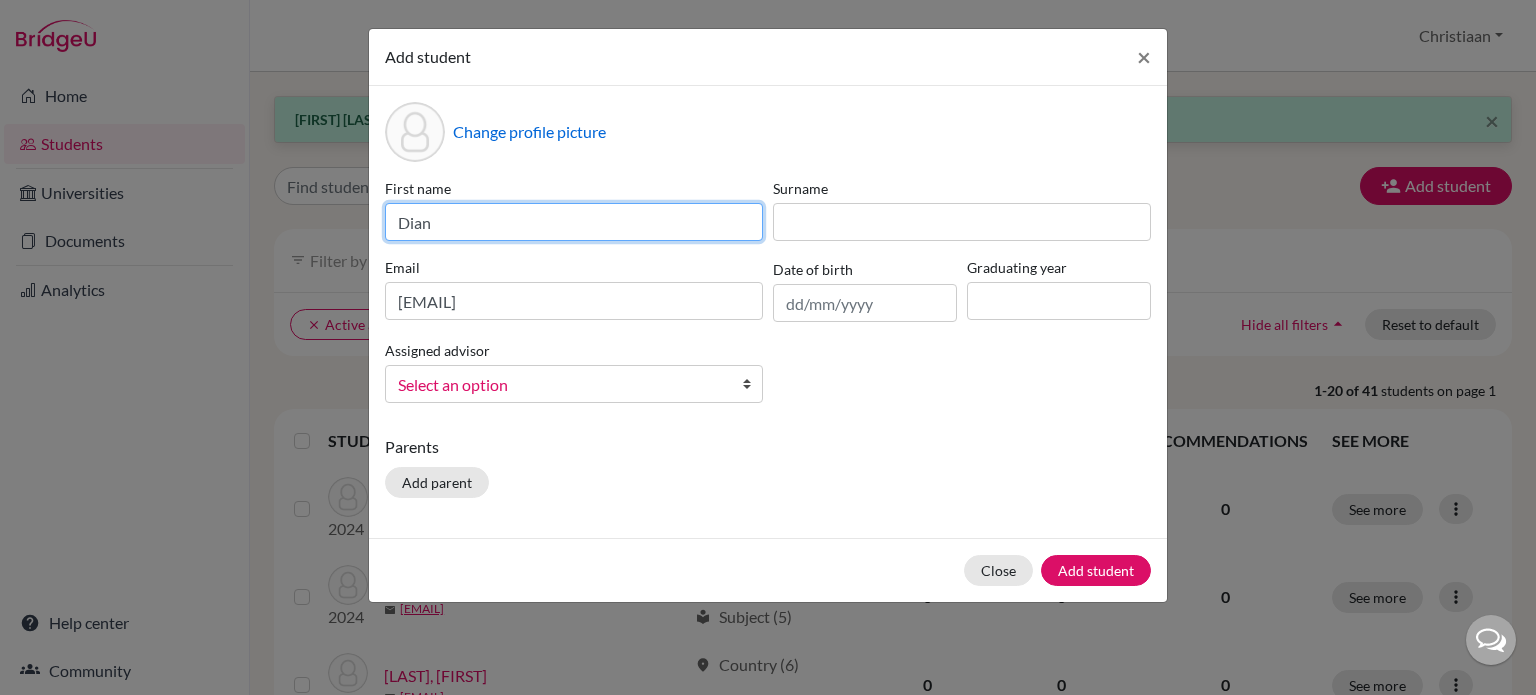 type on "Dian" 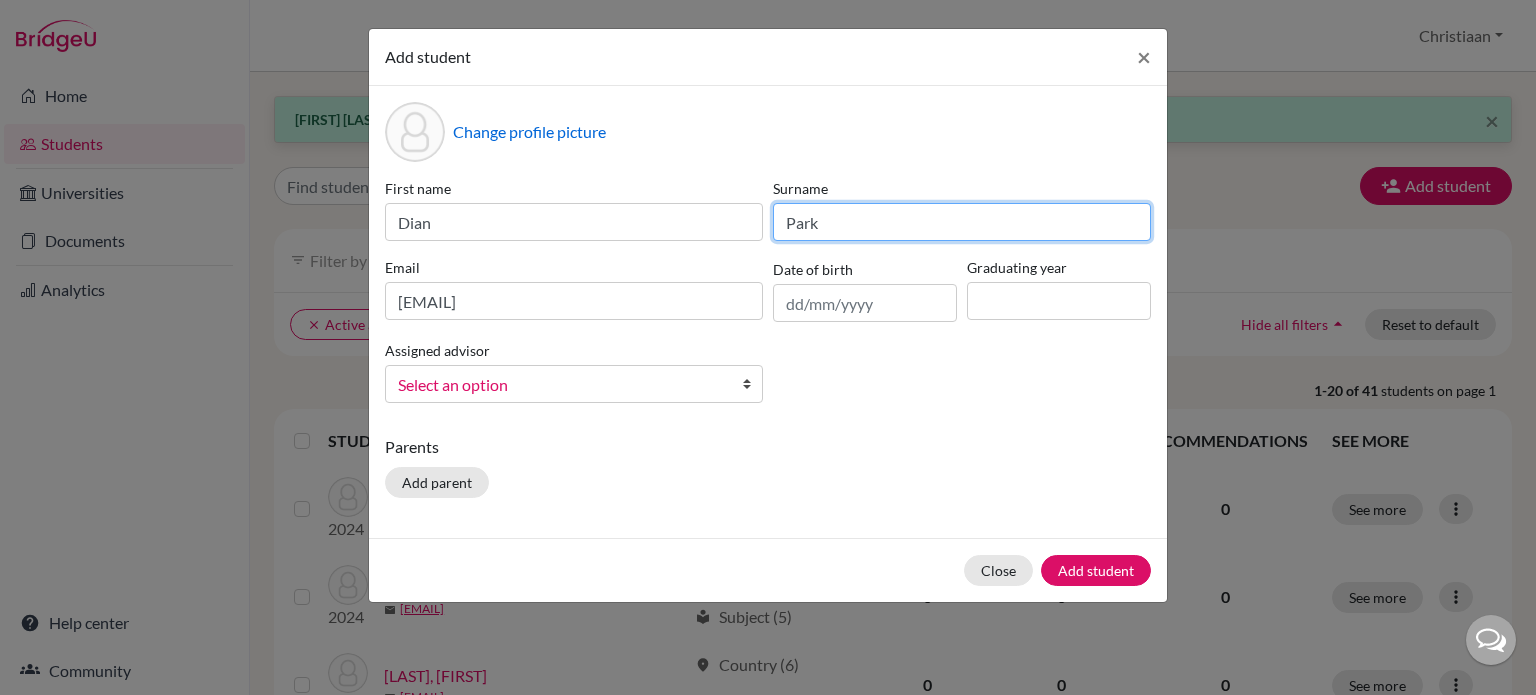 type on "Park" 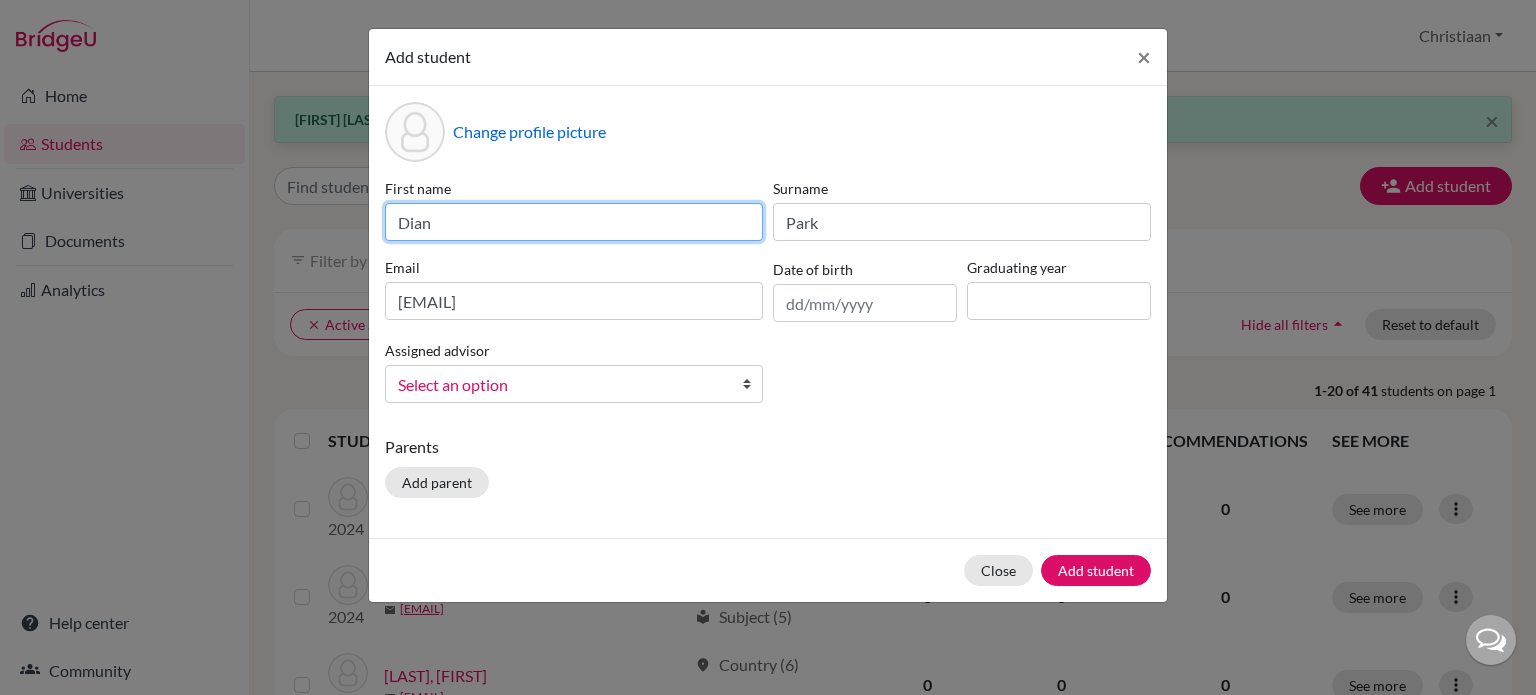 click on "Dian" at bounding box center (574, 222) 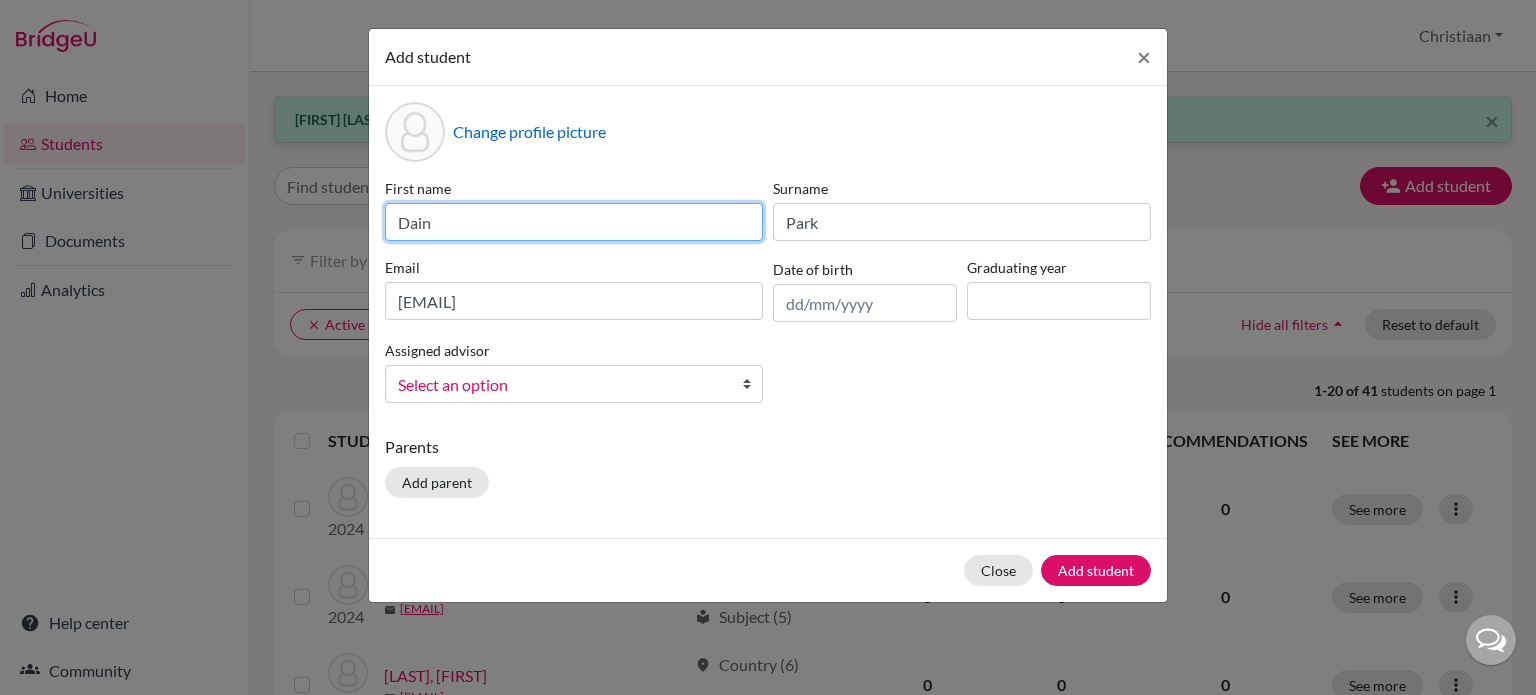 type on "Dain" 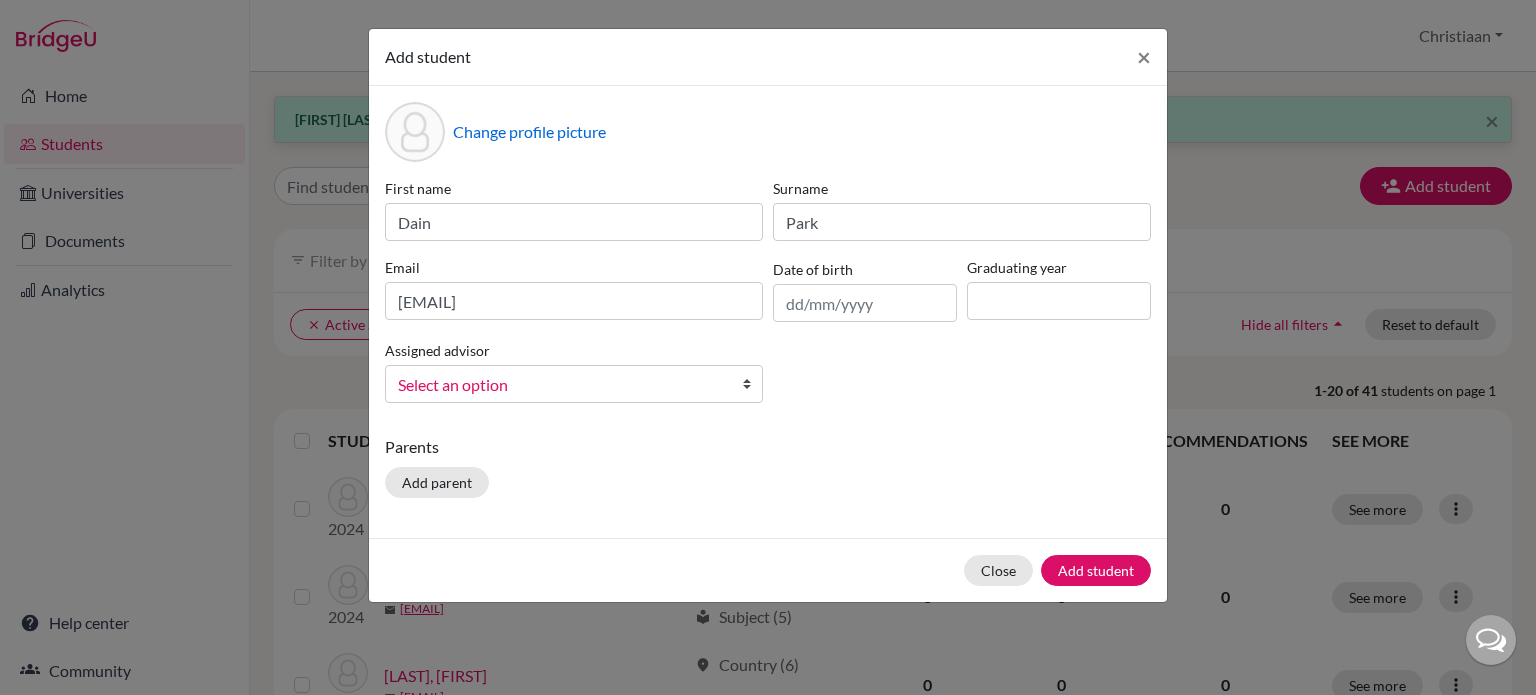 click on "Select an option" at bounding box center [574, 384] 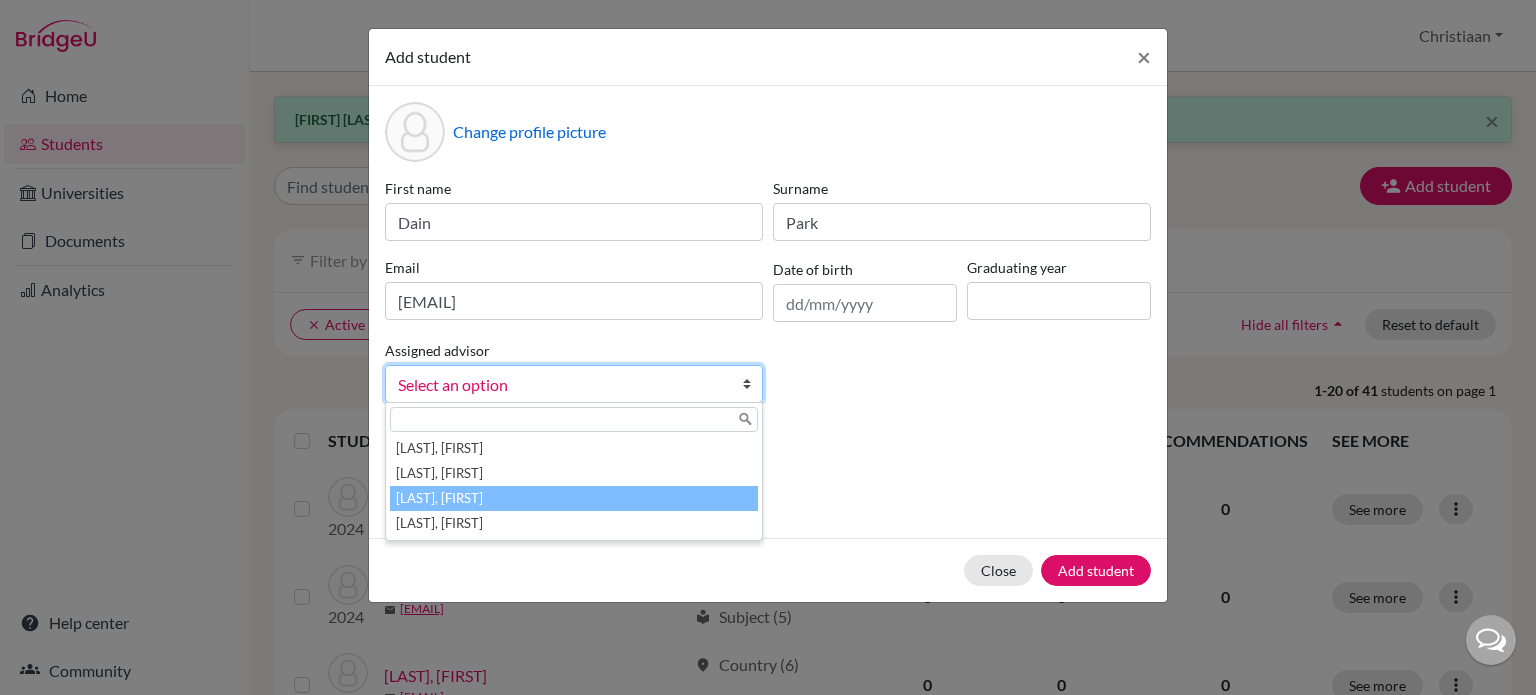 click on "[LAST], [FIRST]" at bounding box center (574, 498) 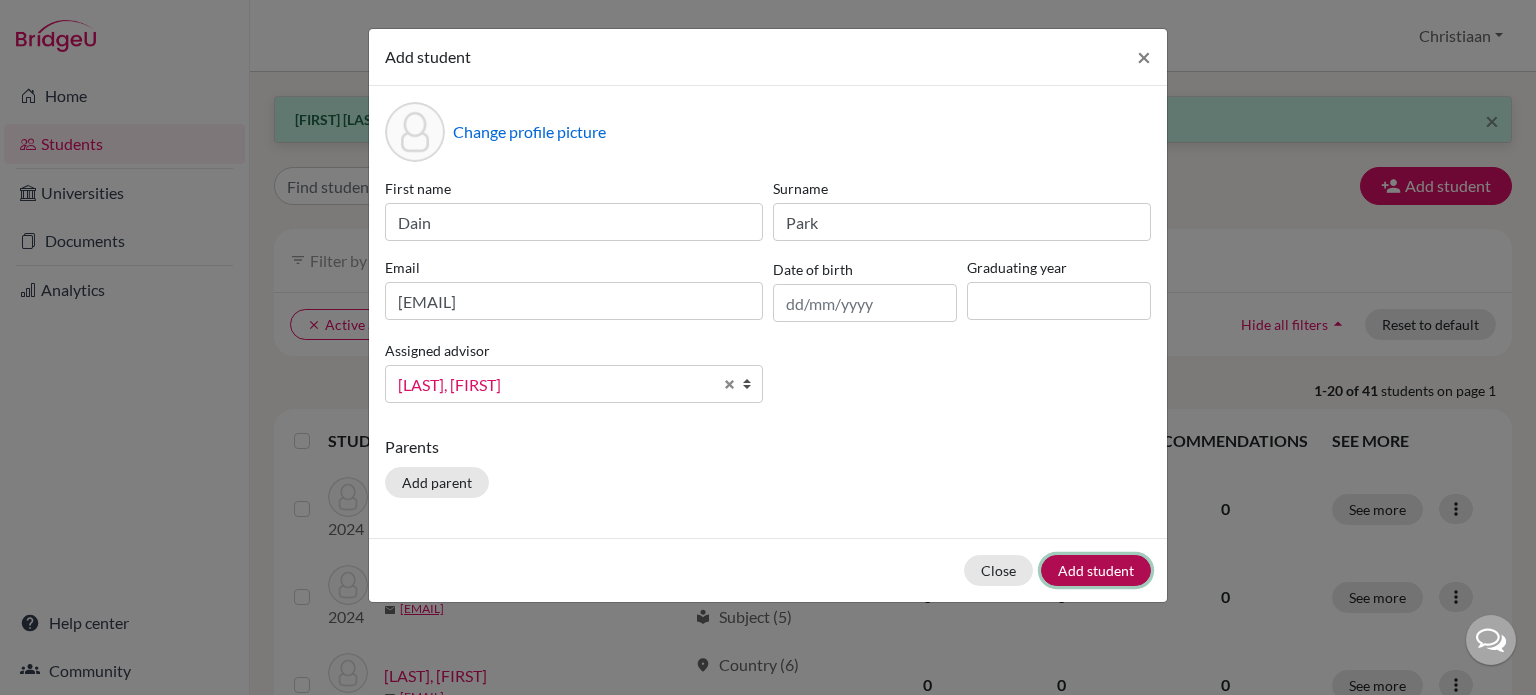 click on "Add student" at bounding box center (1096, 570) 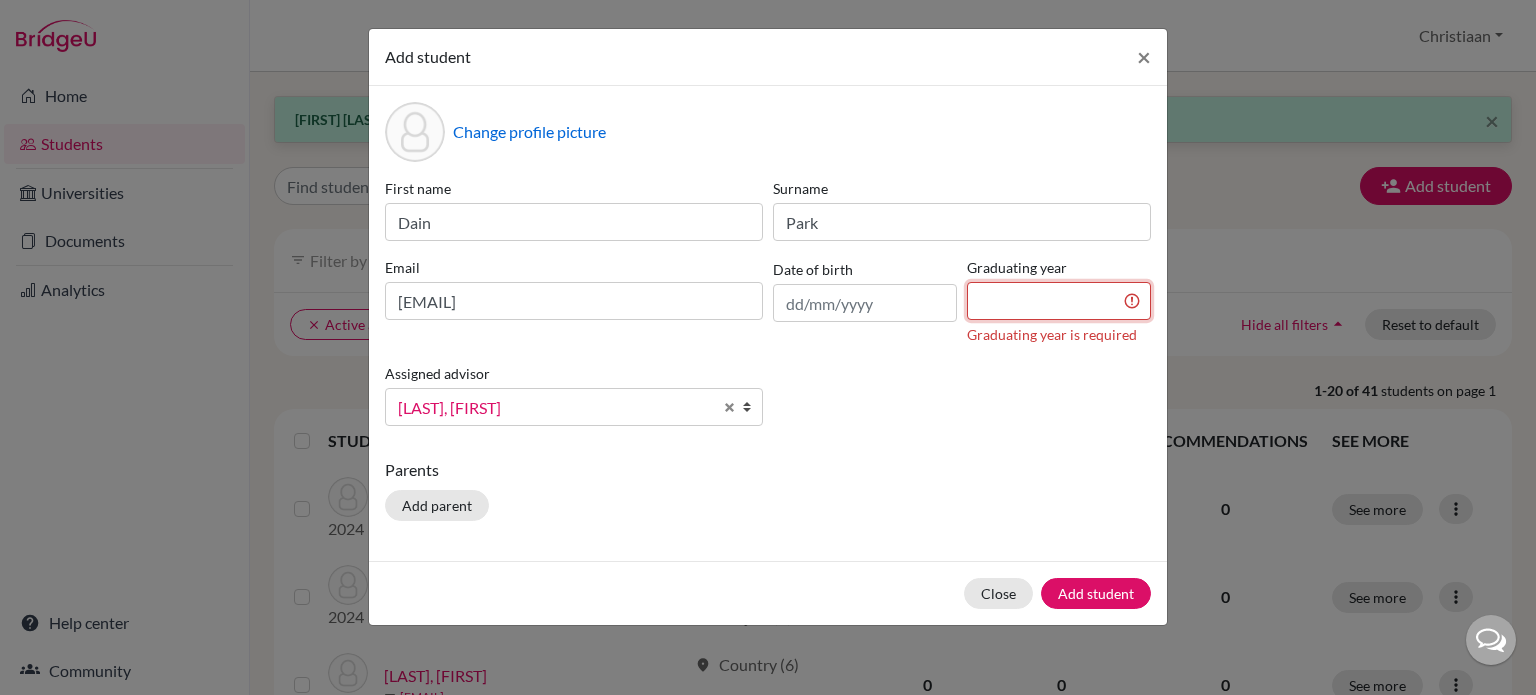 click at bounding box center (1059, 301) 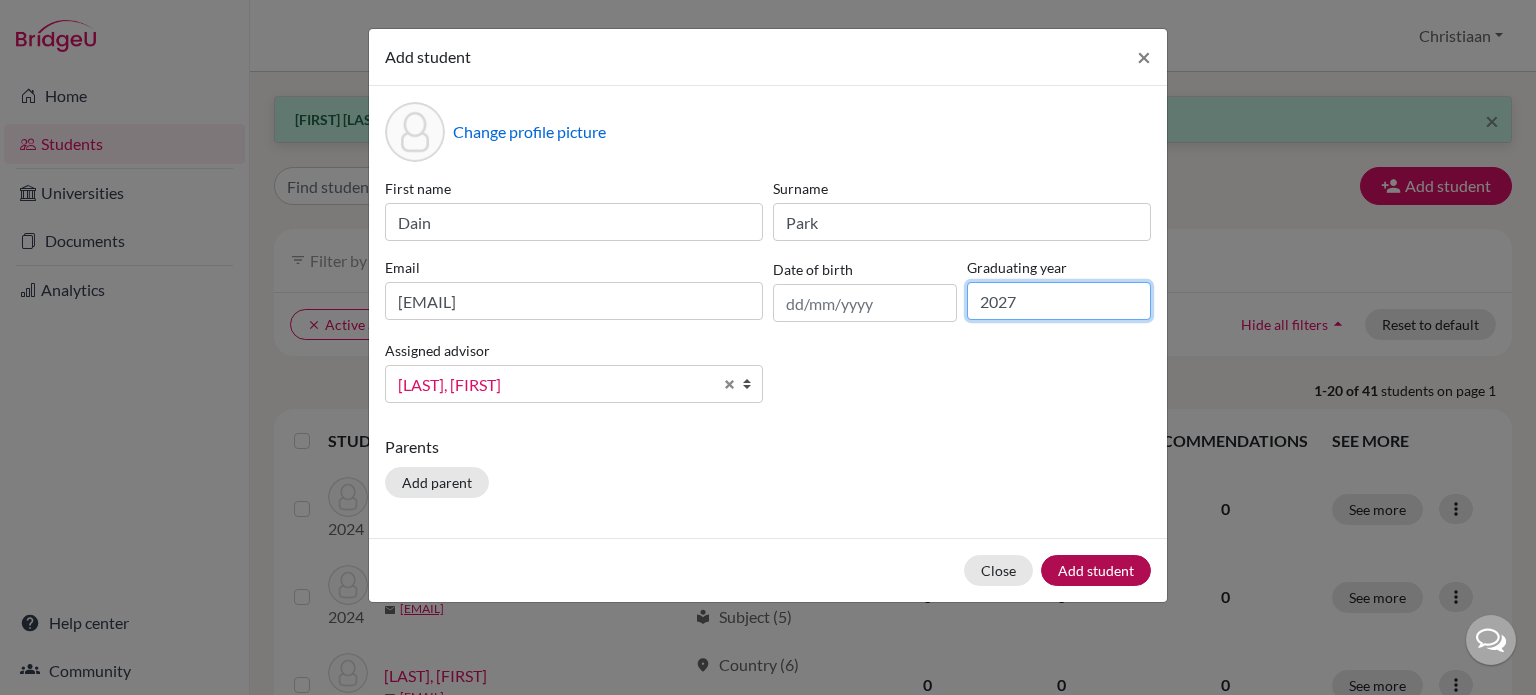 type on "2027" 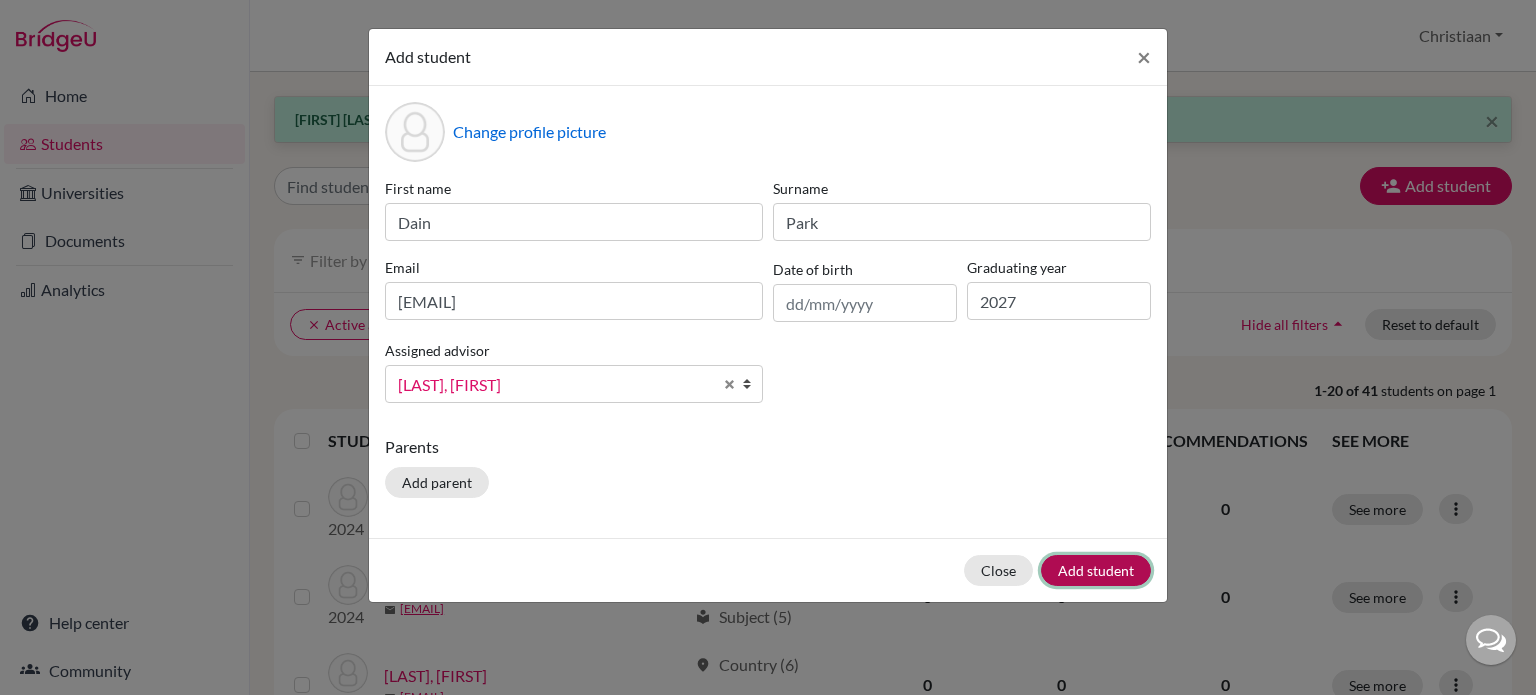 click on "Add student" at bounding box center [1096, 570] 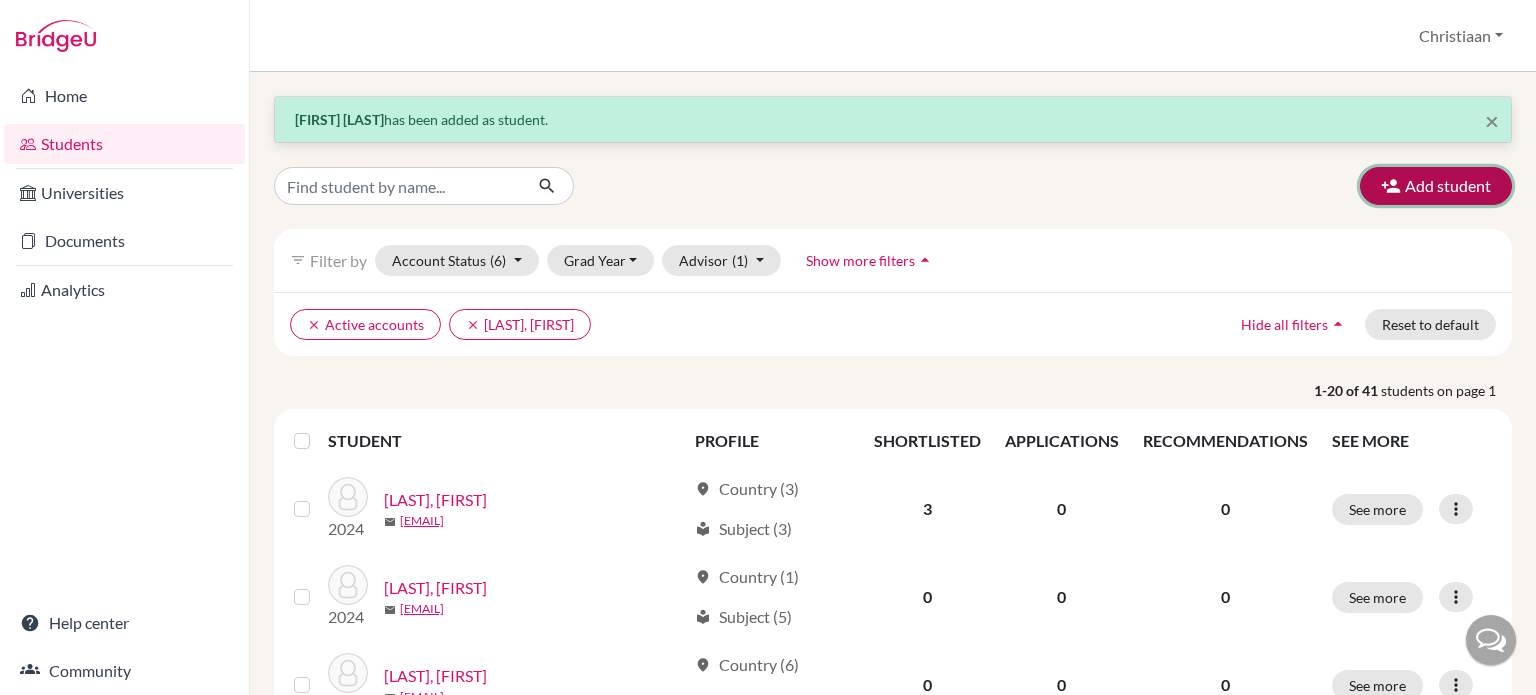 click at bounding box center (1391, 186) 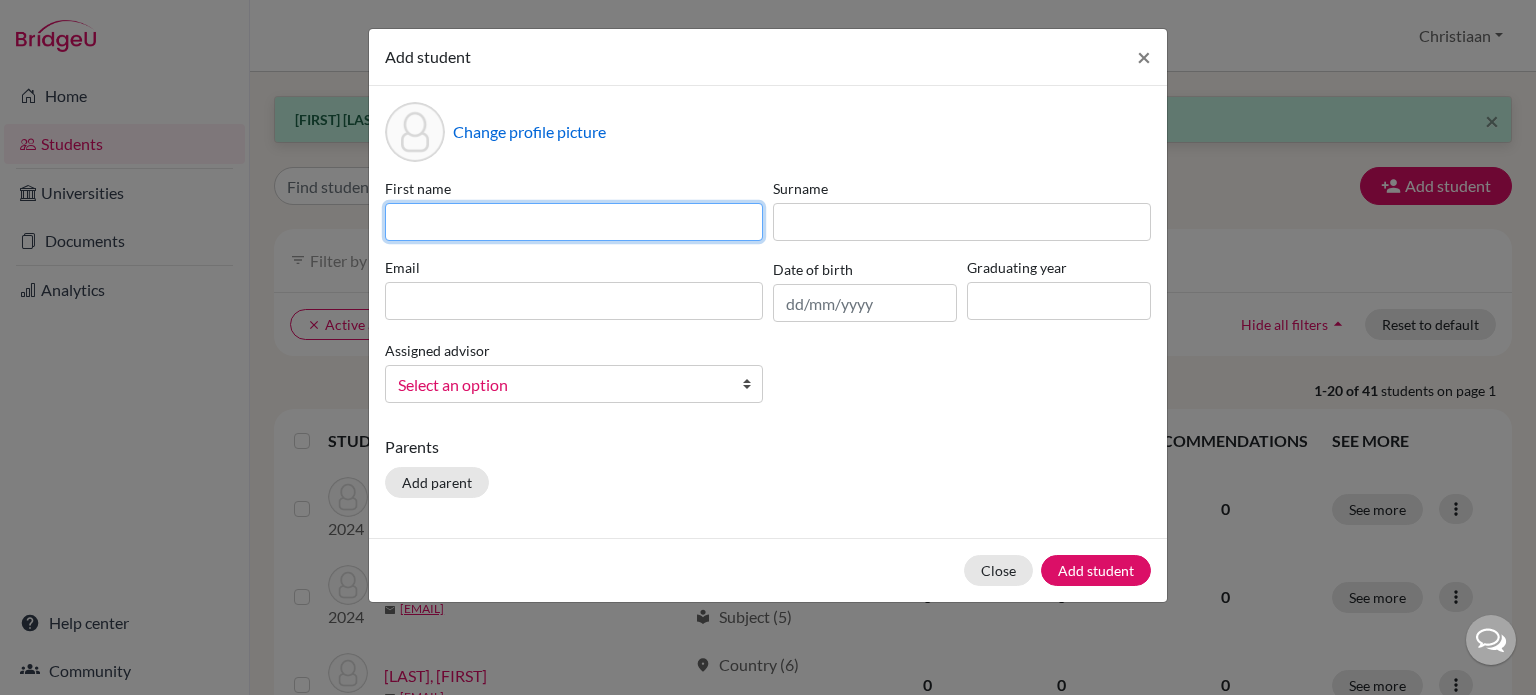 click at bounding box center (574, 222) 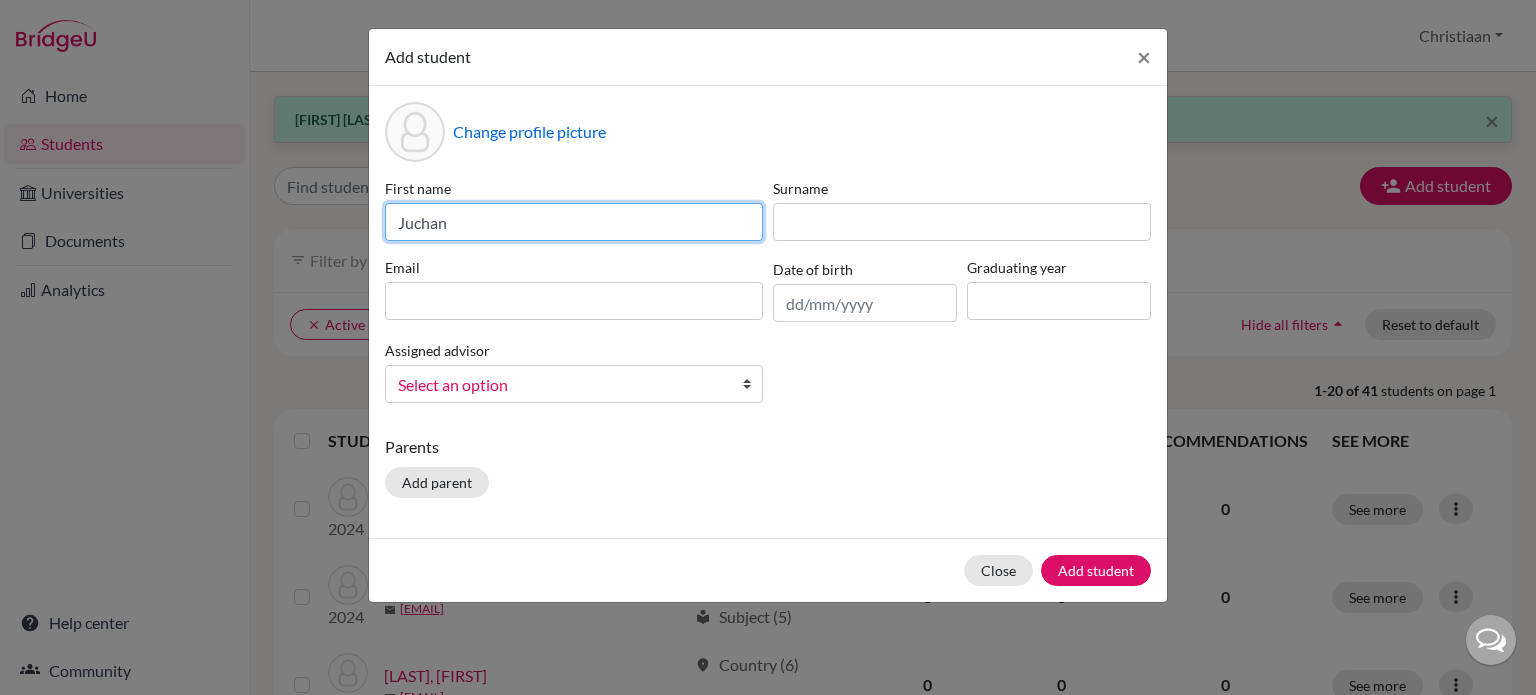 type on "Juchan" 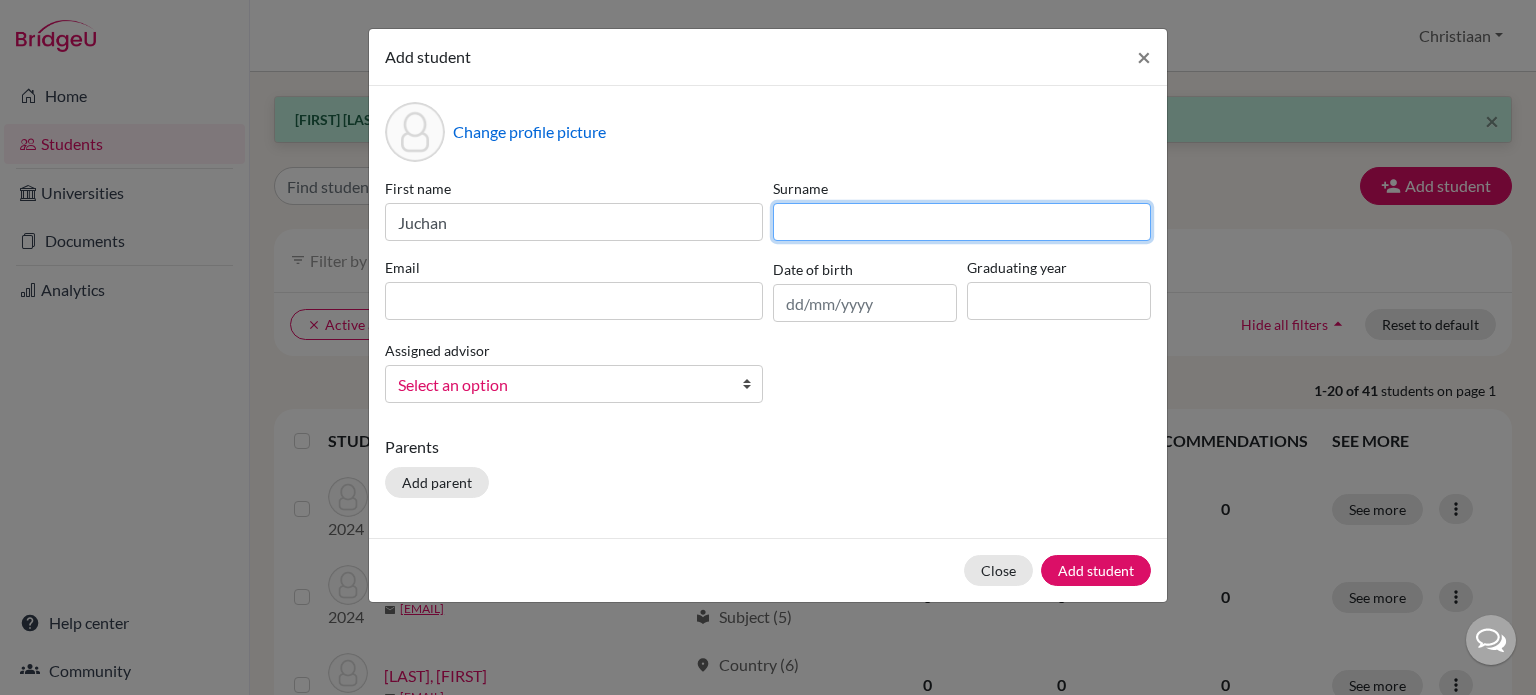 type on "s" 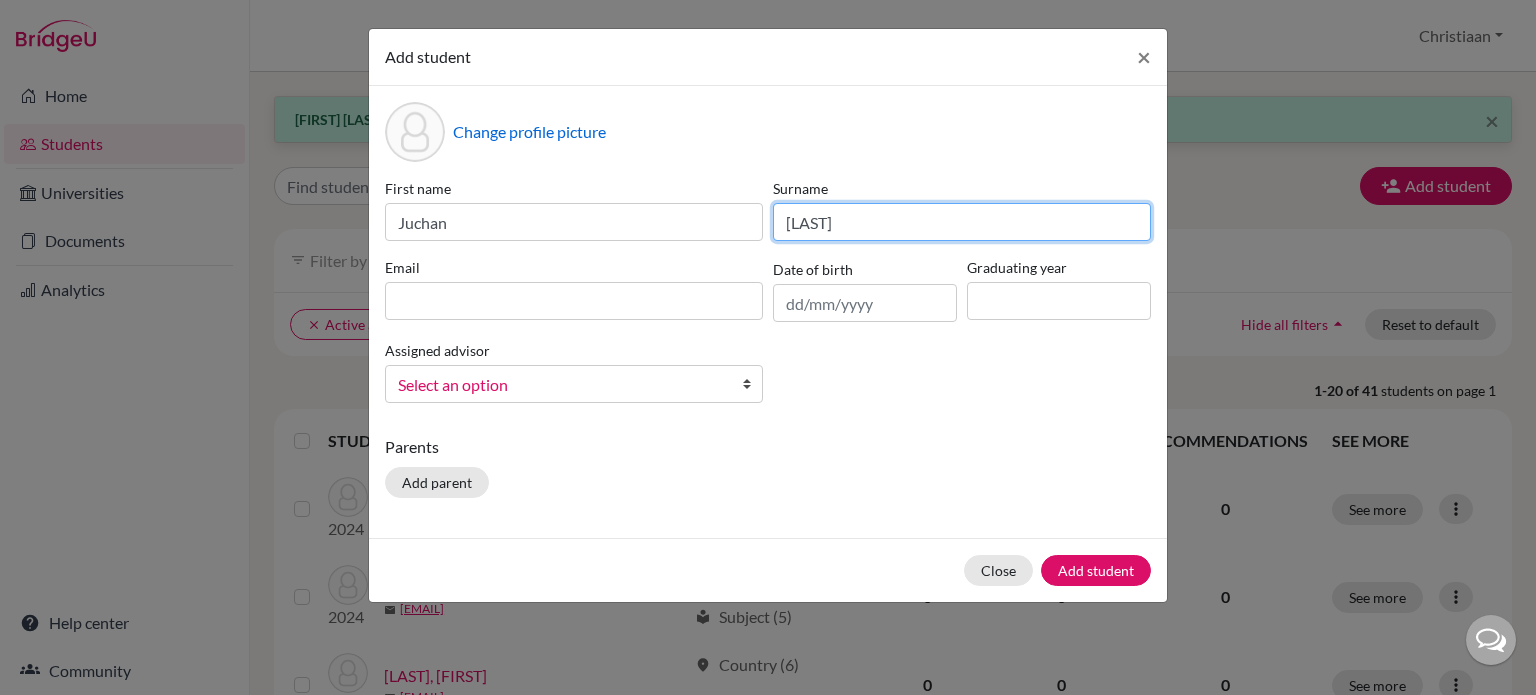 type on "[LAST]" 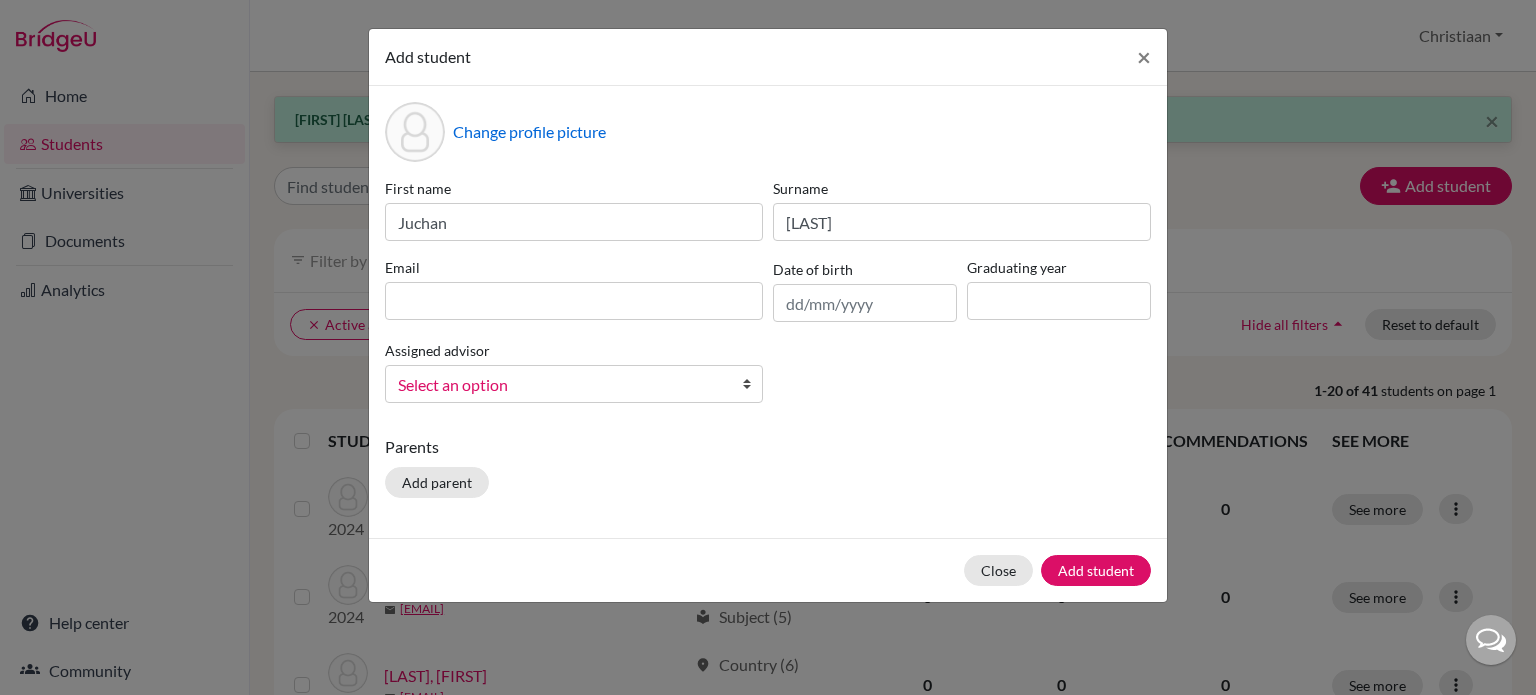 click on "Email" at bounding box center (574, 289) 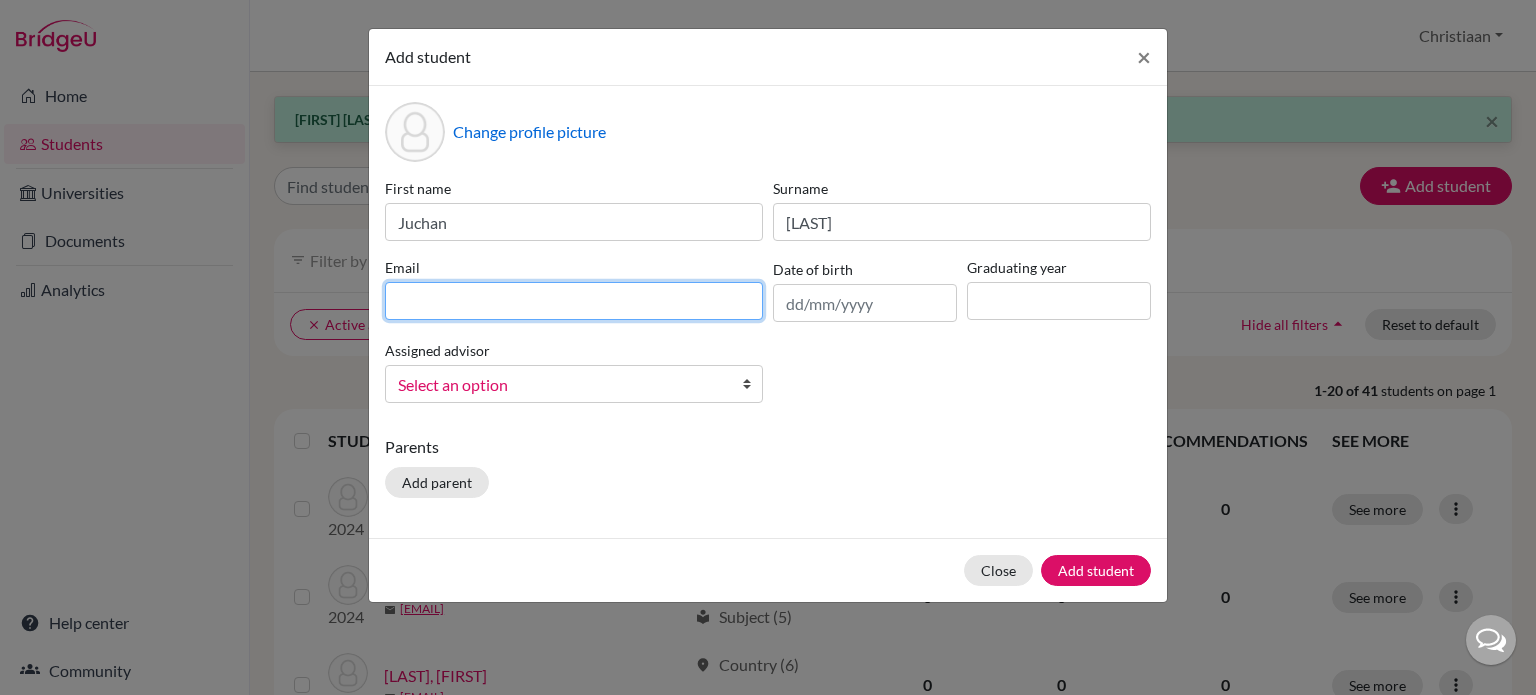 click at bounding box center [574, 301] 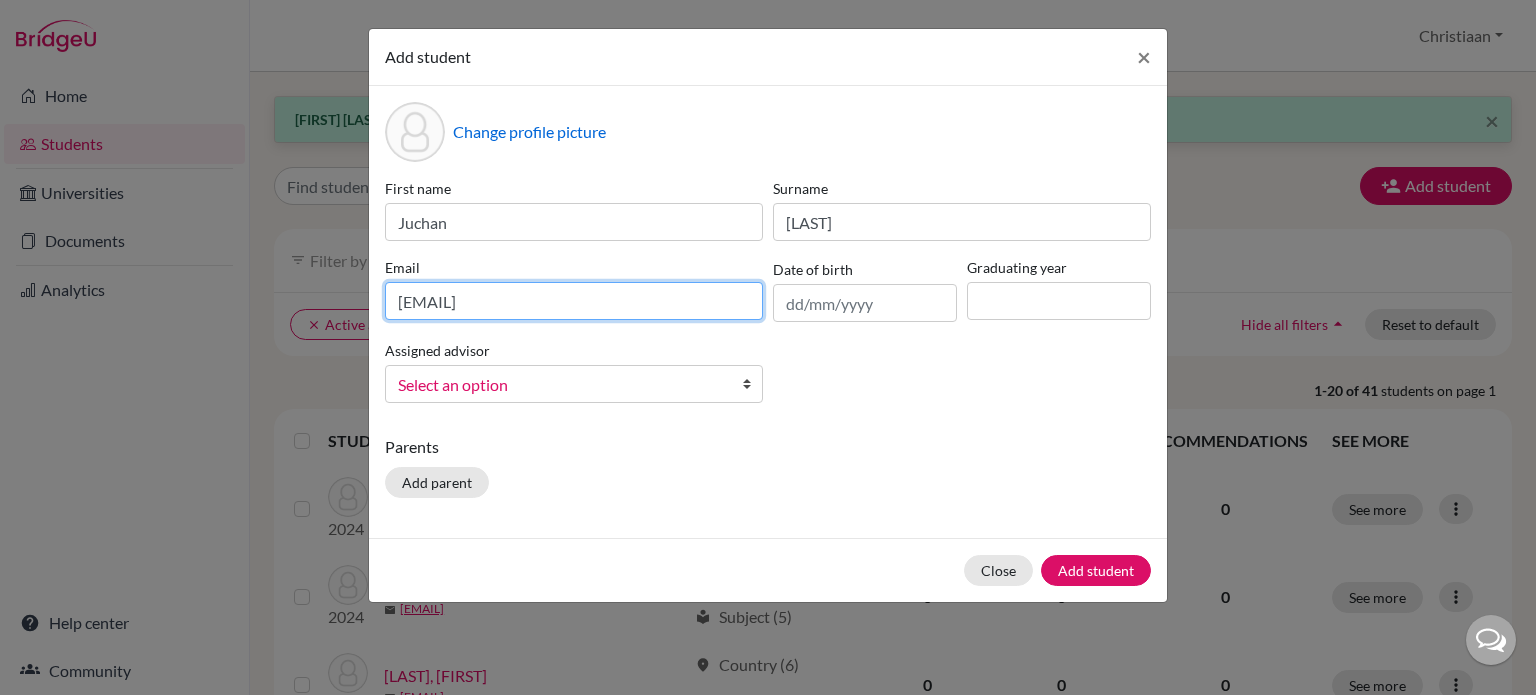 type on "[EMAIL]" 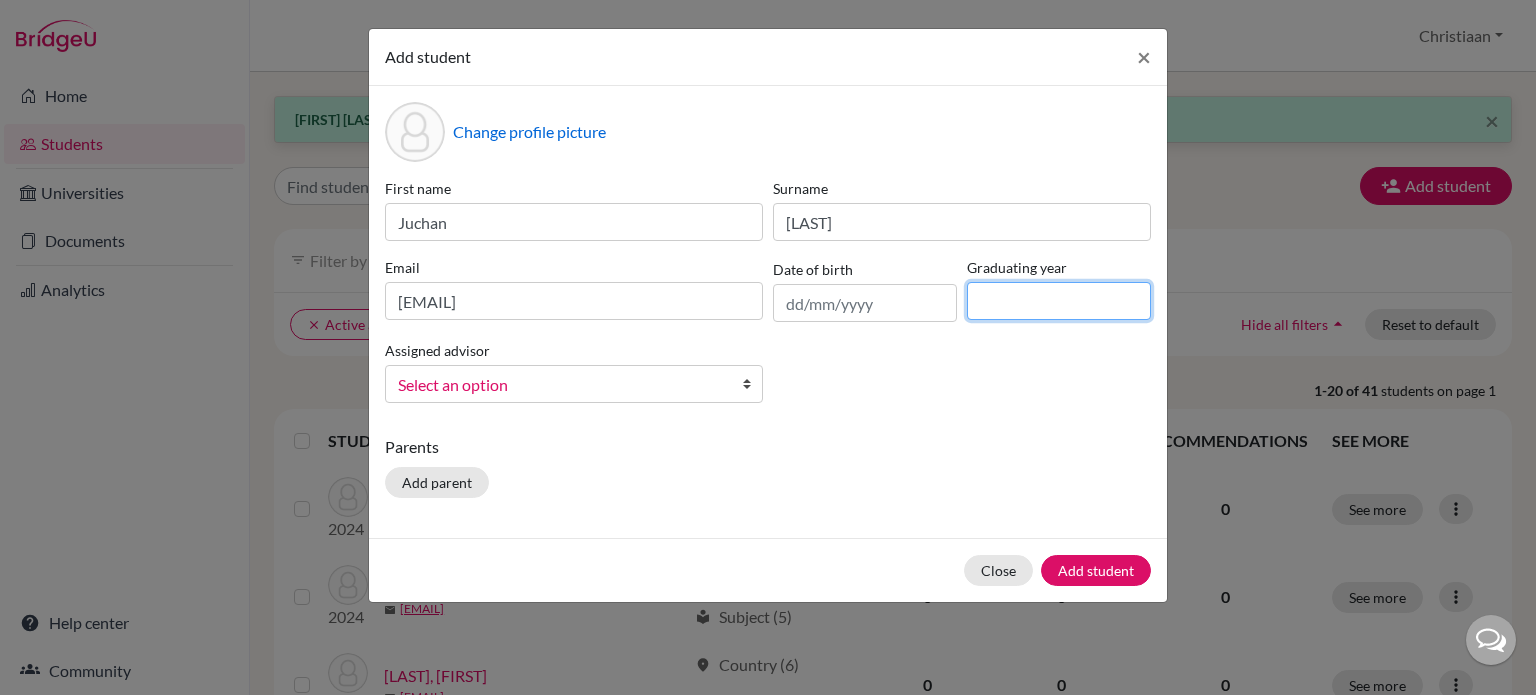 click at bounding box center [1059, 301] 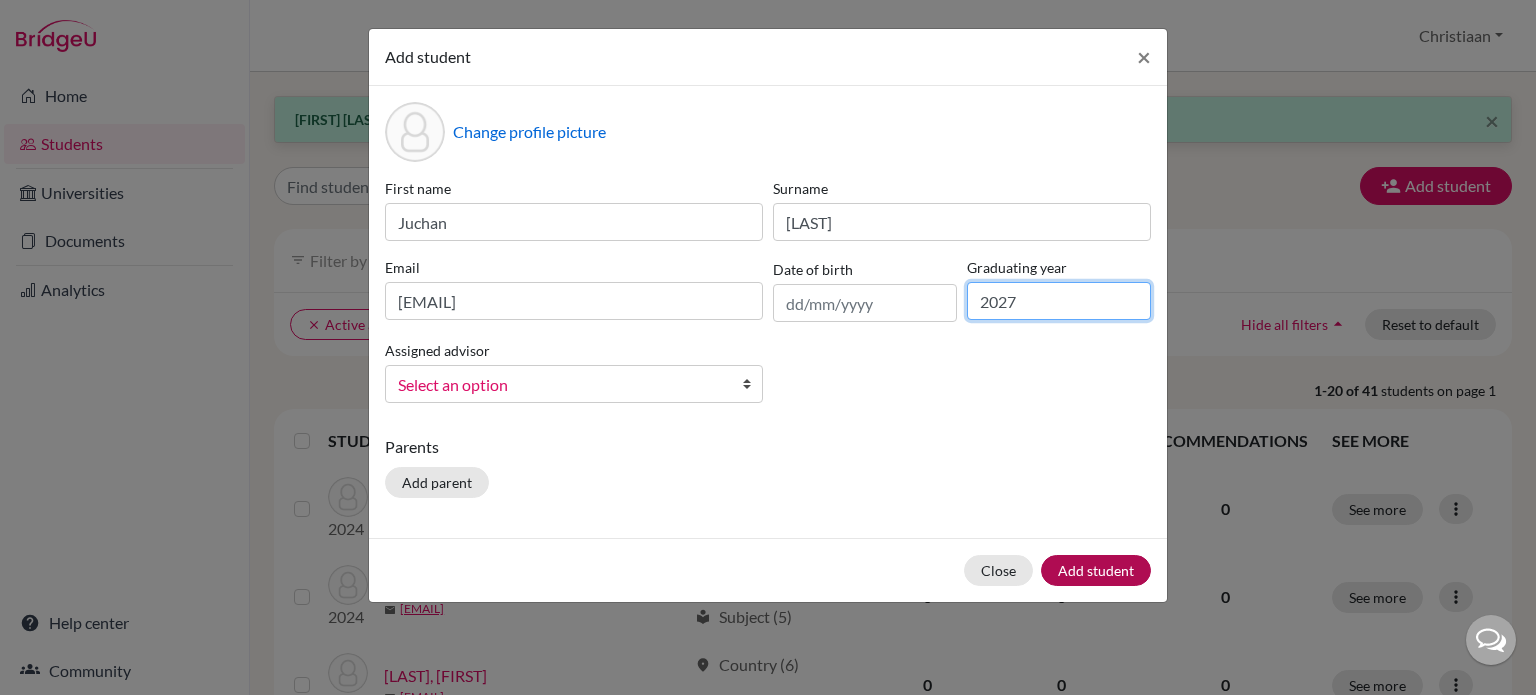type on "2027" 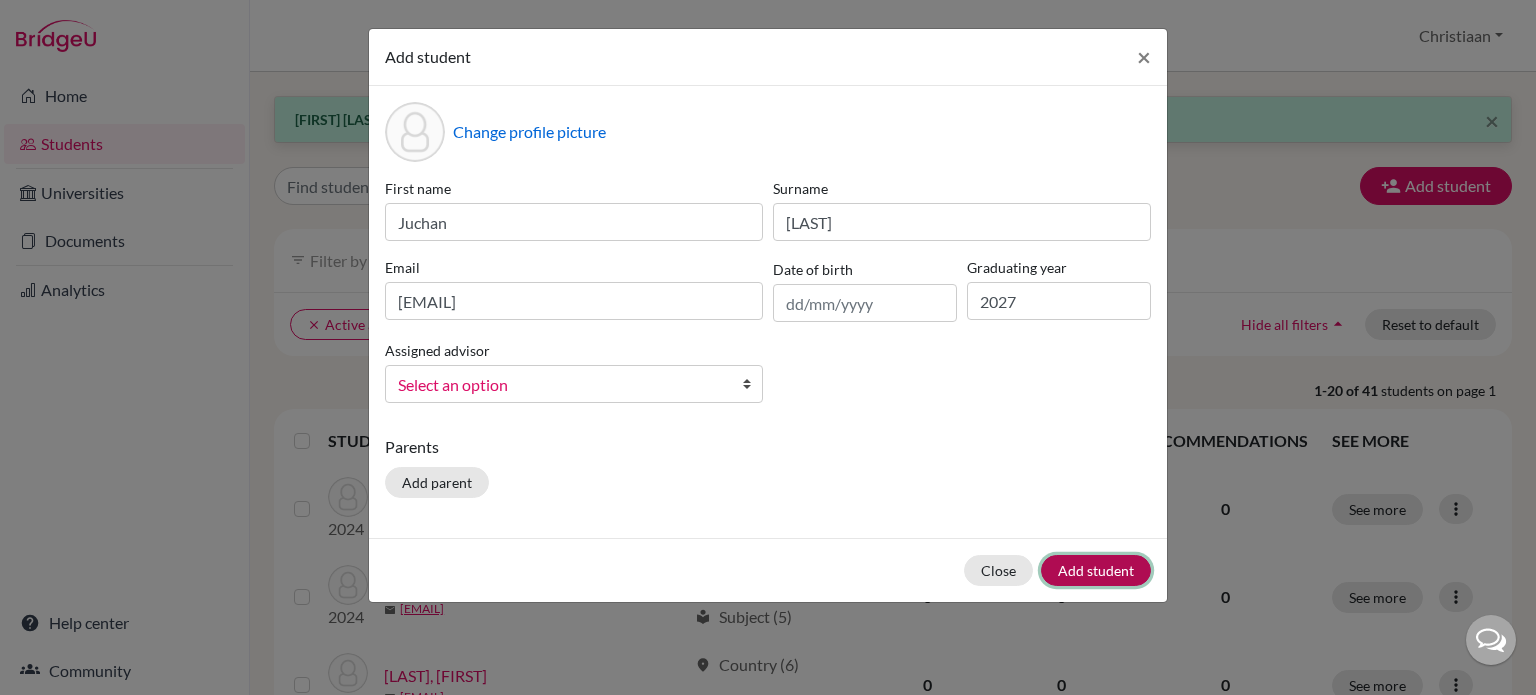 click on "Add student" at bounding box center [1096, 570] 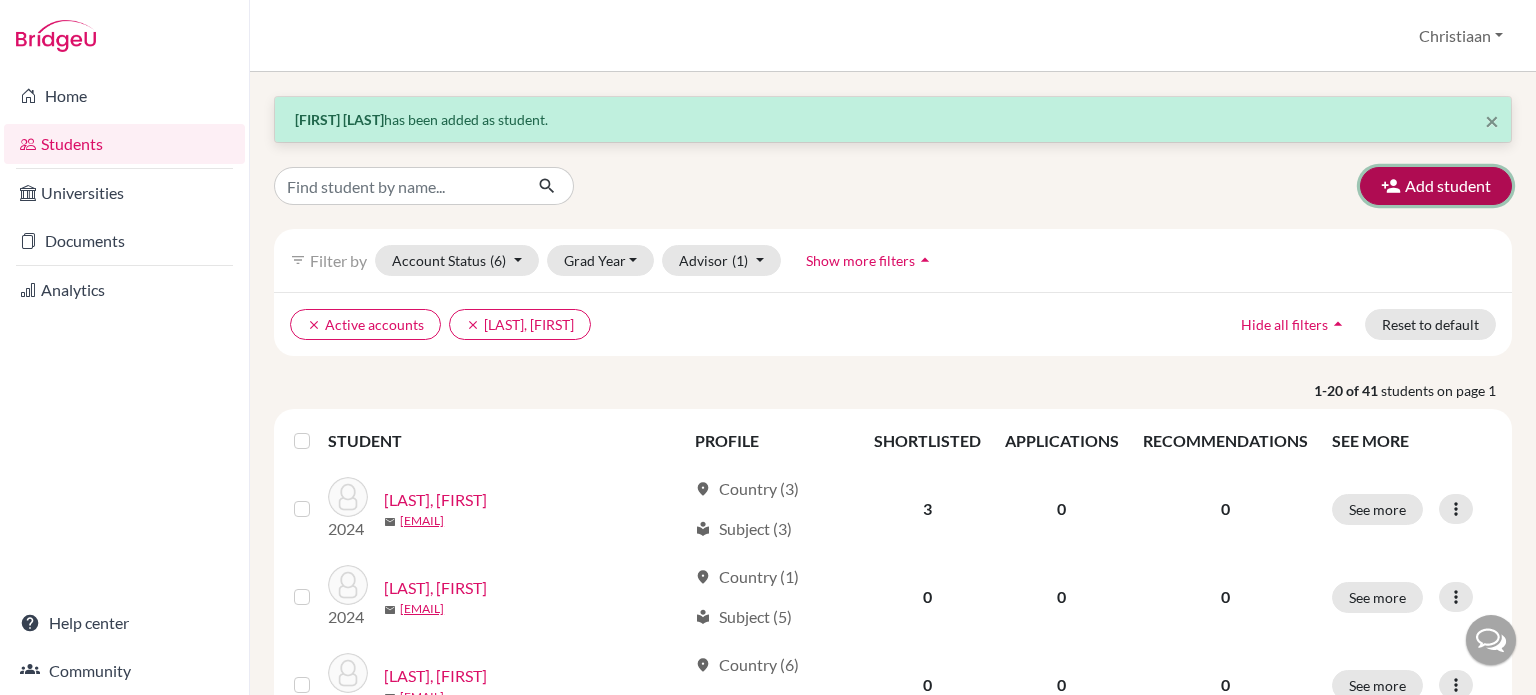 click on "Add student" at bounding box center (1436, 186) 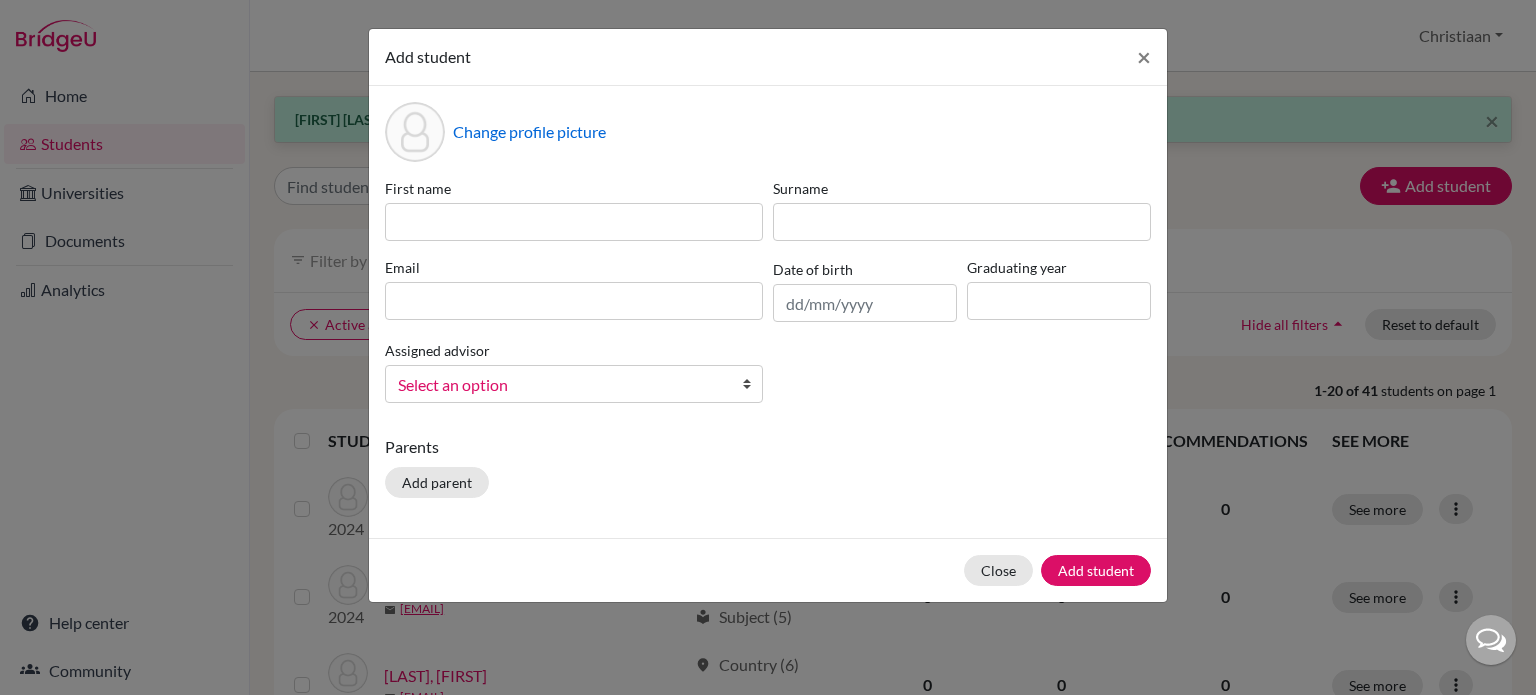 click on "Email" at bounding box center (574, 267) 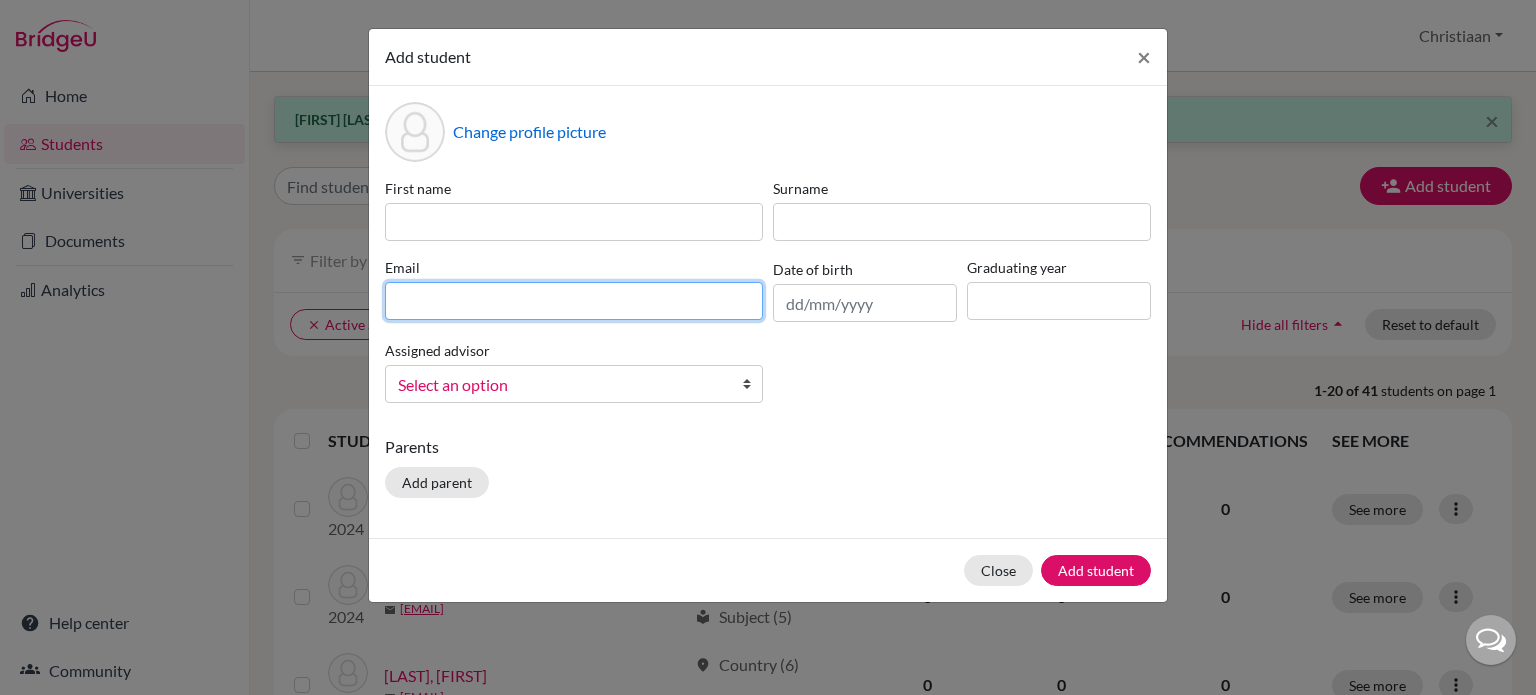 click at bounding box center (574, 301) 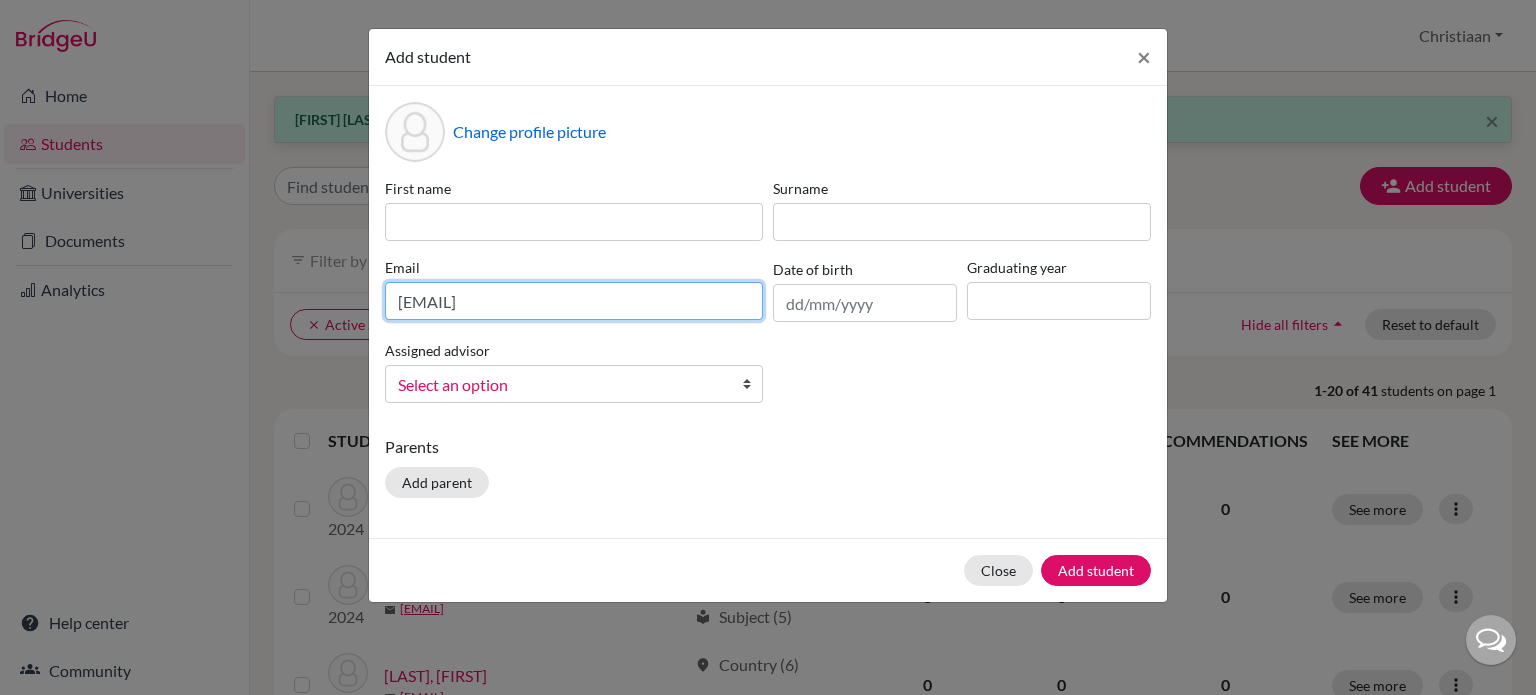 type on "[EMAIL]" 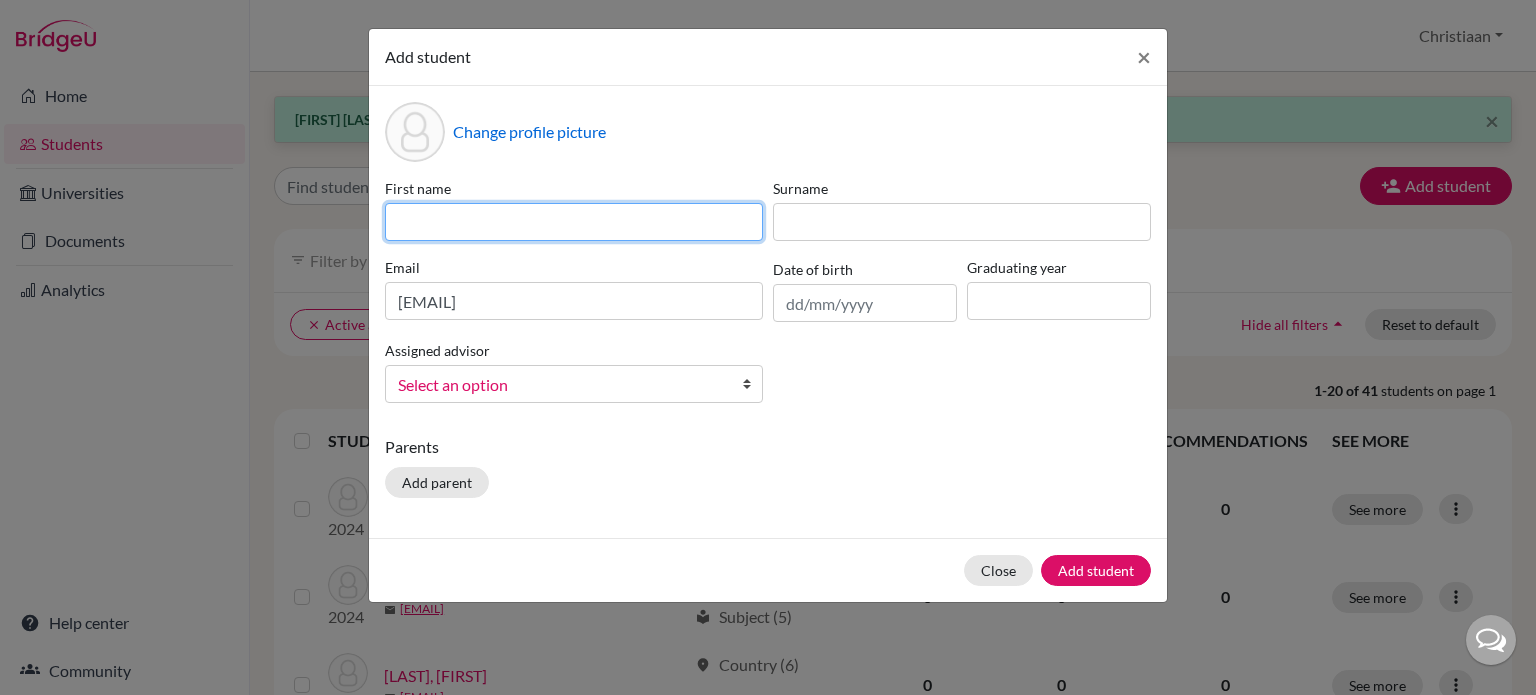 click at bounding box center [574, 222] 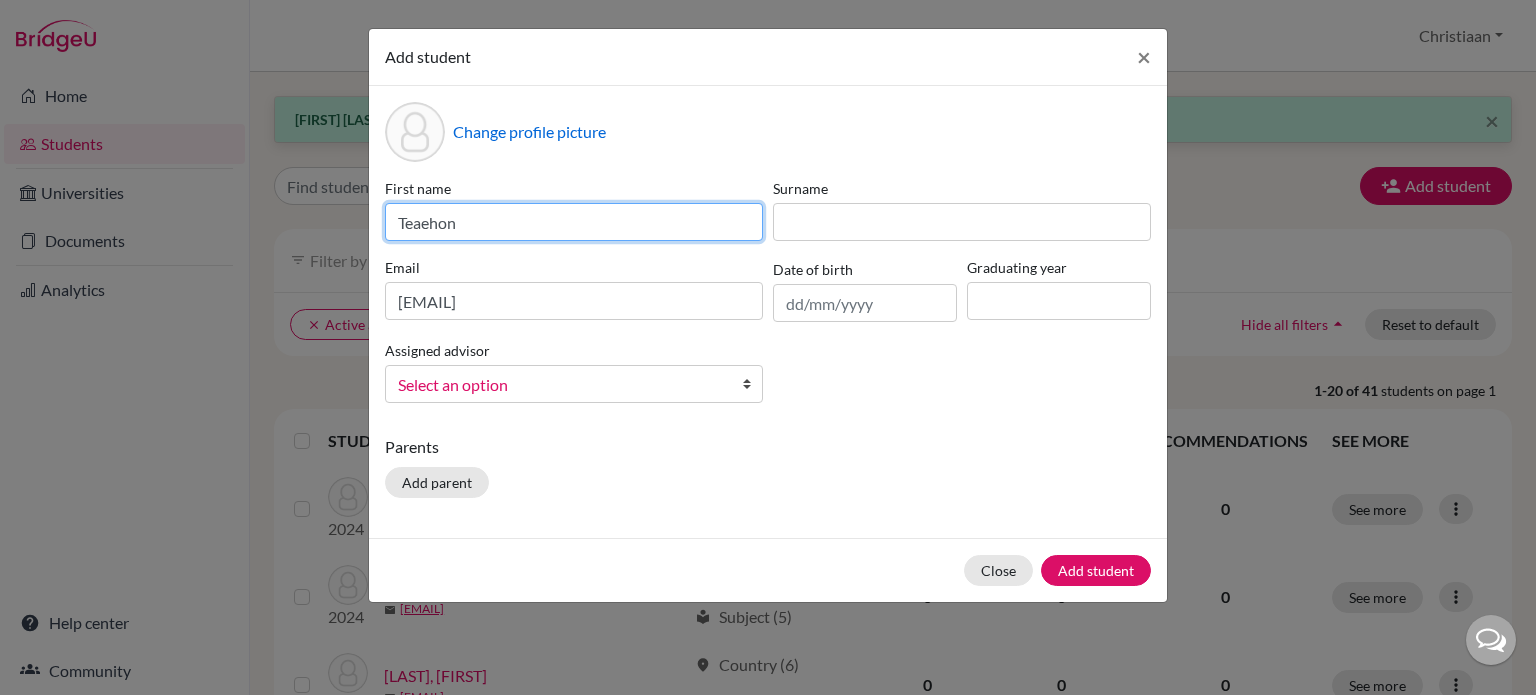 type on "Teaehon" 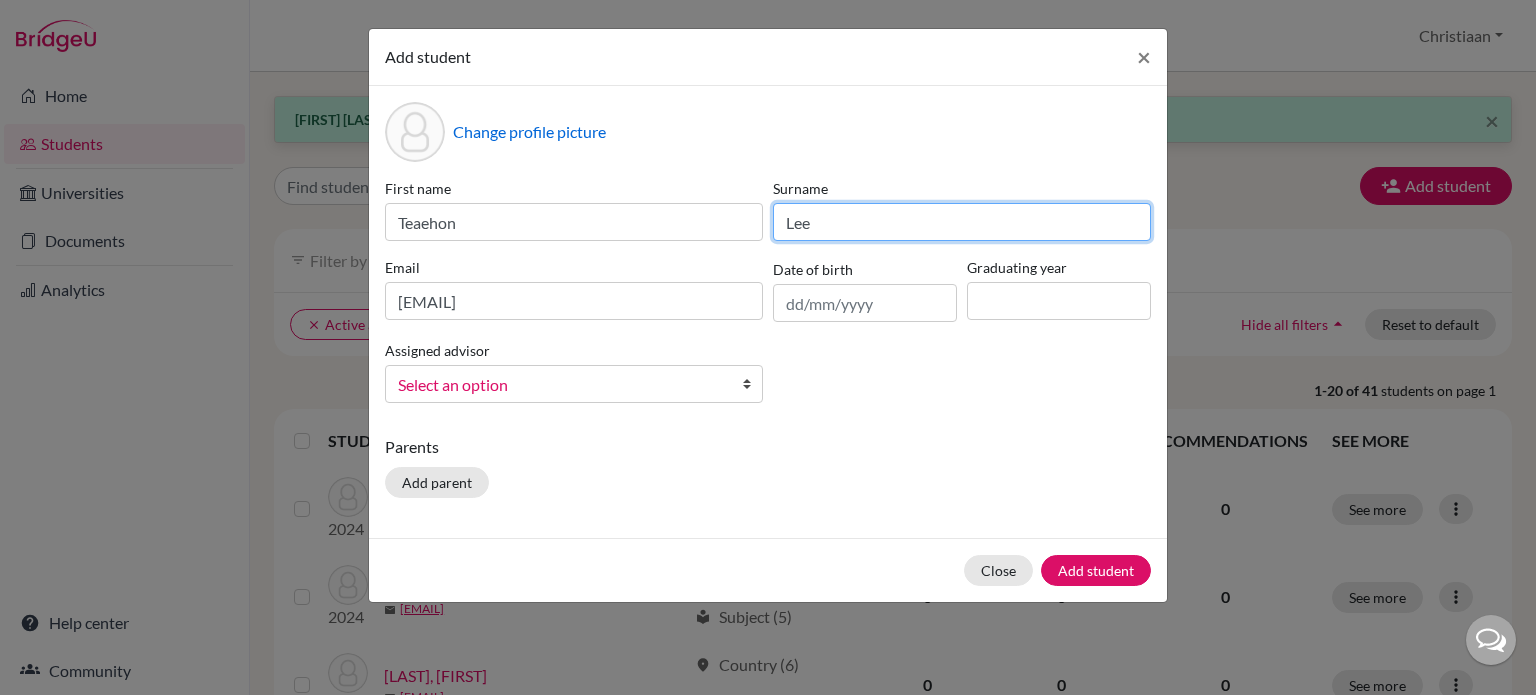 type on "Lee" 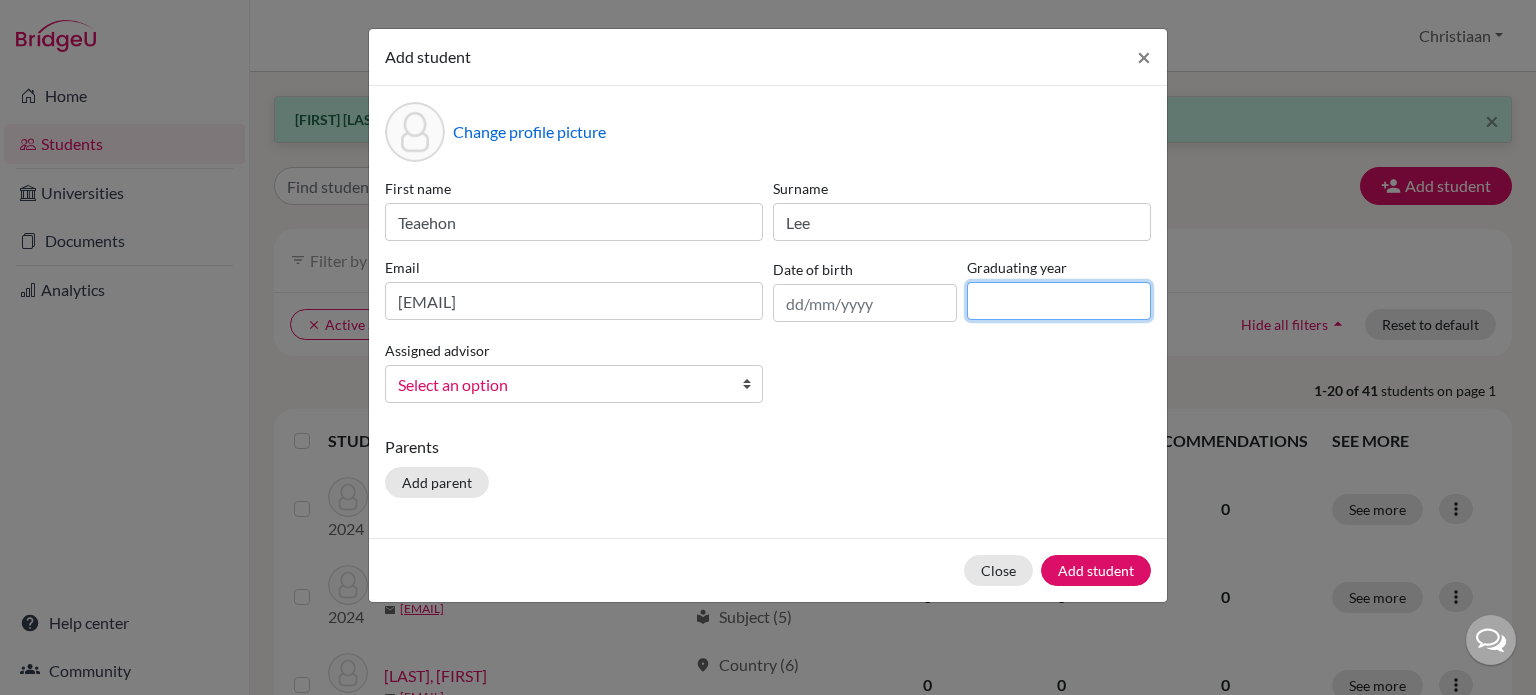 click at bounding box center (1059, 301) 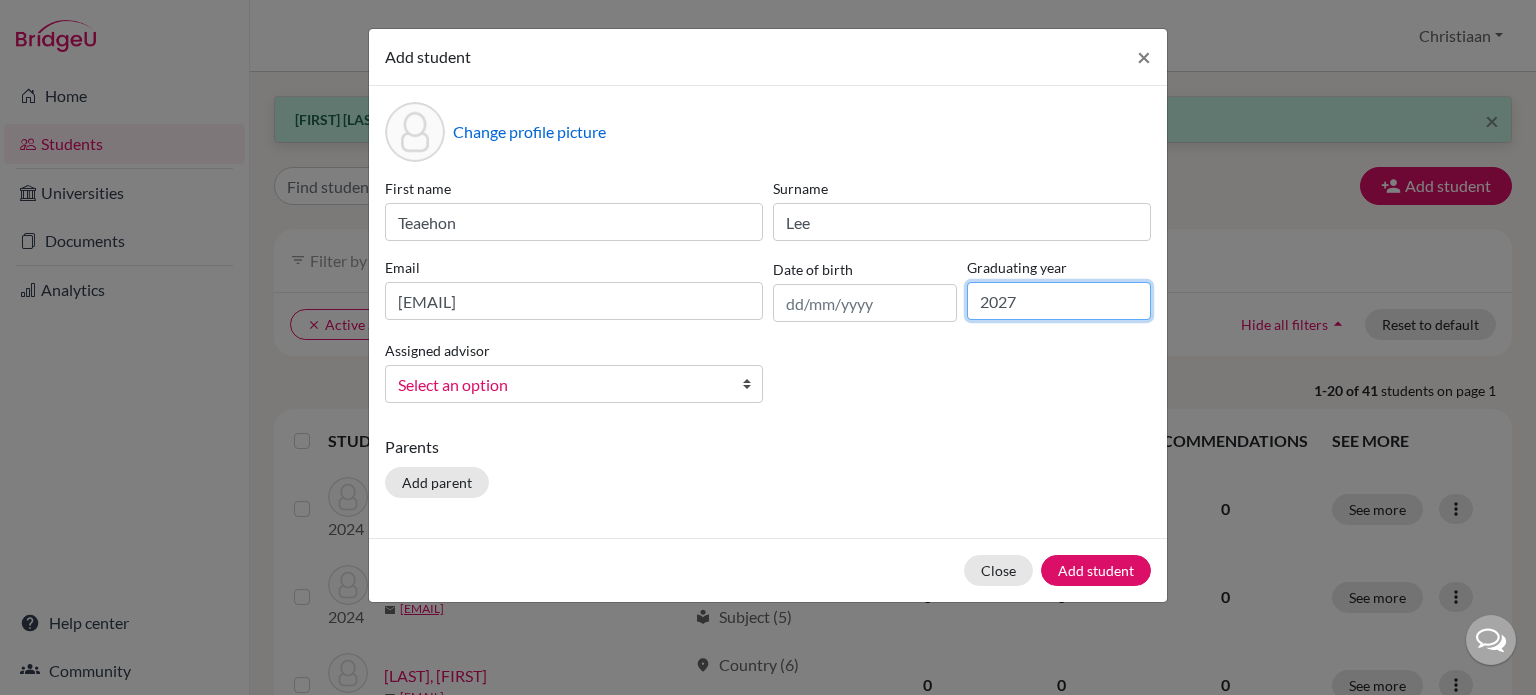 type on "2027" 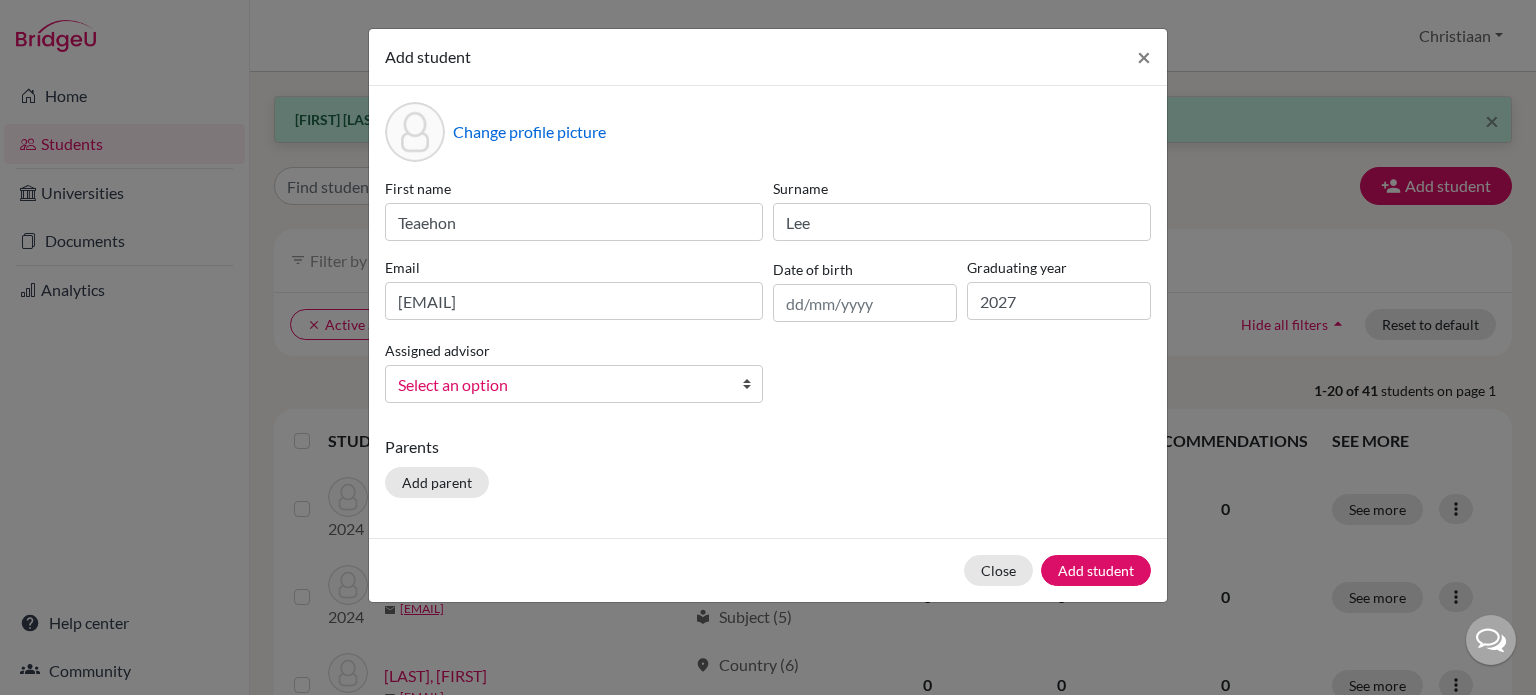 click on "First name Teaehon Surname Lee Email [EMAIL] Date of birth Graduating year 2027 Assigned advisor Chima, Sunita Jones, Anne Paetzold, Christiaan Smith, Davina
Select an option" at bounding box center (768, 298) 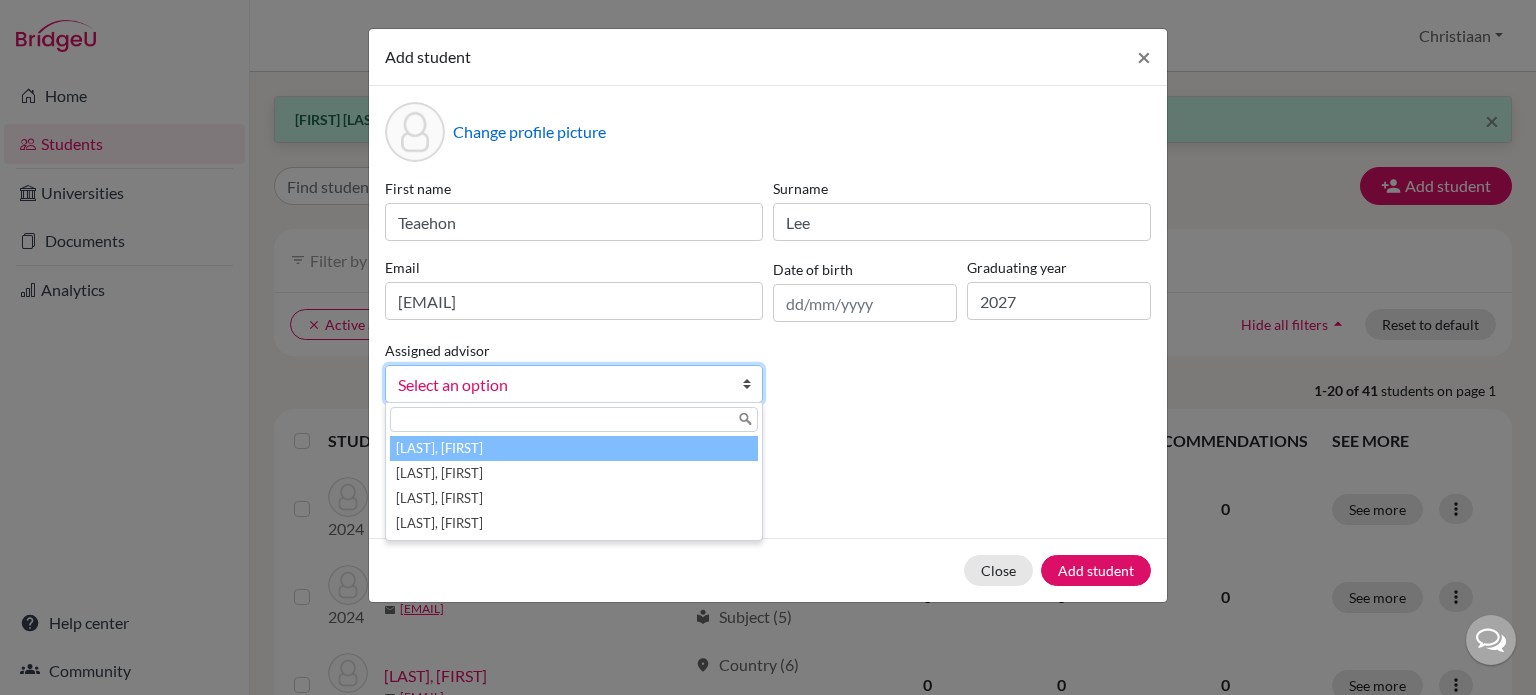 click on "Select an option" at bounding box center (561, 385) 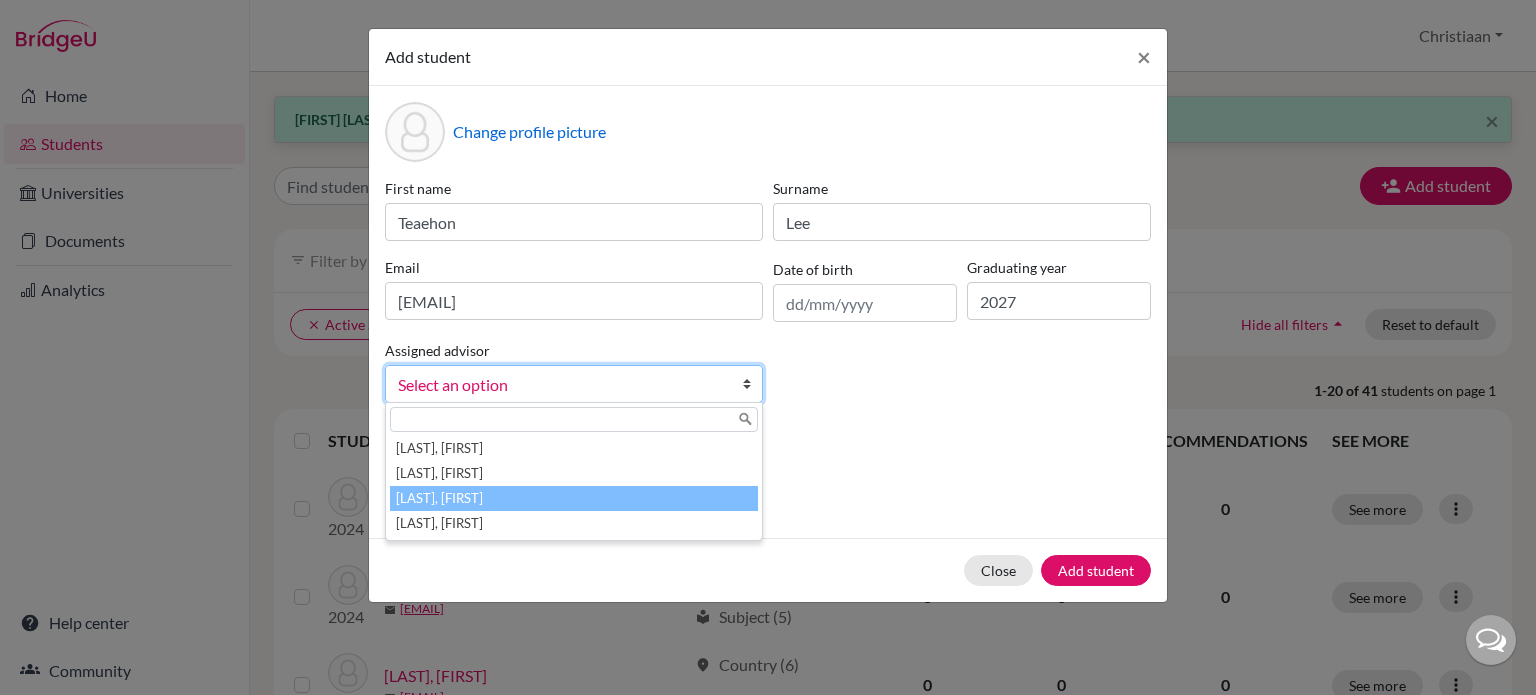 click on "[LAST], [FIRST]" at bounding box center (574, 498) 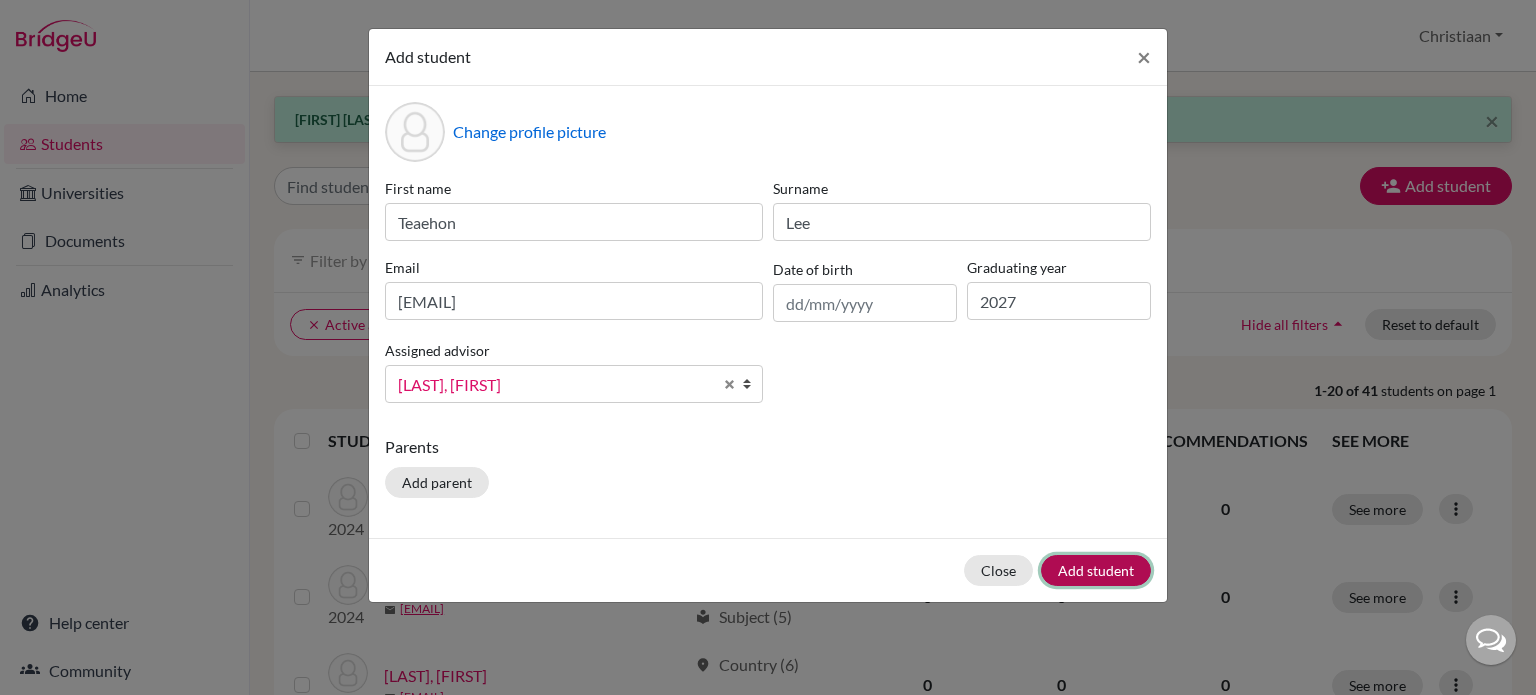 click on "Add student" at bounding box center (1096, 570) 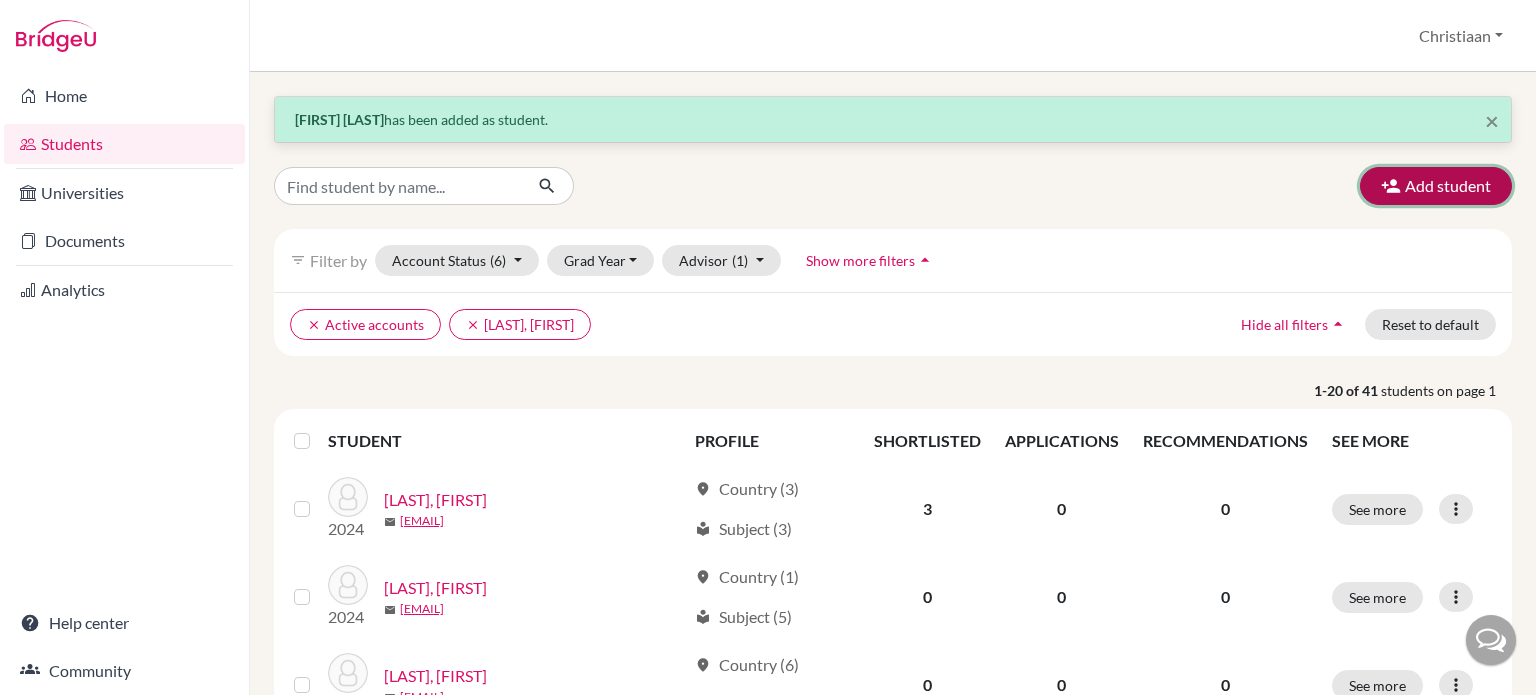 click on "Add student" at bounding box center (1436, 186) 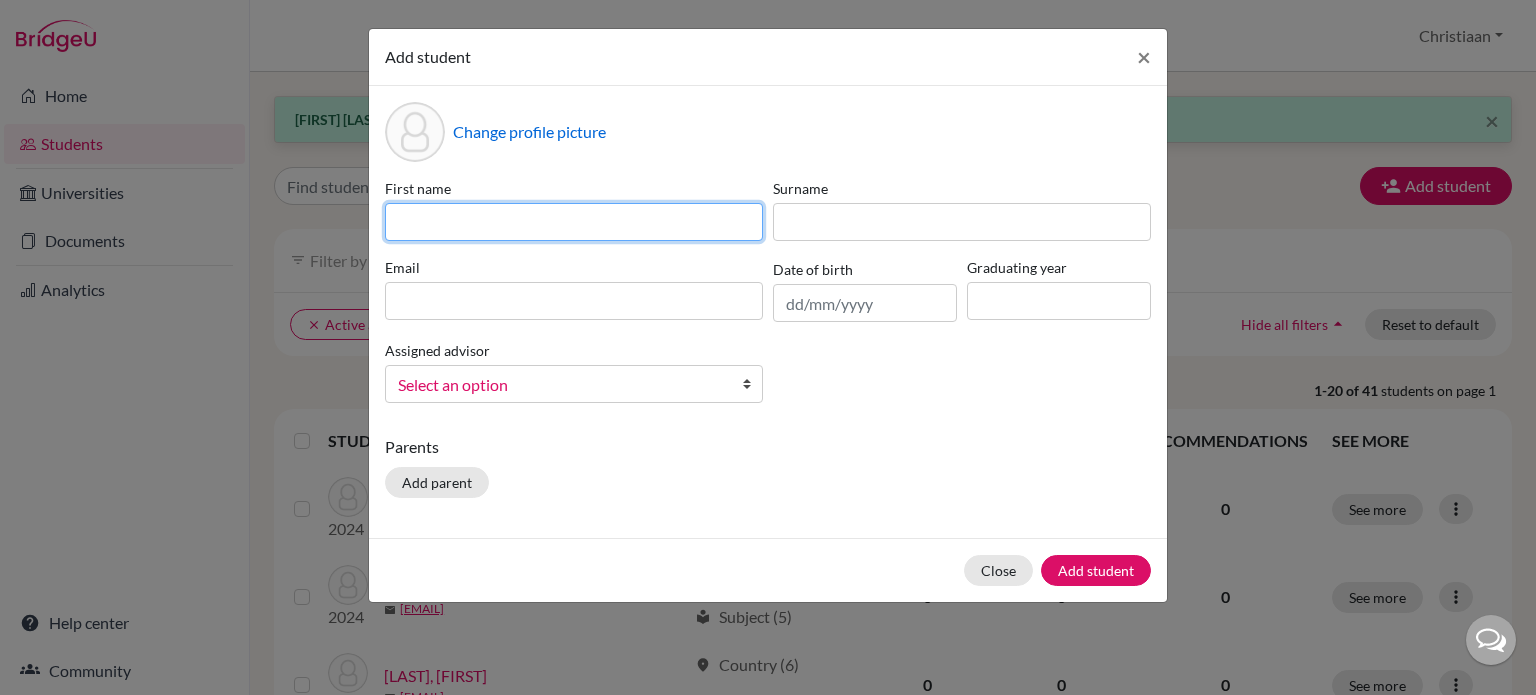 click at bounding box center [574, 222] 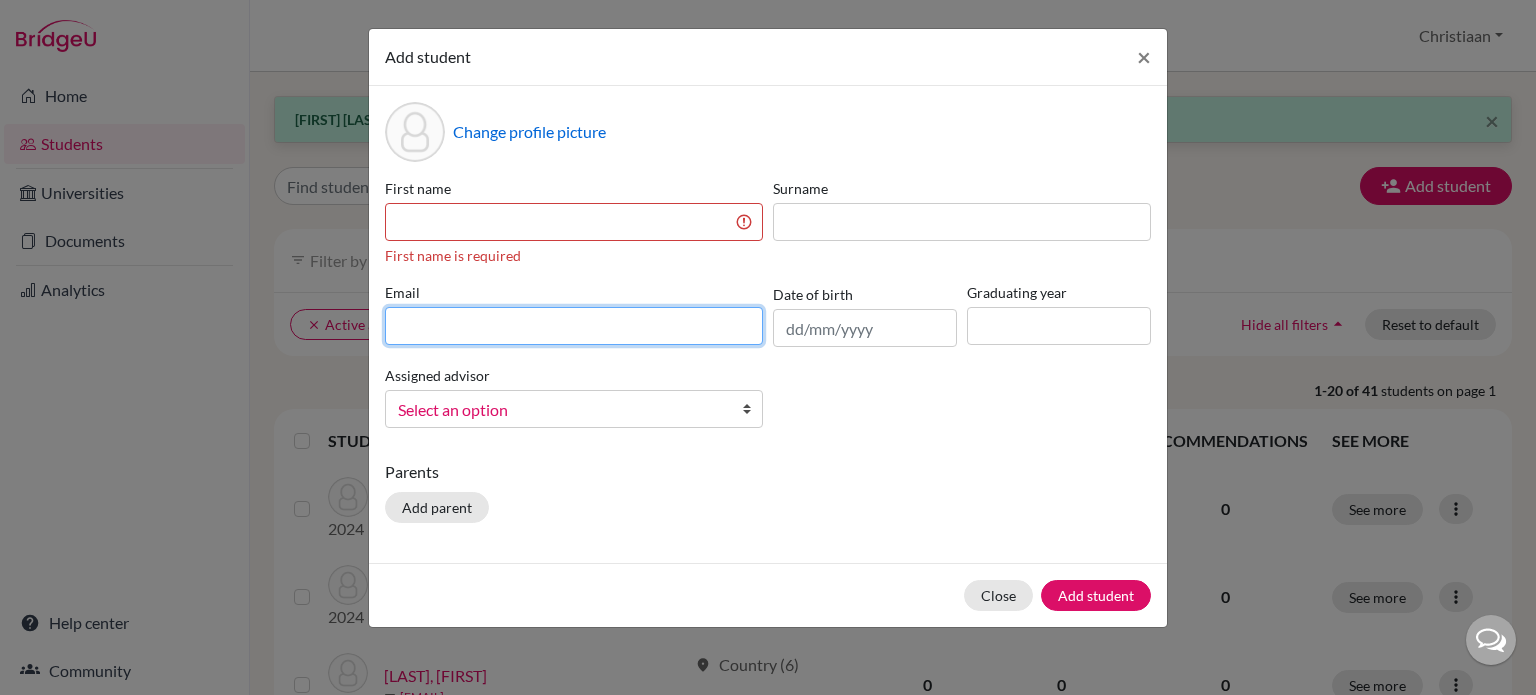 click on "Email" at bounding box center [574, 314] 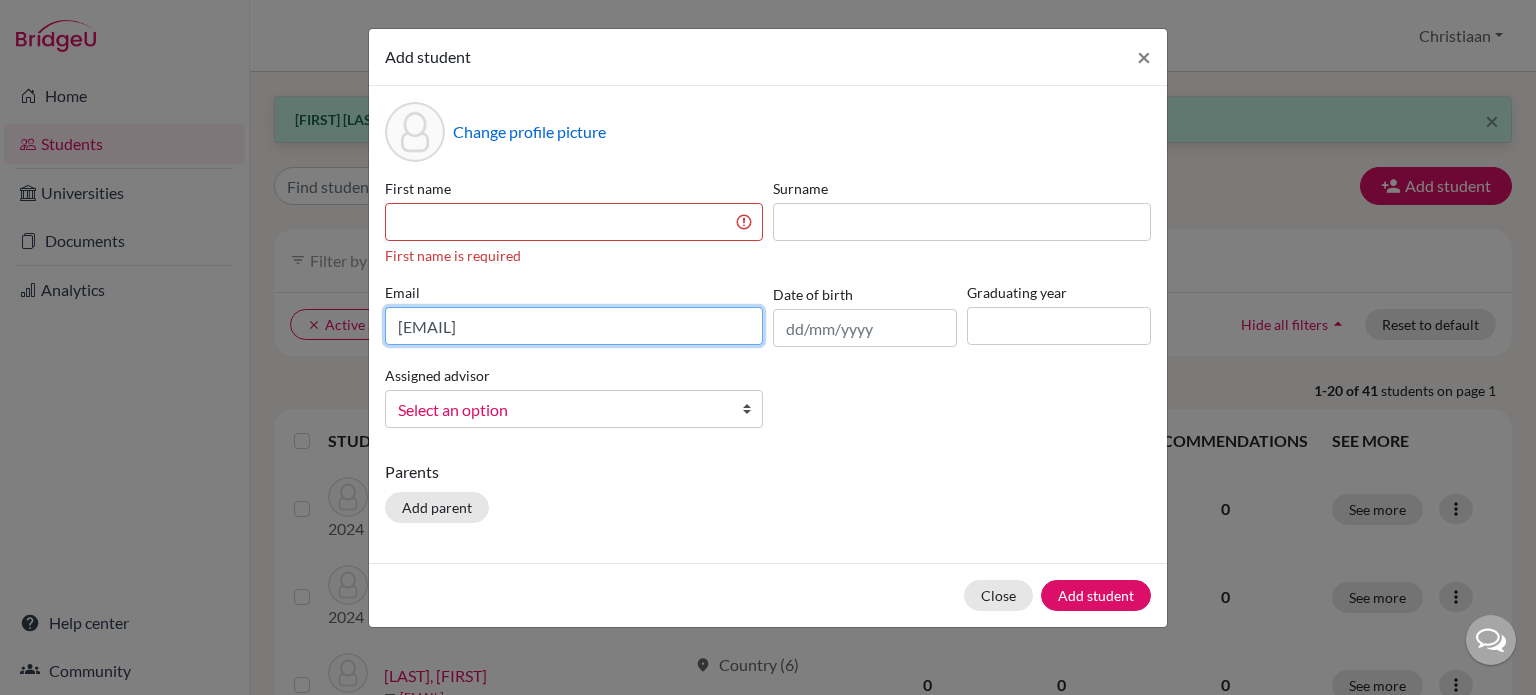 drag, startPoint x: 449, startPoint y: 325, endPoint x: 404, endPoint y: 324, distance: 45.01111 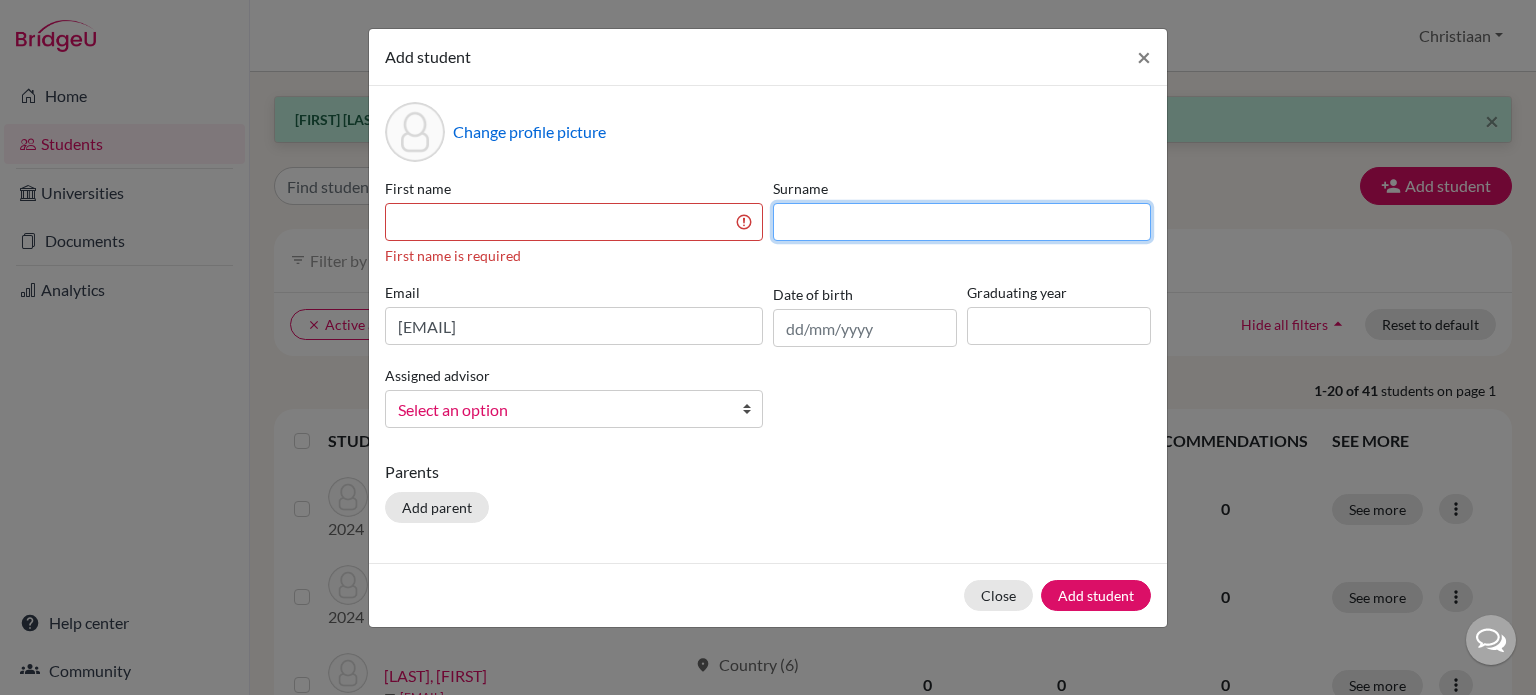 click at bounding box center [962, 222] 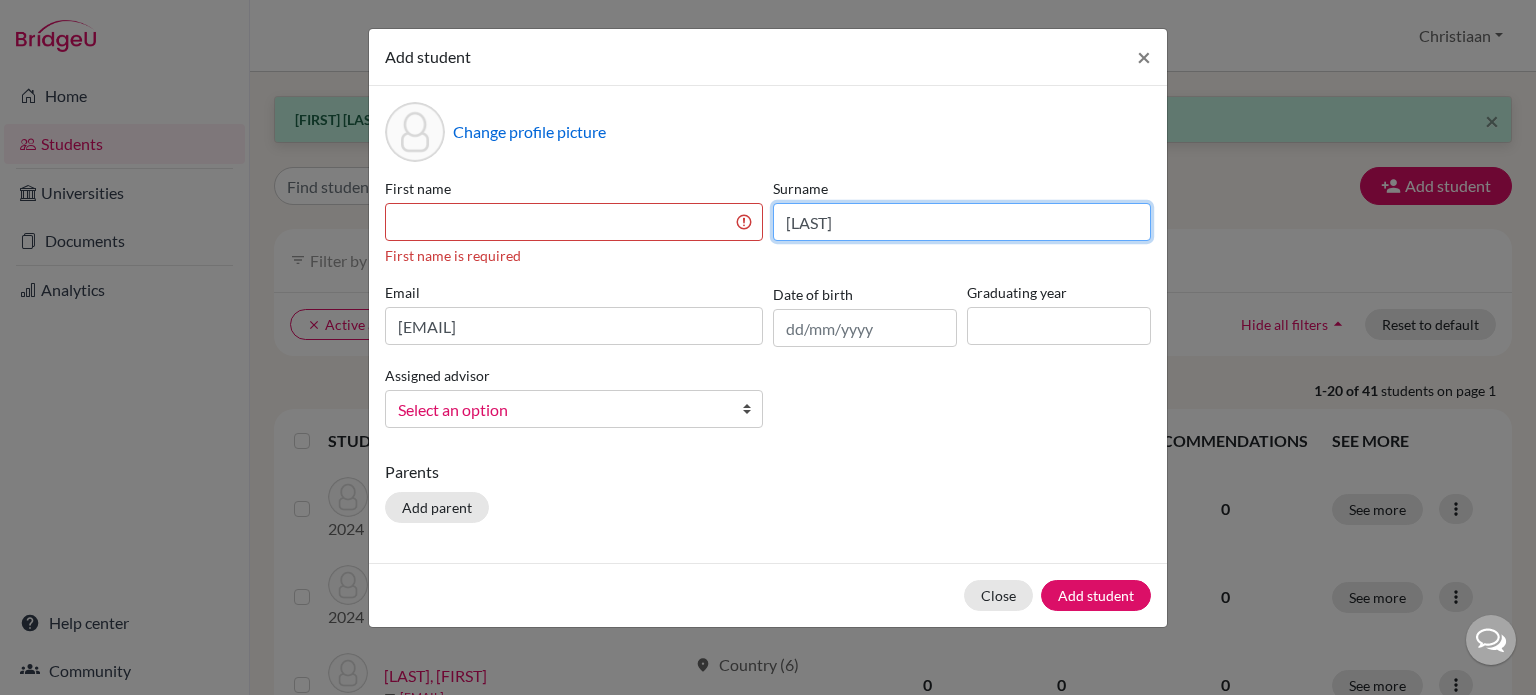 click on "[LAST]" at bounding box center [962, 222] 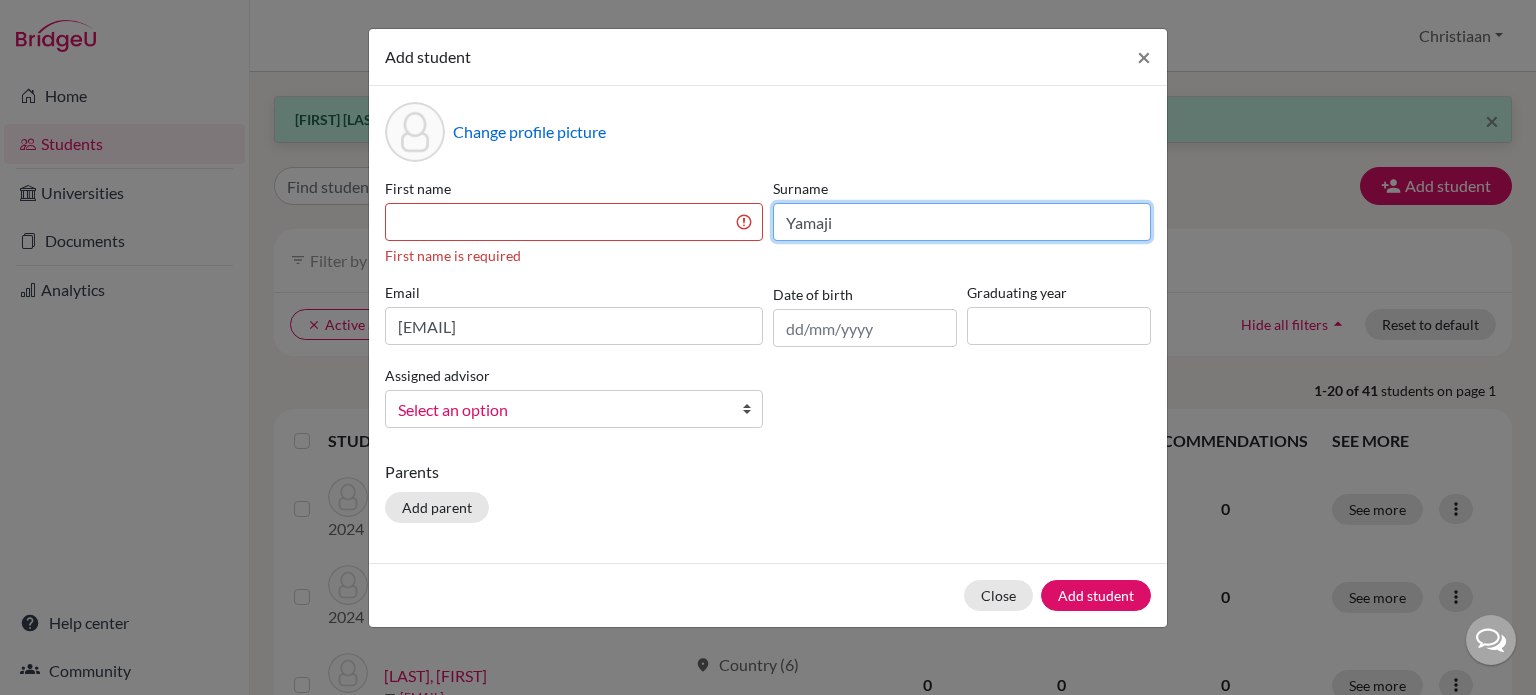 type on "Yamaji" 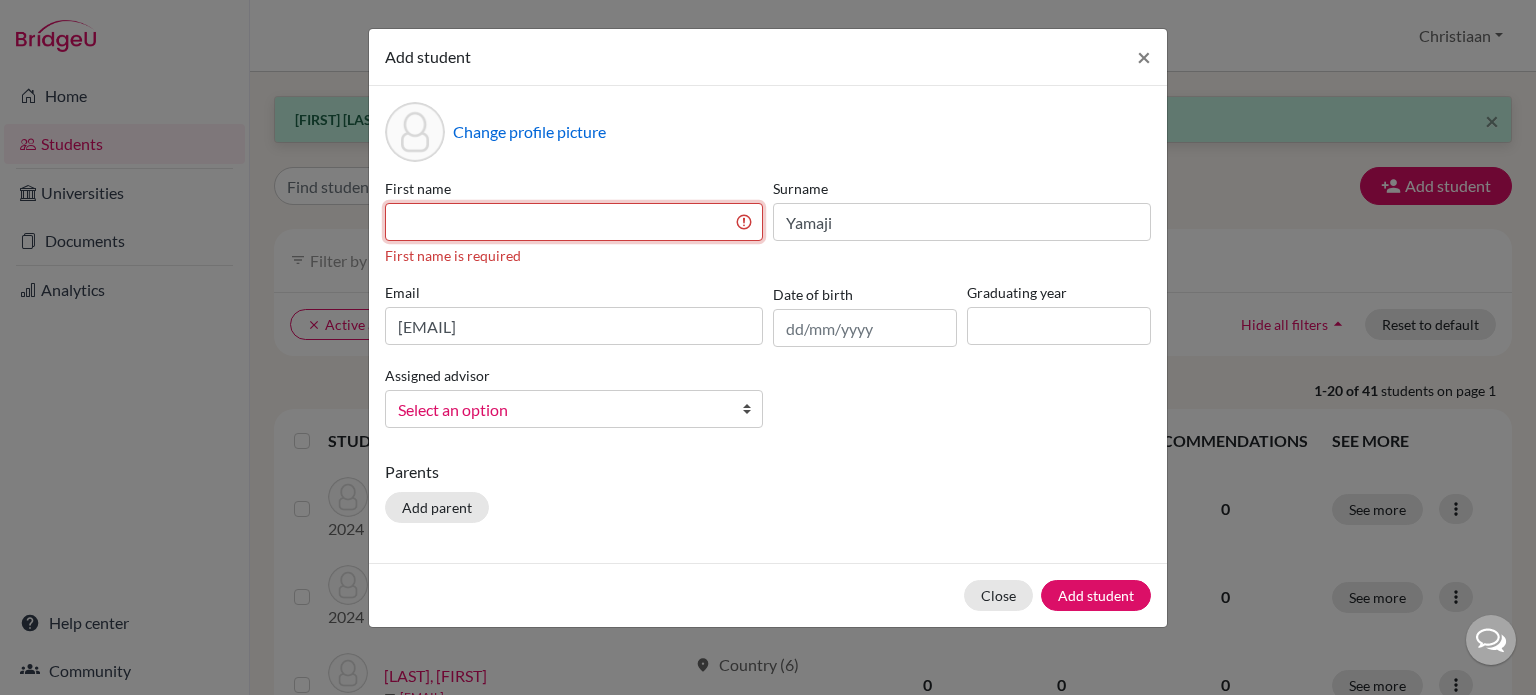 click at bounding box center (574, 222) 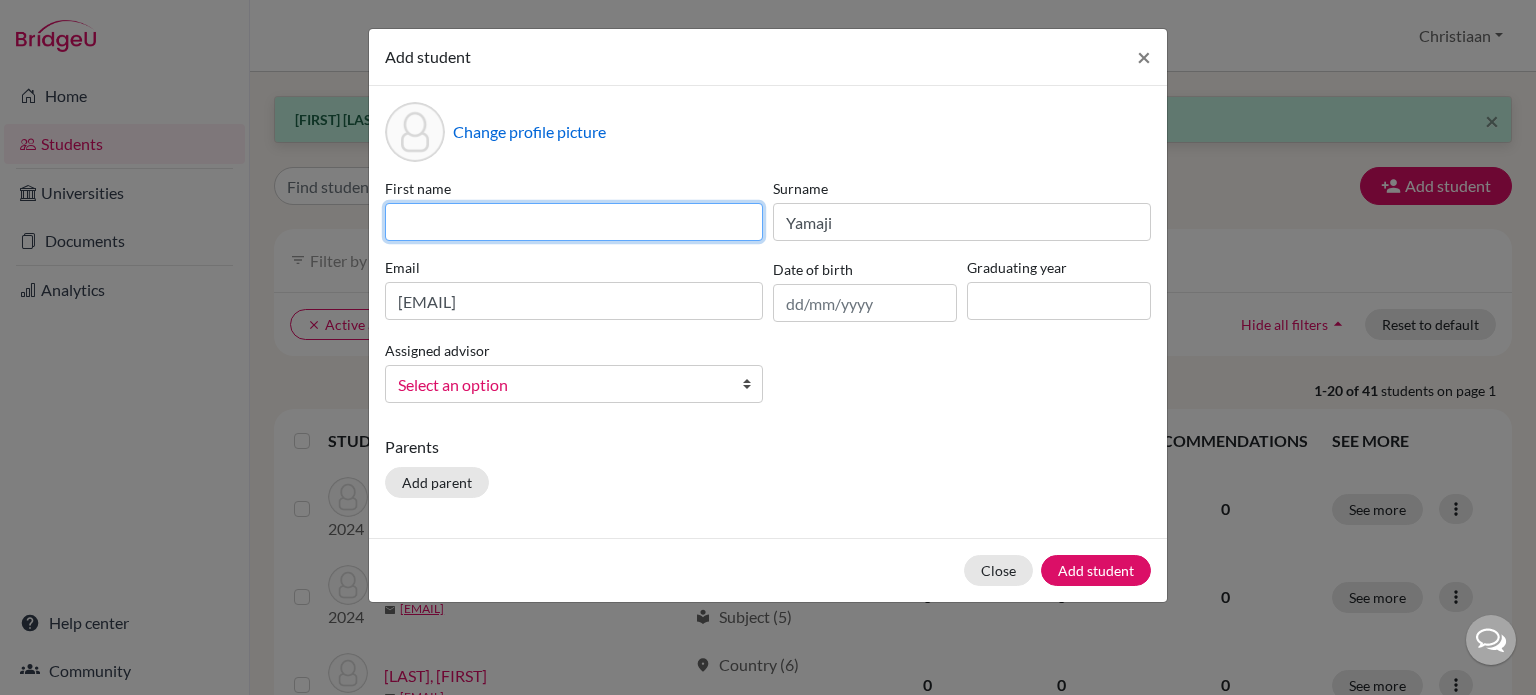 paste on "Sennosuke" 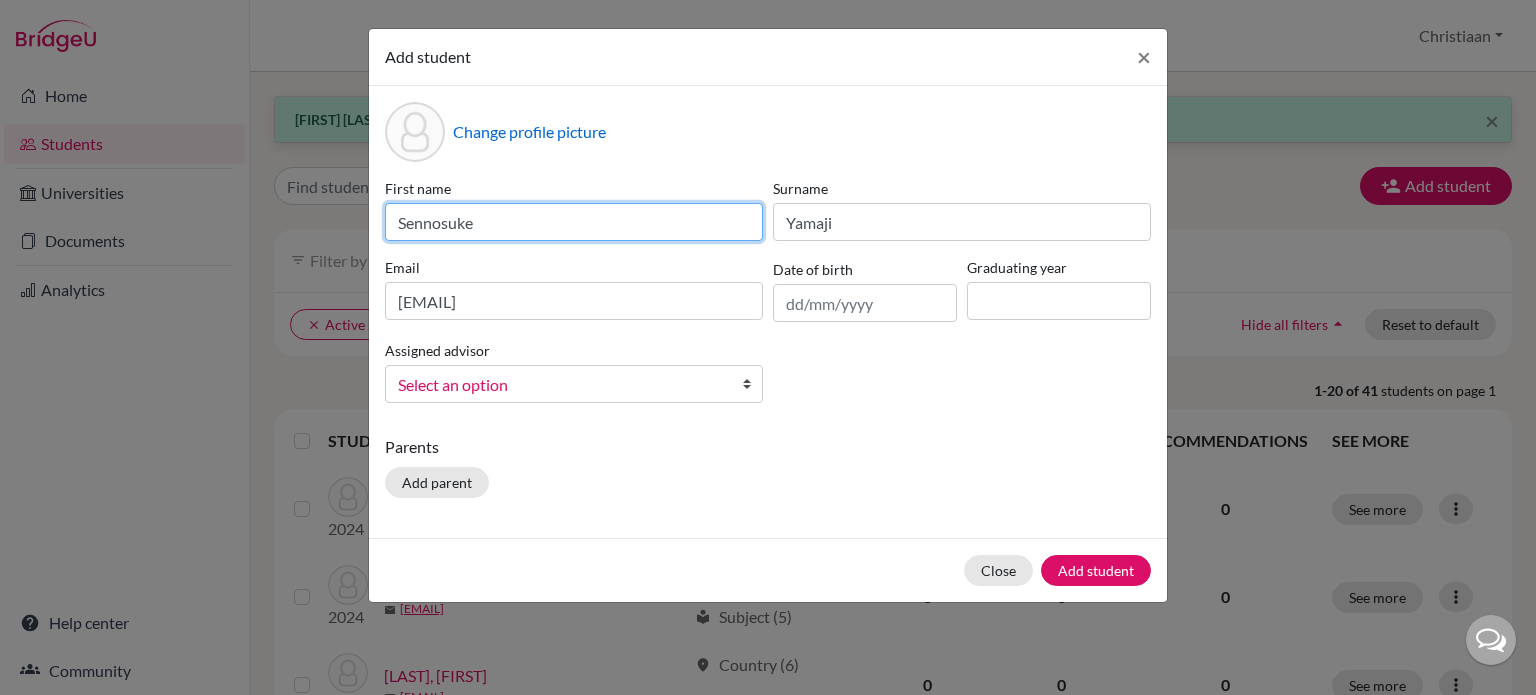 type on "Sennosuke" 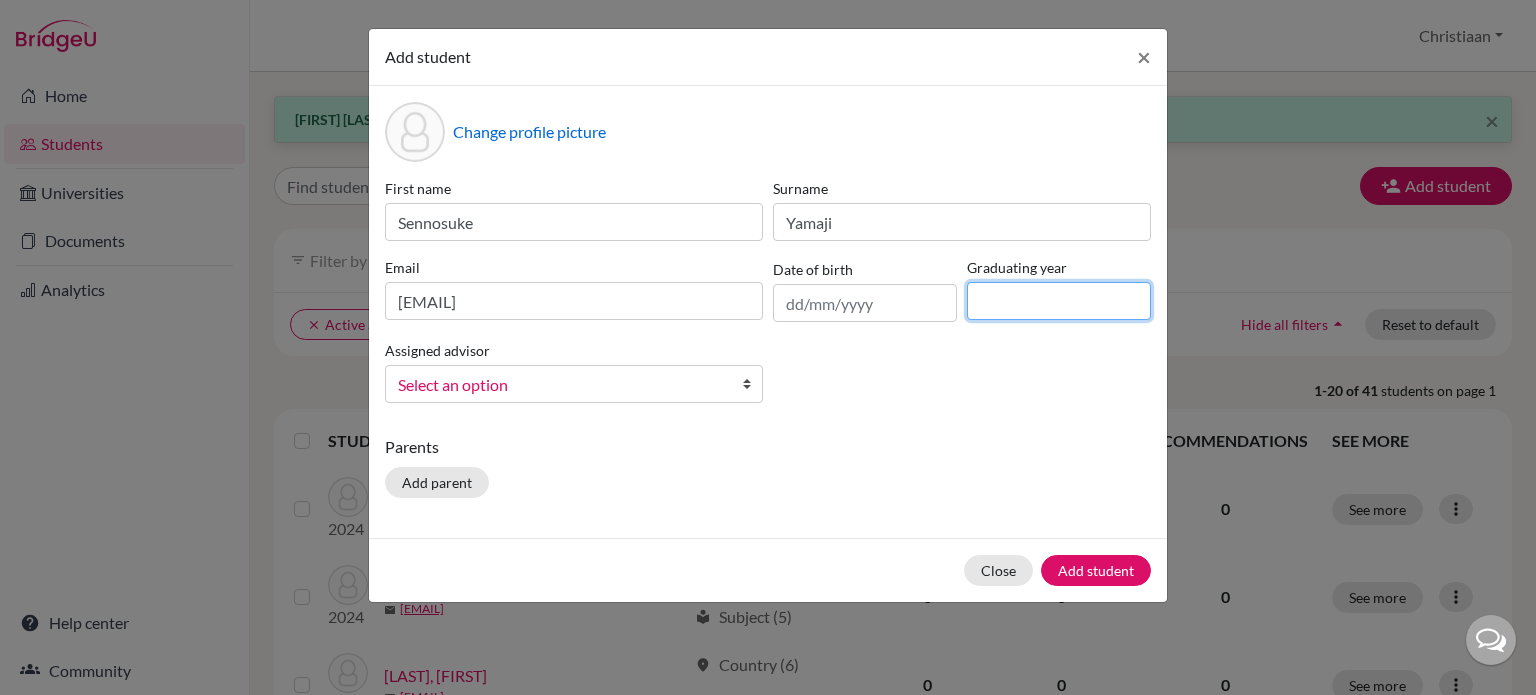 click at bounding box center [1059, 301] 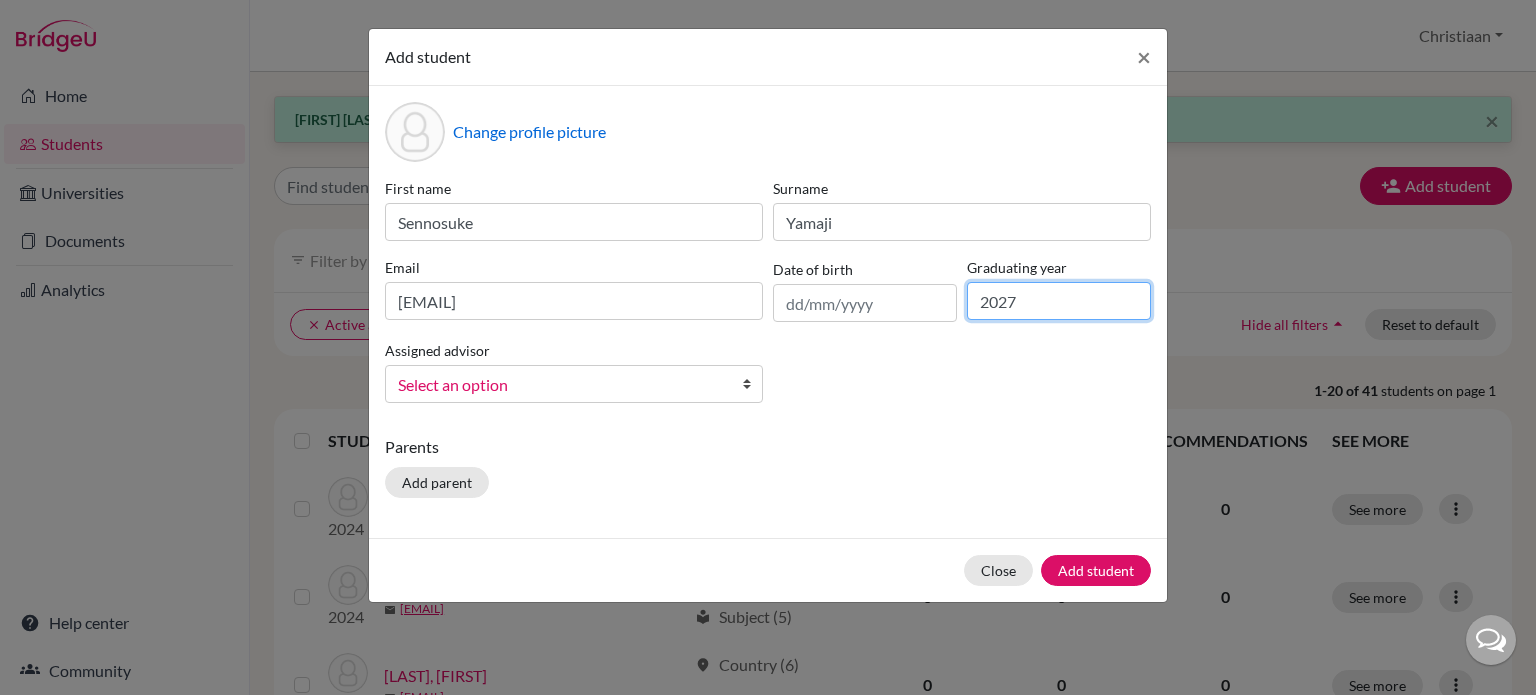 type on "2027" 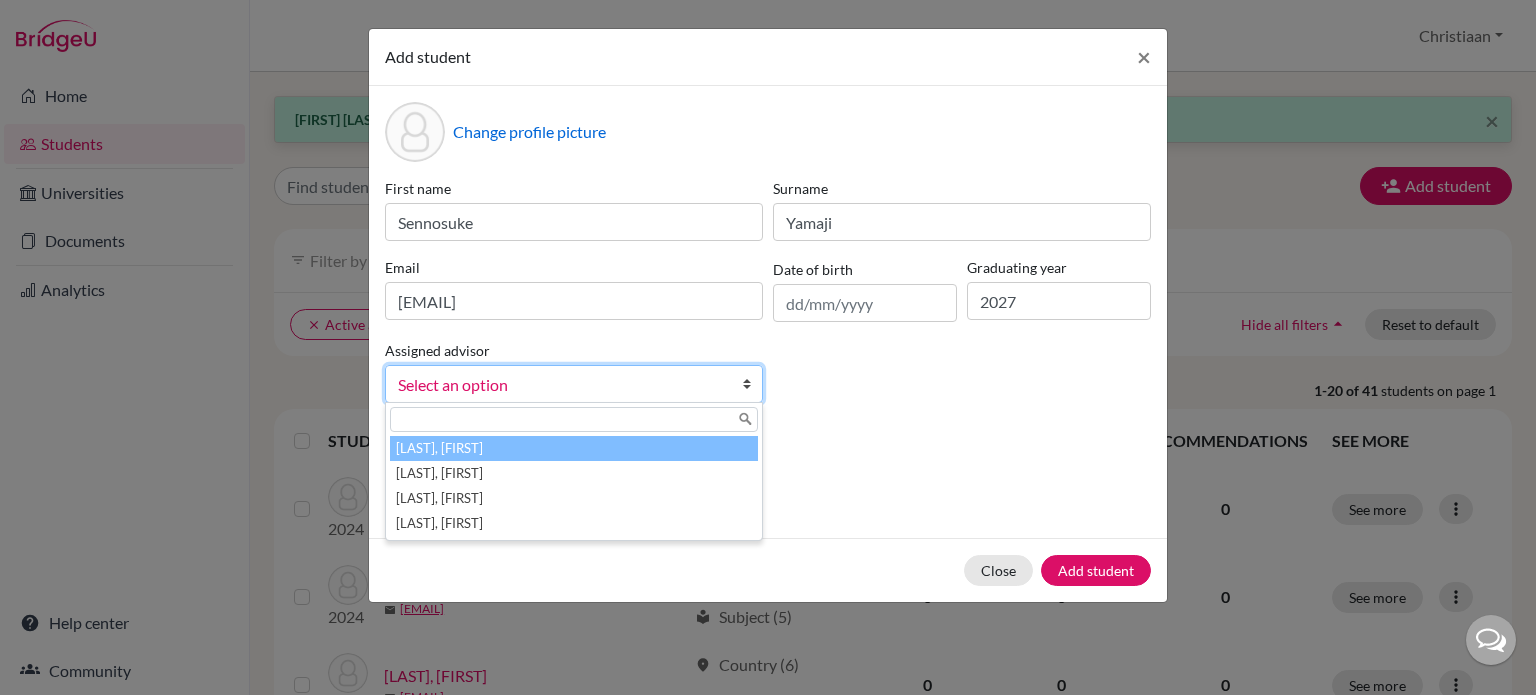 click on "Select an option" at bounding box center [574, 384] 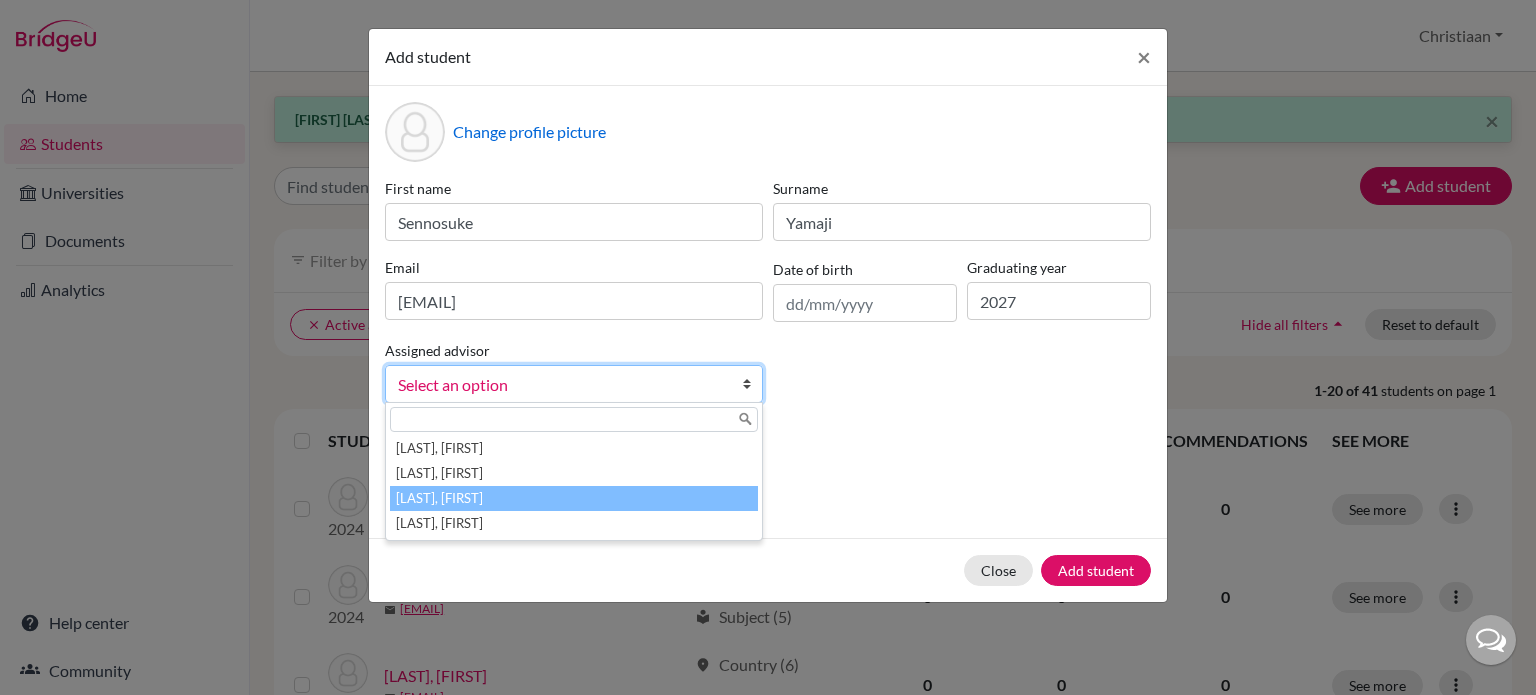 click on "[LAST], [FIRST]" at bounding box center [574, 498] 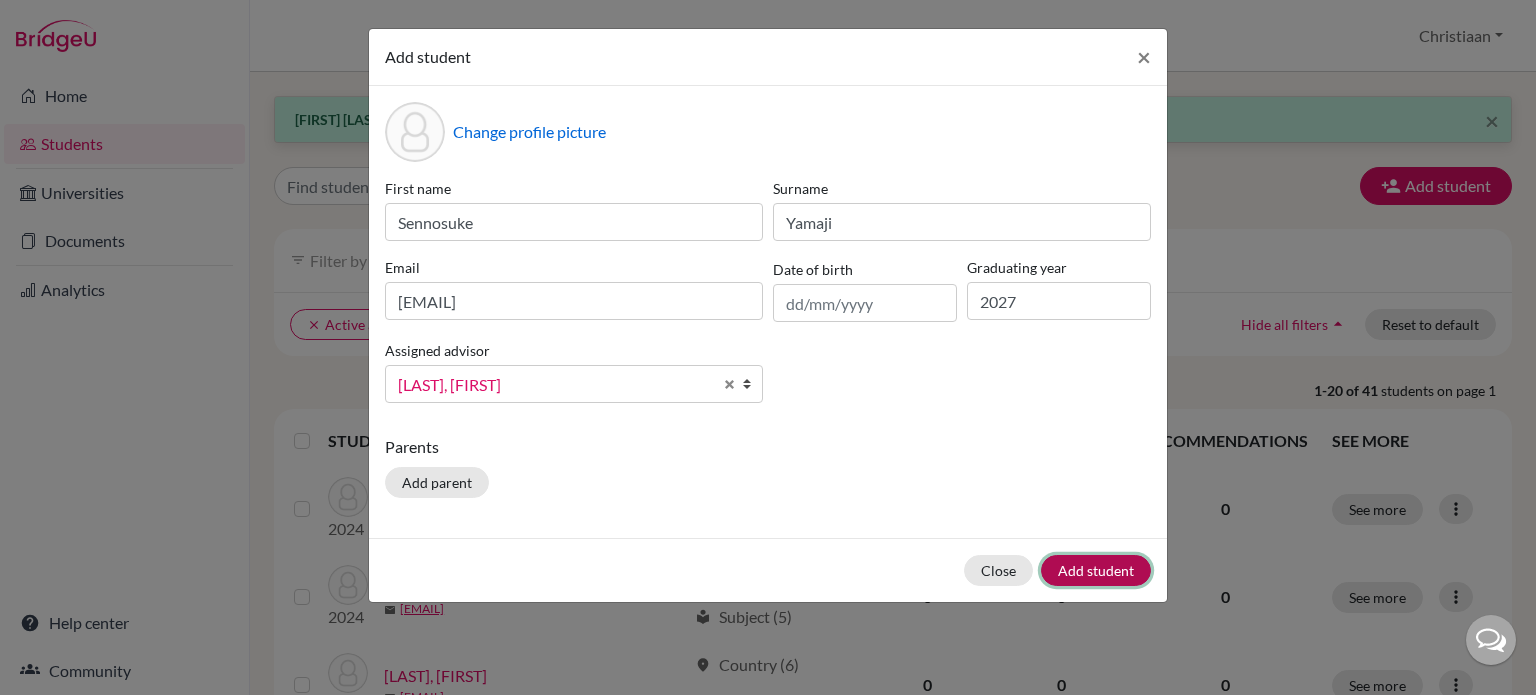 click on "Add student" at bounding box center (1096, 570) 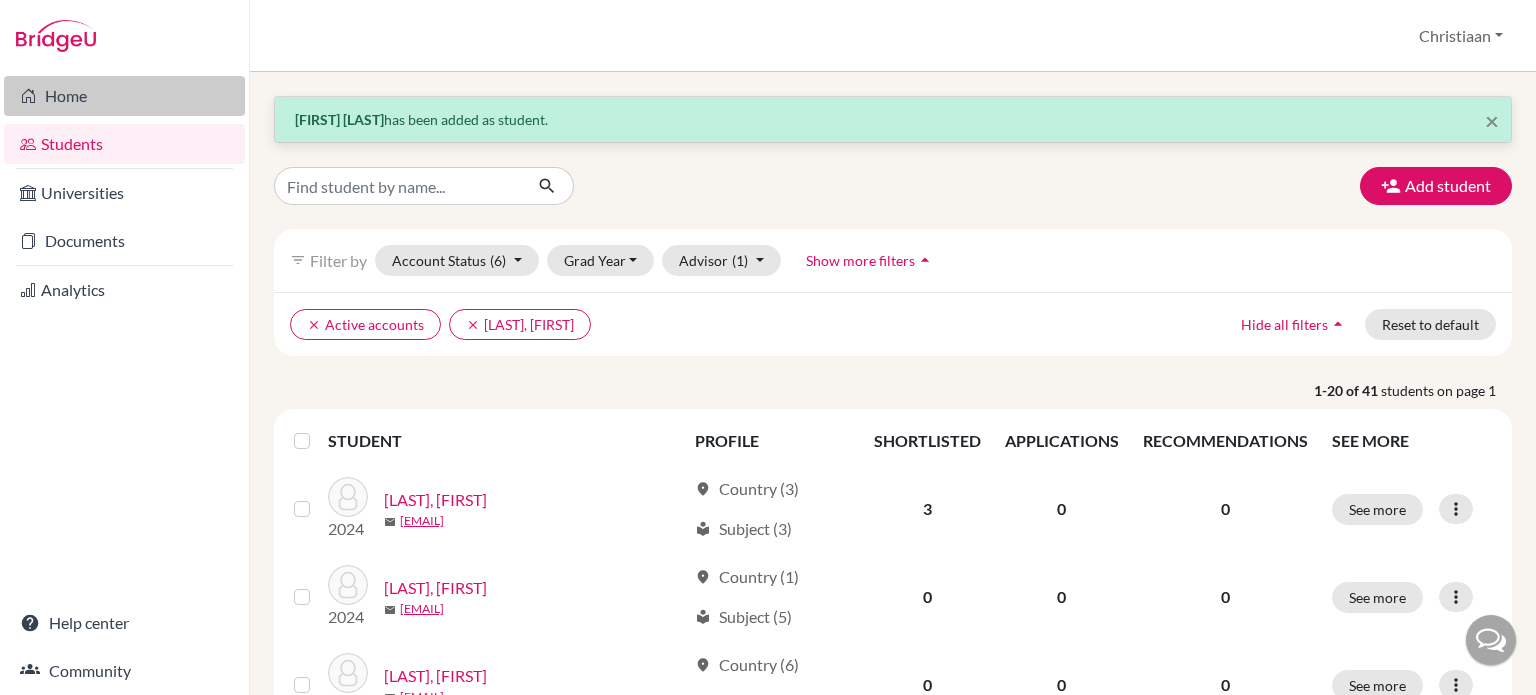 click on "Home" at bounding box center (124, 96) 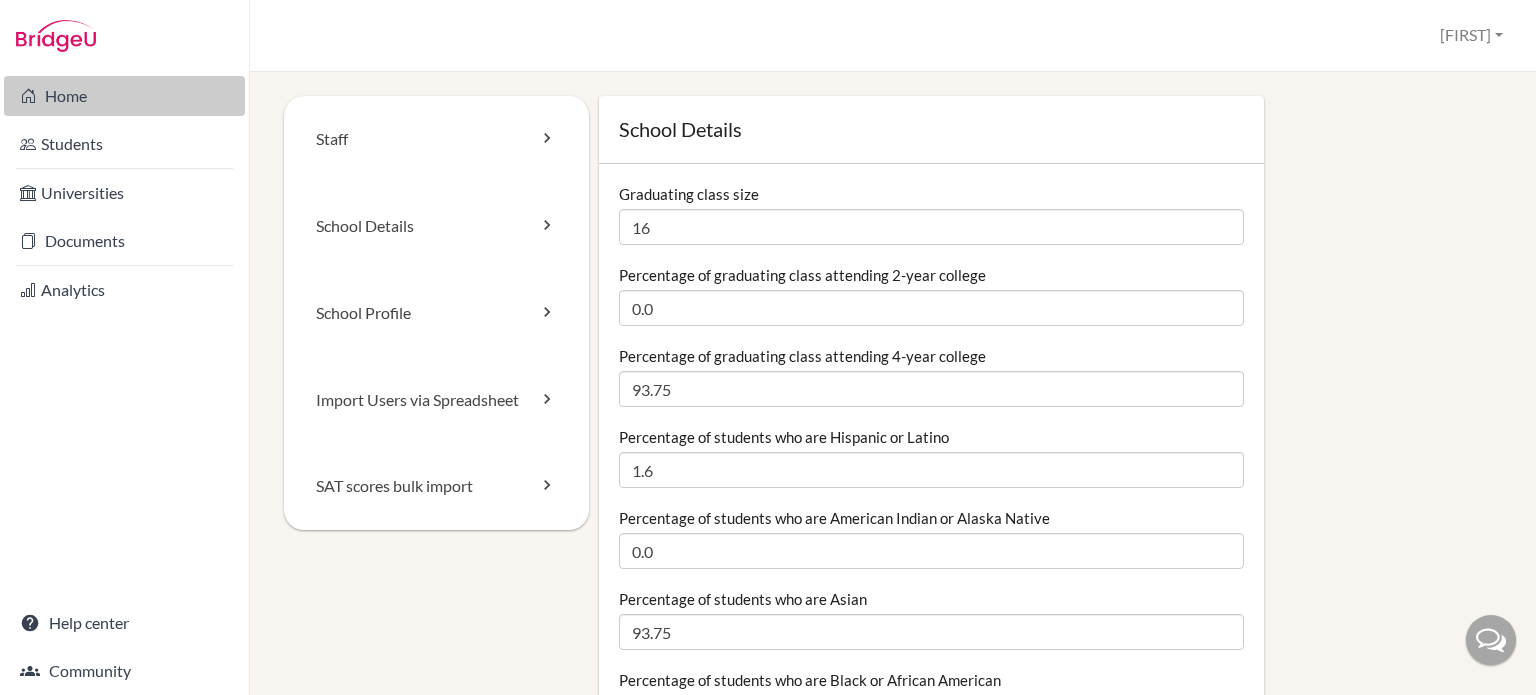 scroll, scrollTop: 0, scrollLeft: 0, axis: both 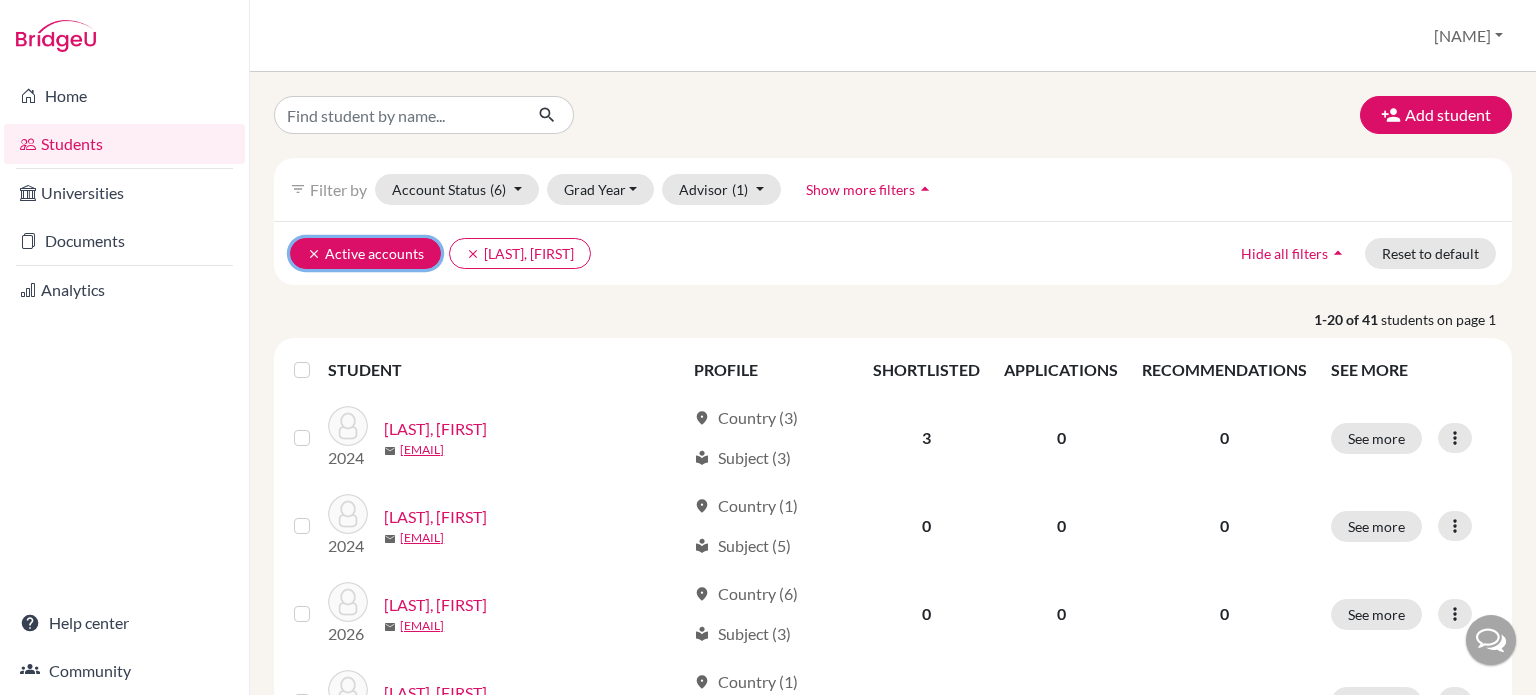 click on "clear" at bounding box center (314, 254) 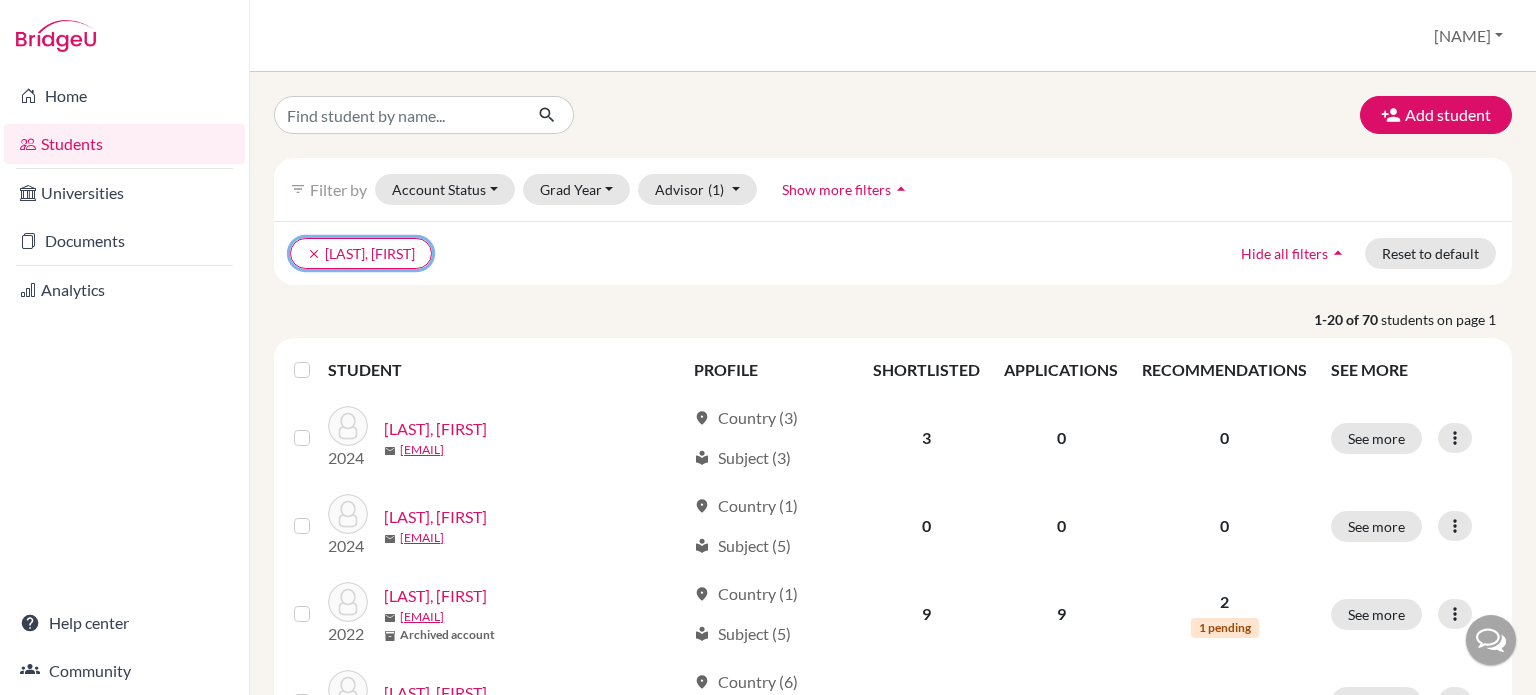 click on "clear" at bounding box center [314, 254] 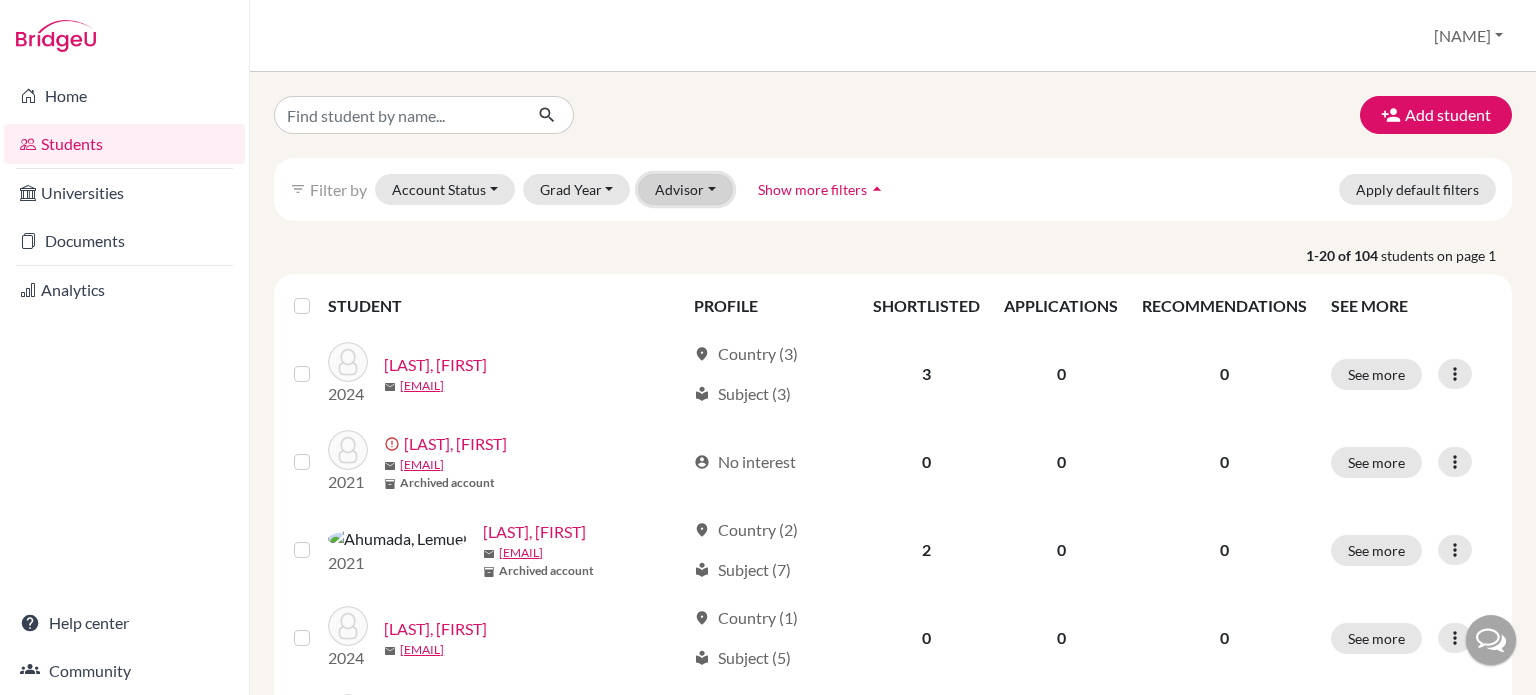 click on "Advisor" at bounding box center (685, 189) 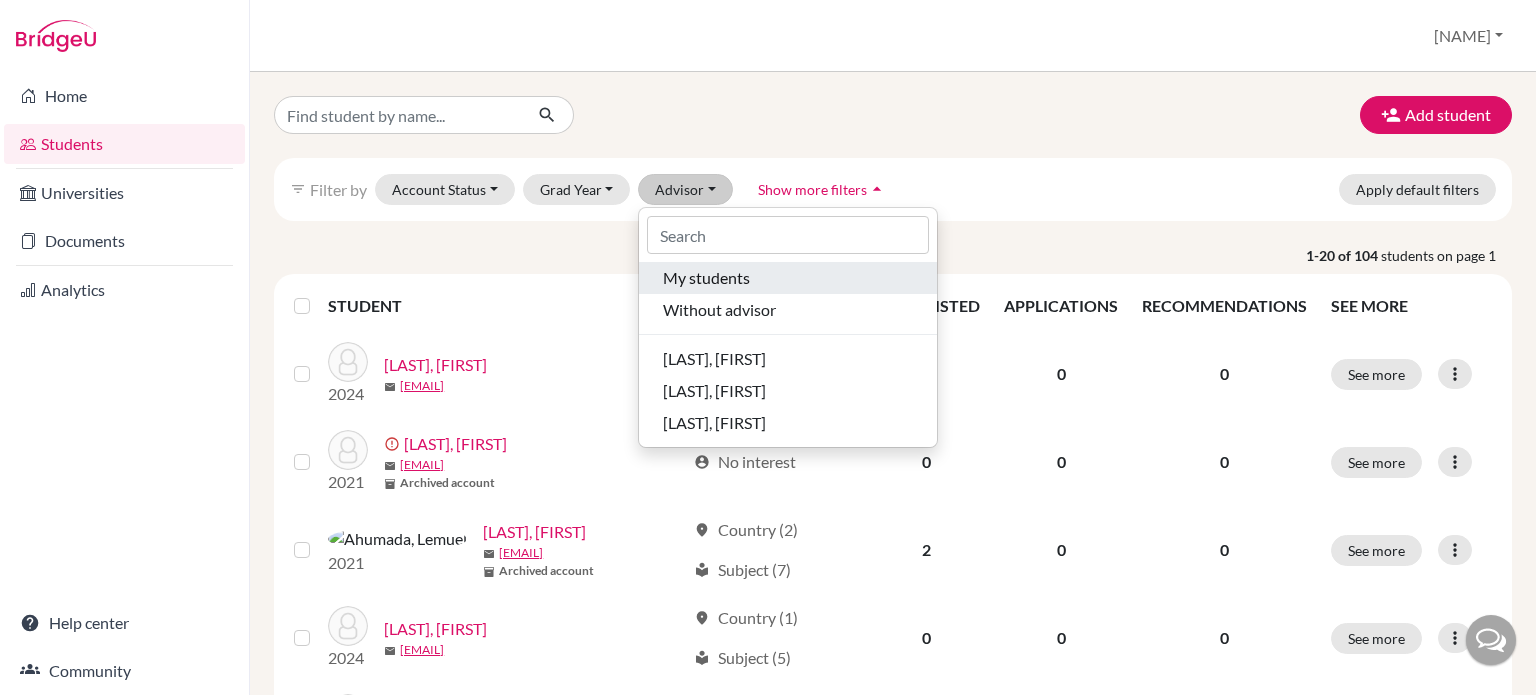 click on "My students" at bounding box center [788, 278] 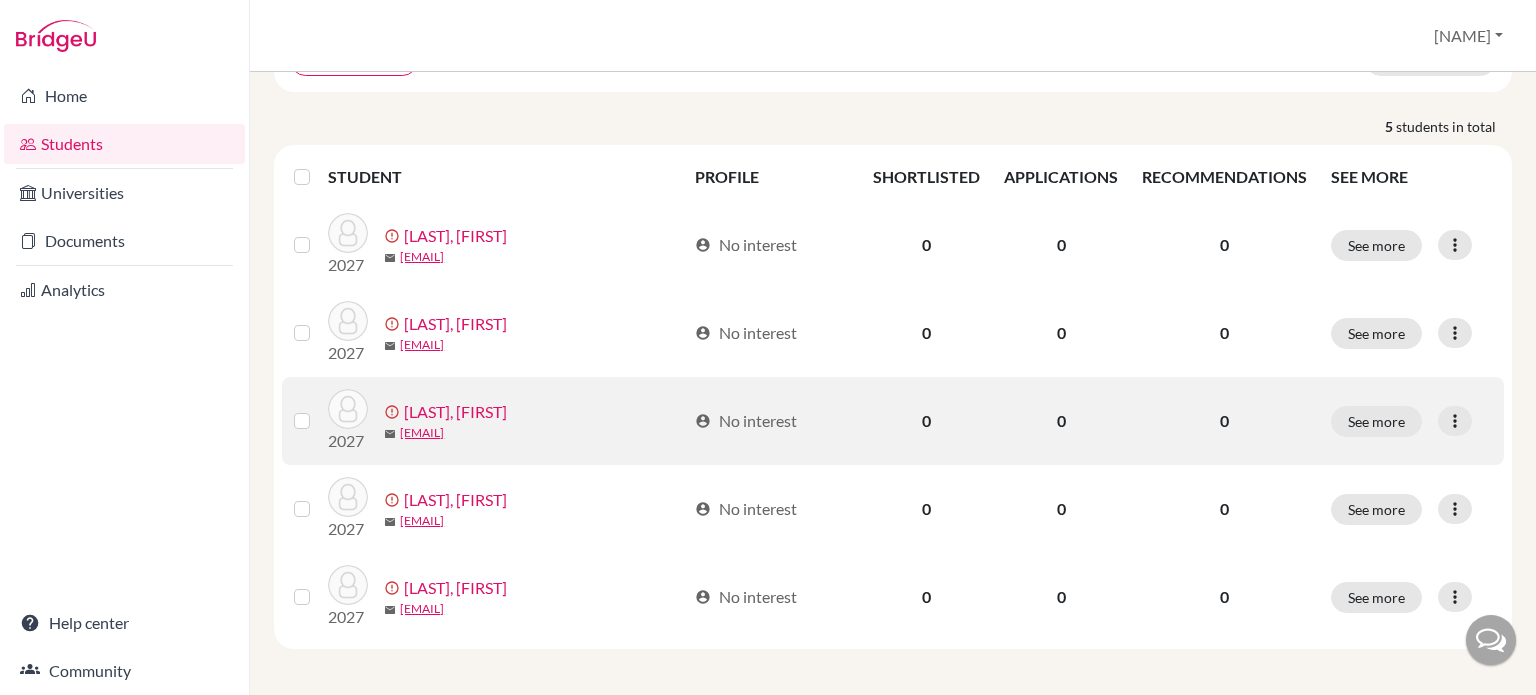 scroll, scrollTop: 0, scrollLeft: 0, axis: both 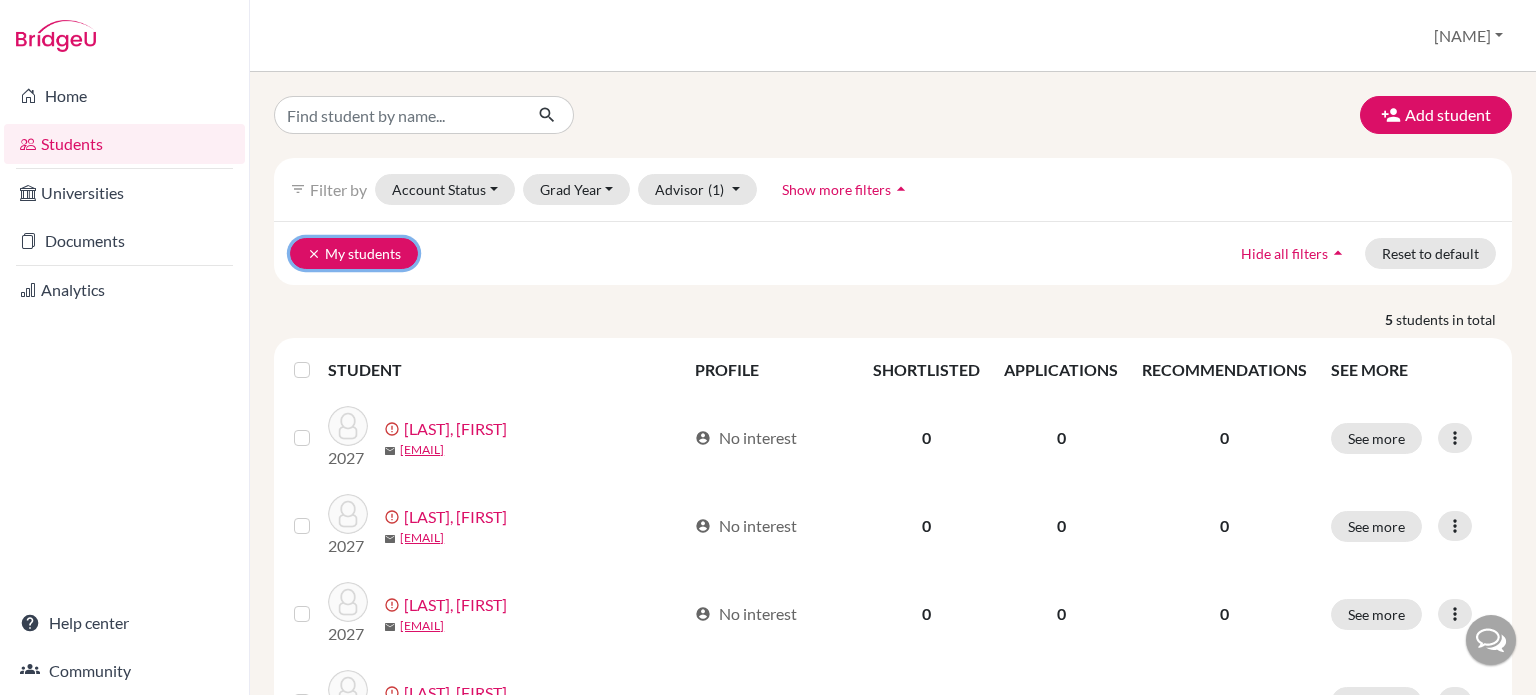 click on "clear" at bounding box center (314, 254) 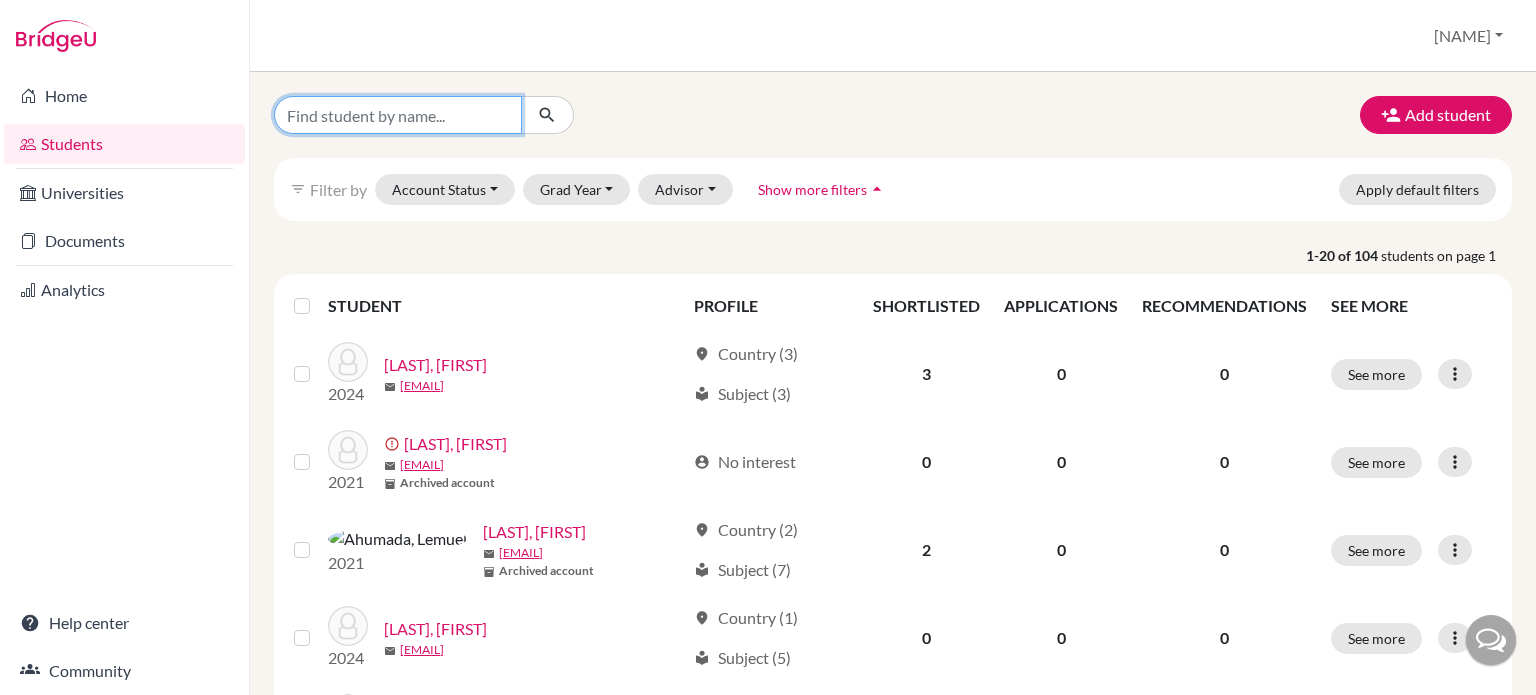 click at bounding box center (398, 115) 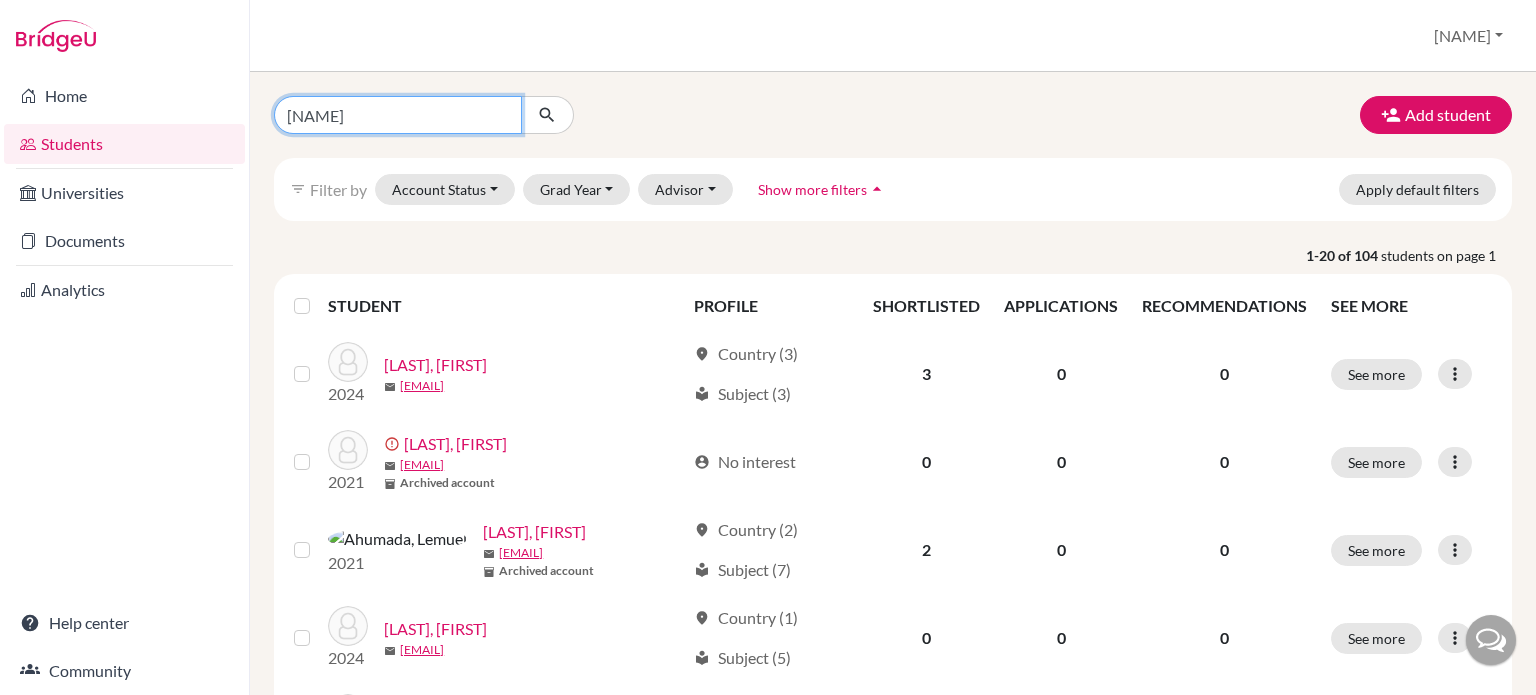 type on "juchan" 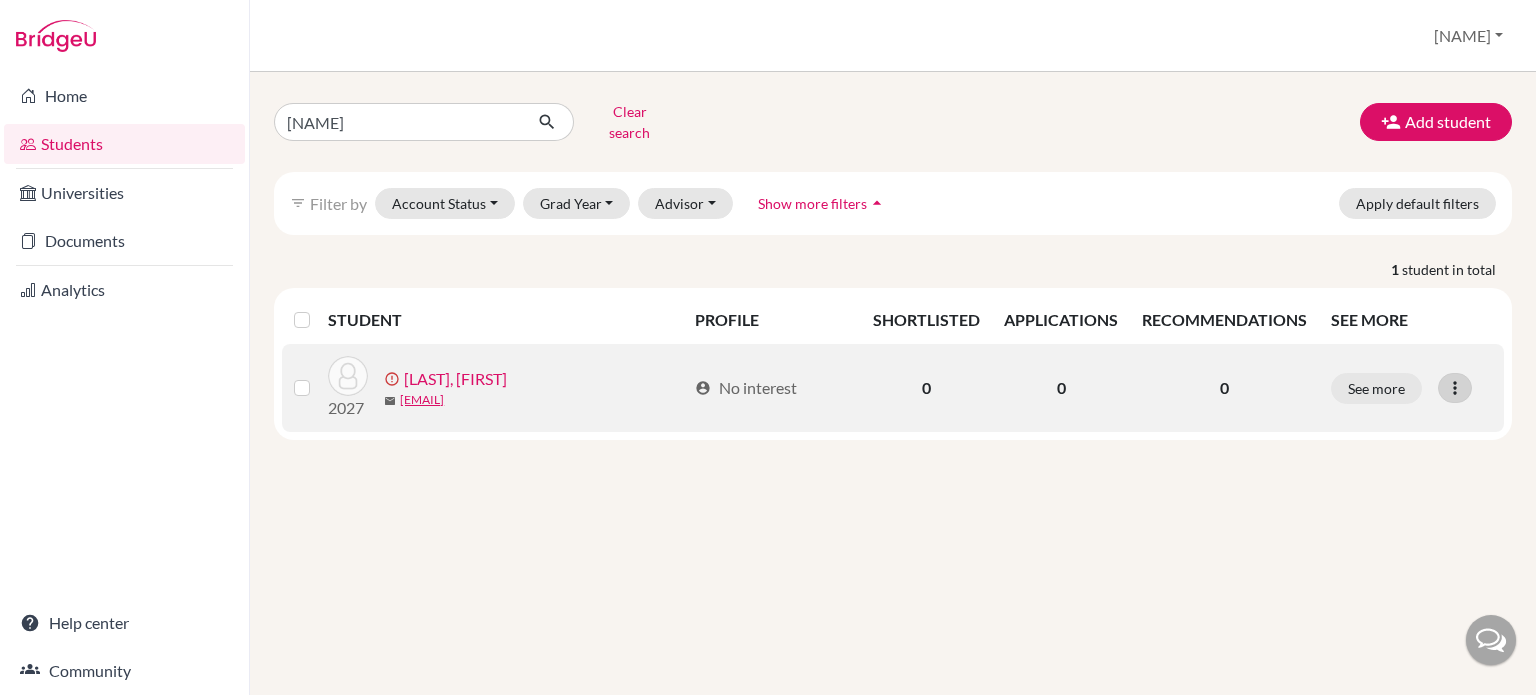 click at bounding box center [1455, 388] 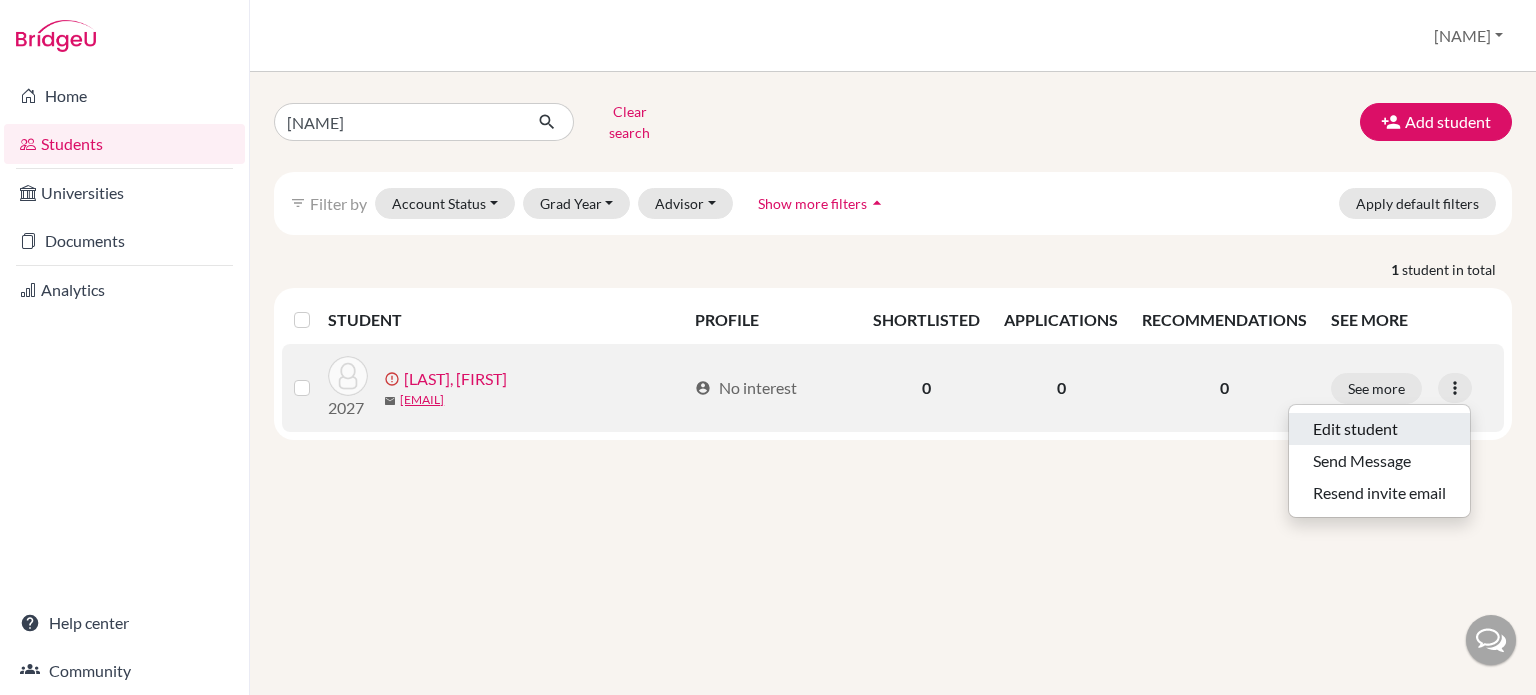 click on "Edit student" at bounding box center [1379, 429] 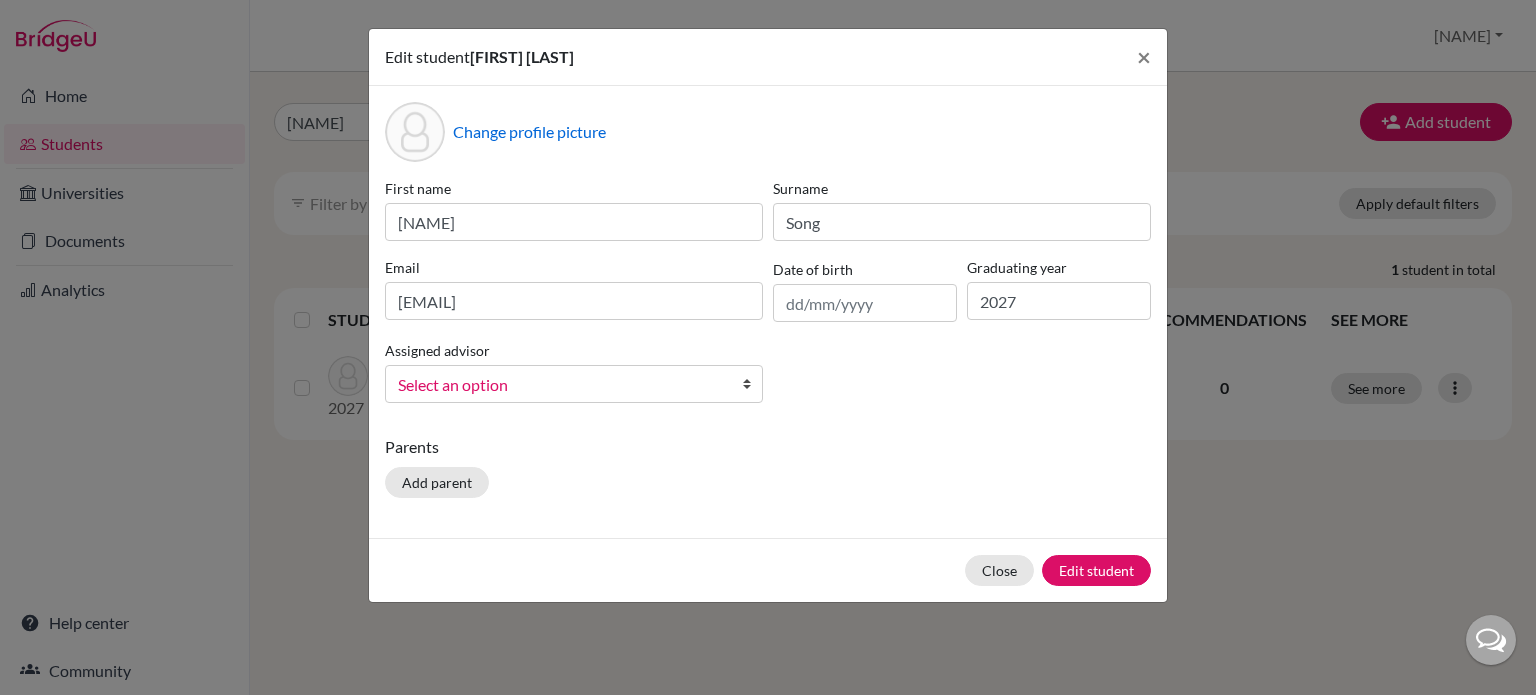 click on "Select an option" at bounding box center [561, 385] 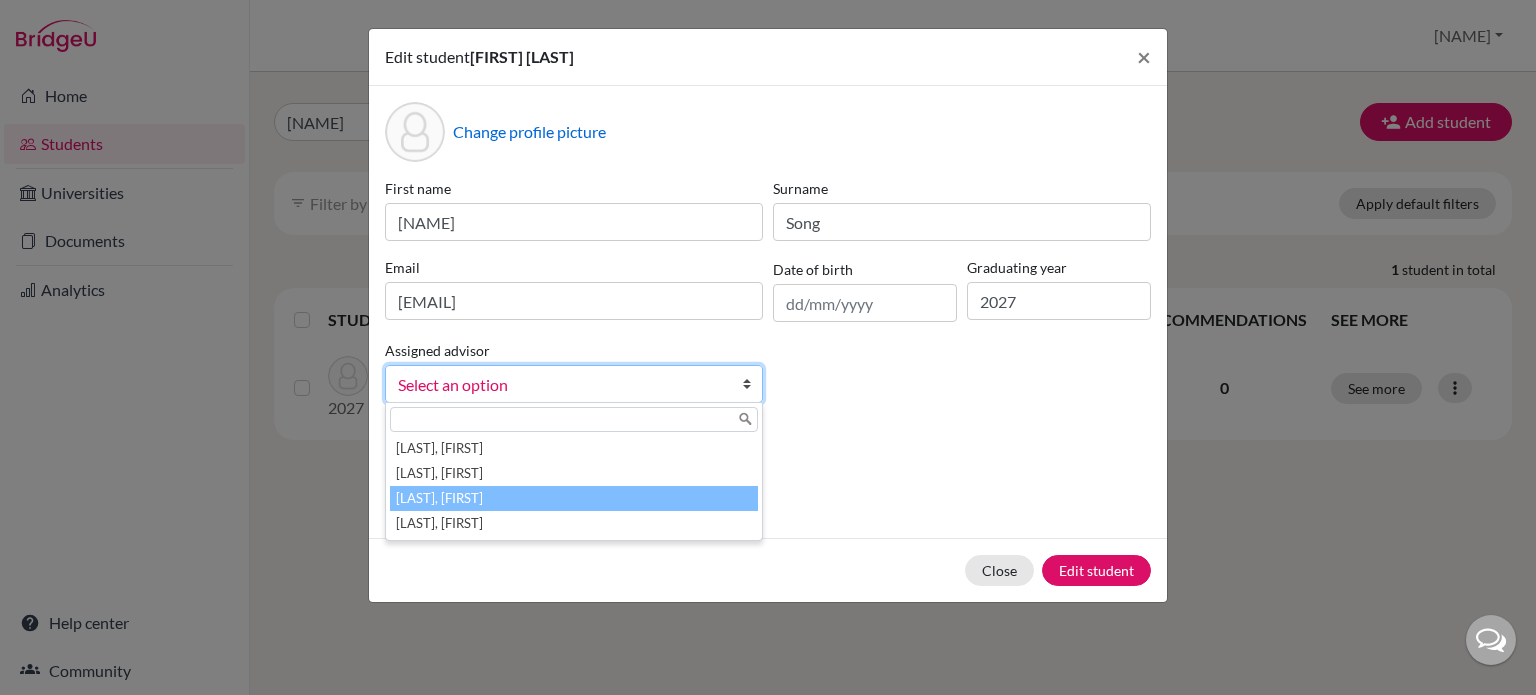 click on "[LAST], [FIRST]" at bounding box center (574, 498) 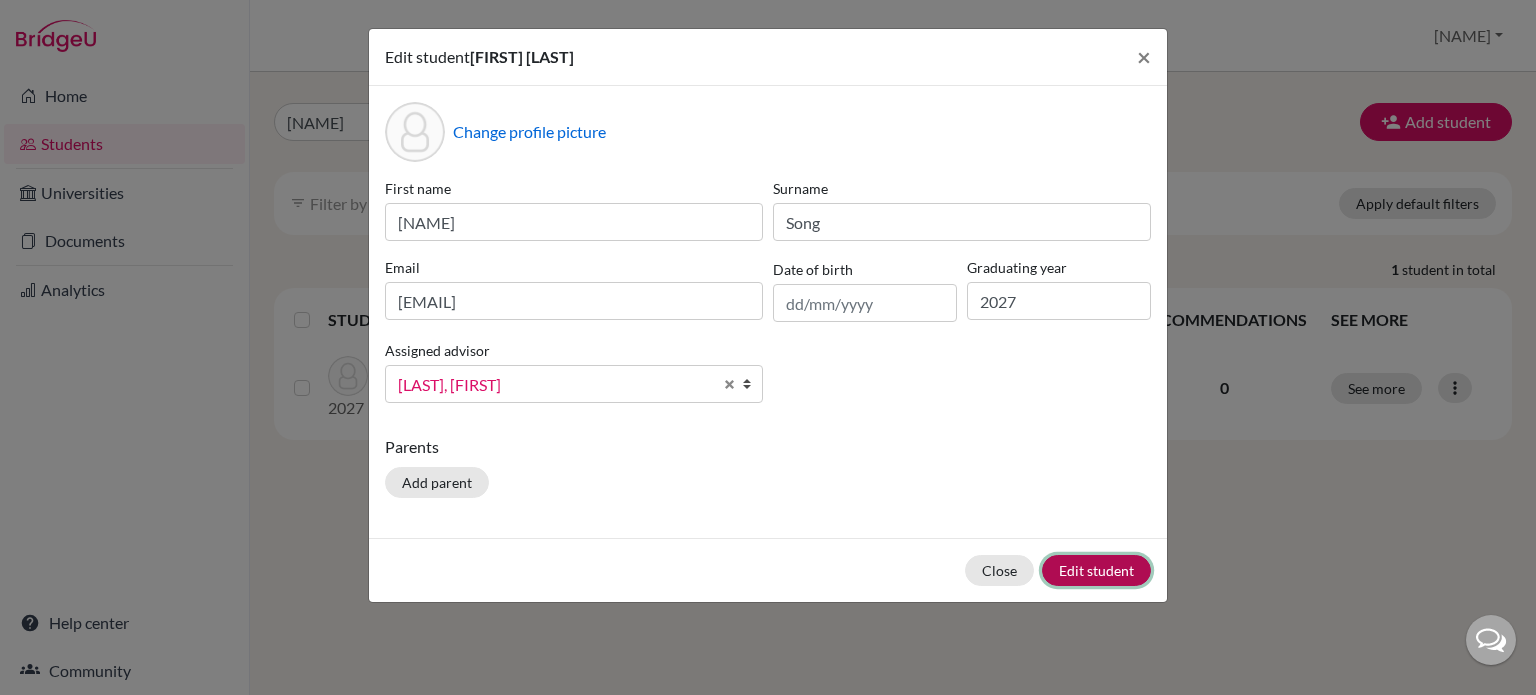 click on "Edit student" at bounding box center [1096, 570] 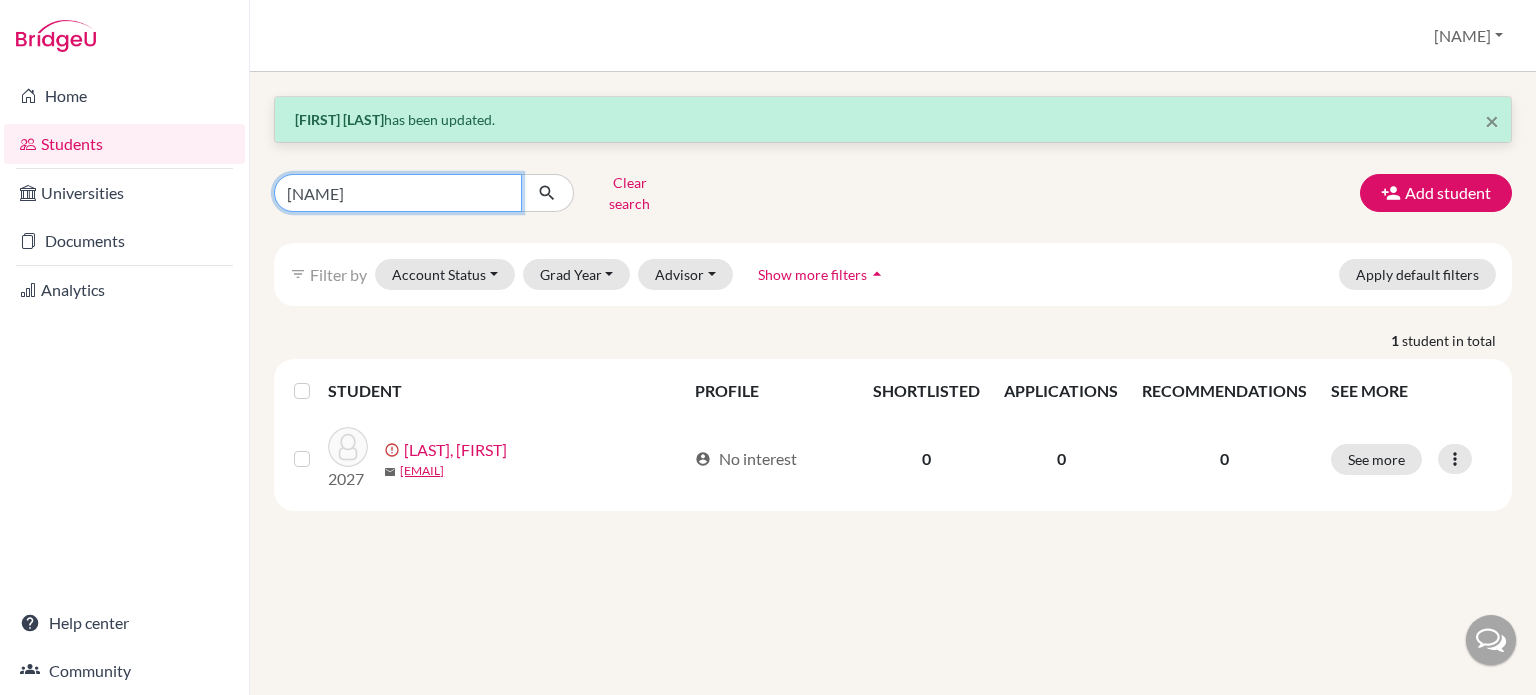 click on "juchan" at bounding box center [398, 193] 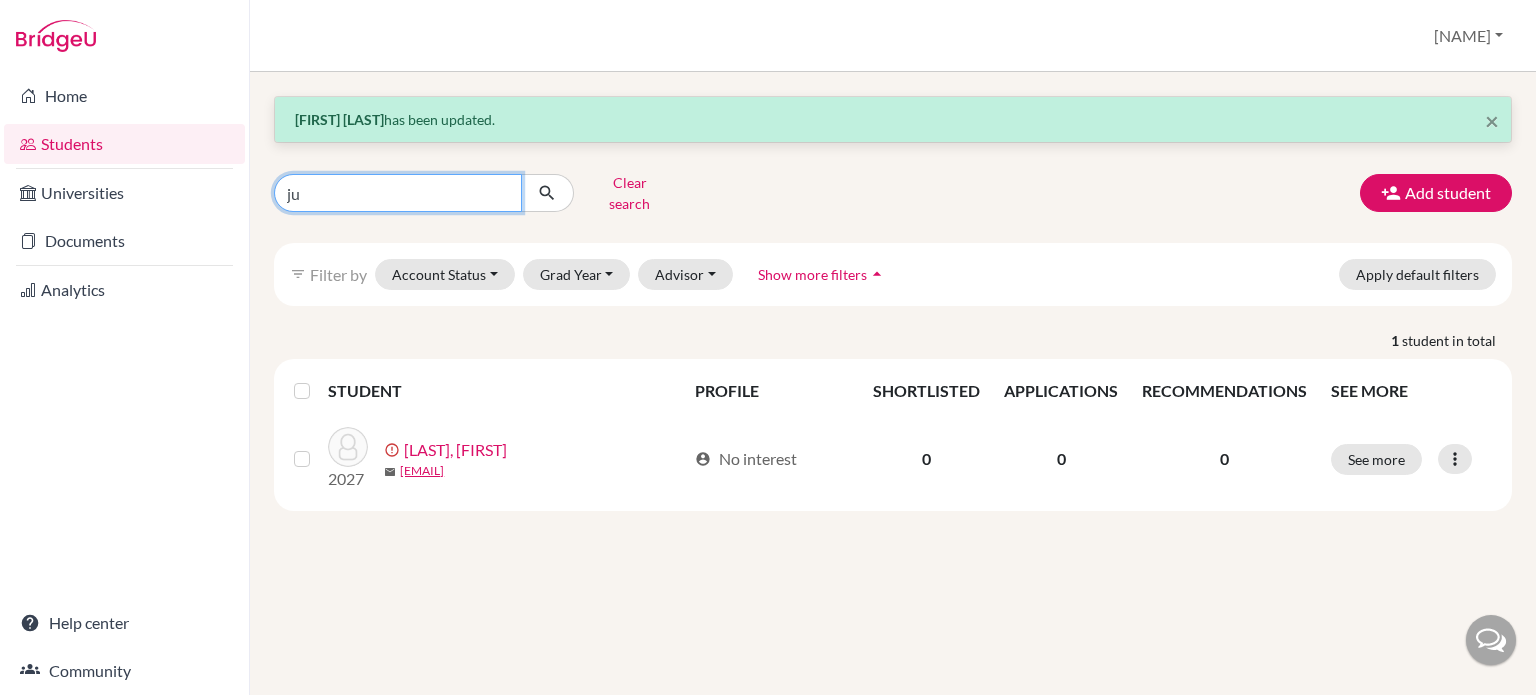 type on "j" 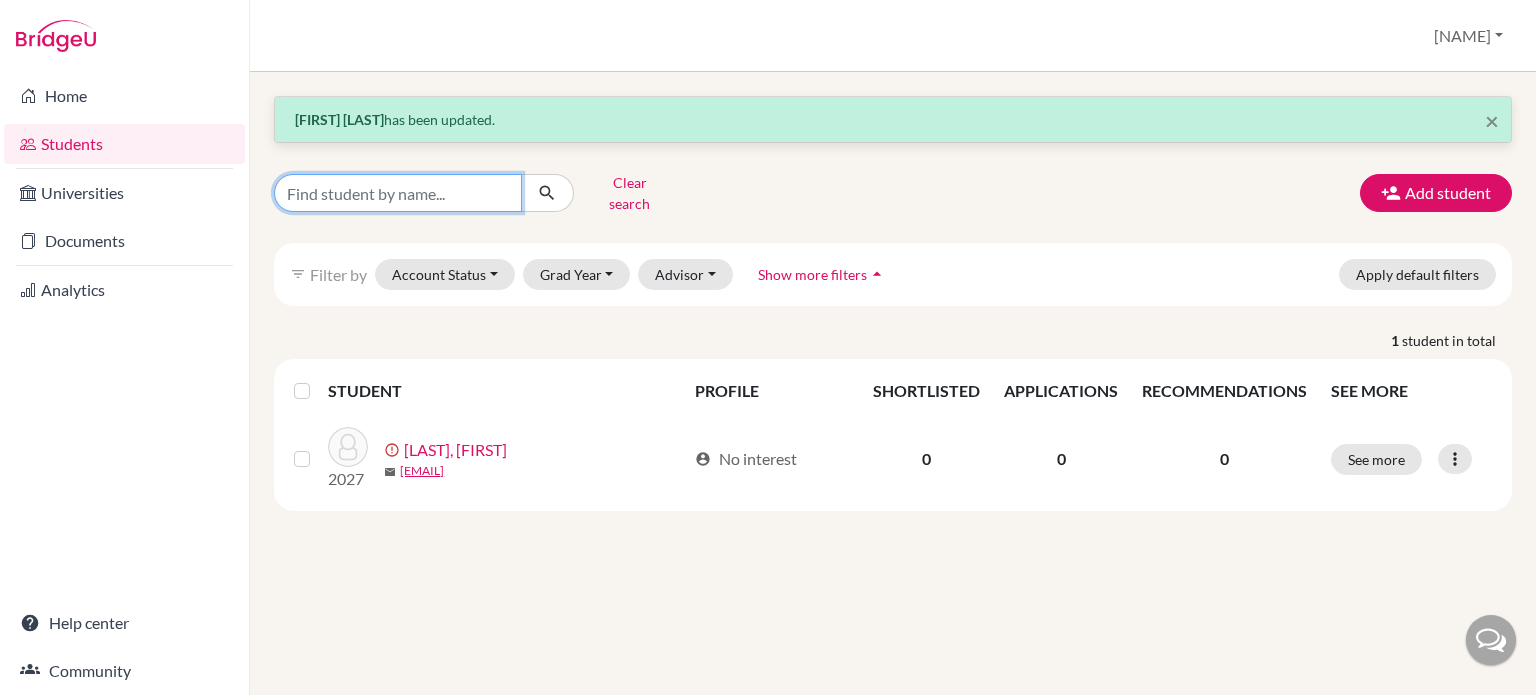 type 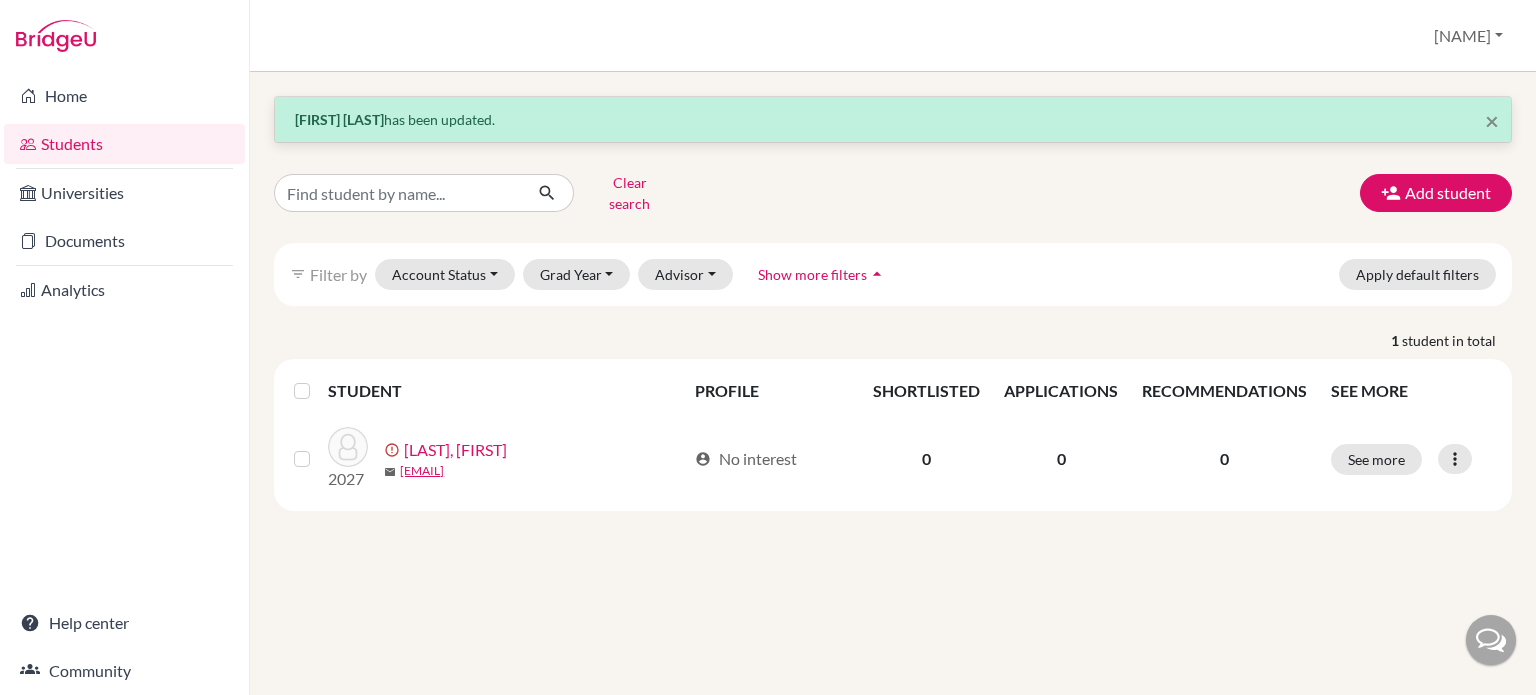 click on "filter_list Filter by Account Status Active accounts Archived accounts Registered Unregistered Grad Year 2027 2026 2025 2024 2023 2022 2021 2020 2019 2016 Advisor My students Without advisor Chima, Sunita Jones, Anne Smith, Davina Show more filters arrow_drop_up Apply default filters" at bounding box center (893, 274) 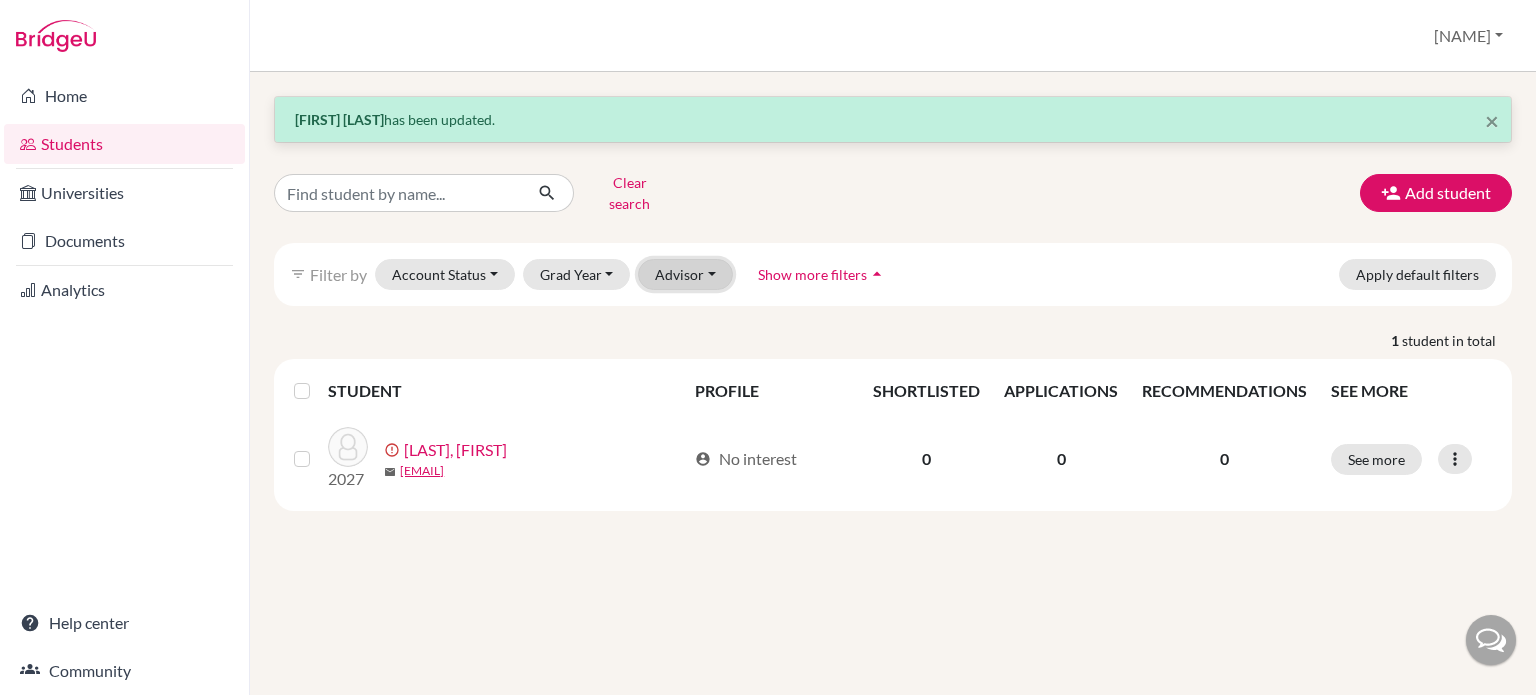 click on "Advisor" at bounding box center [685, 274] 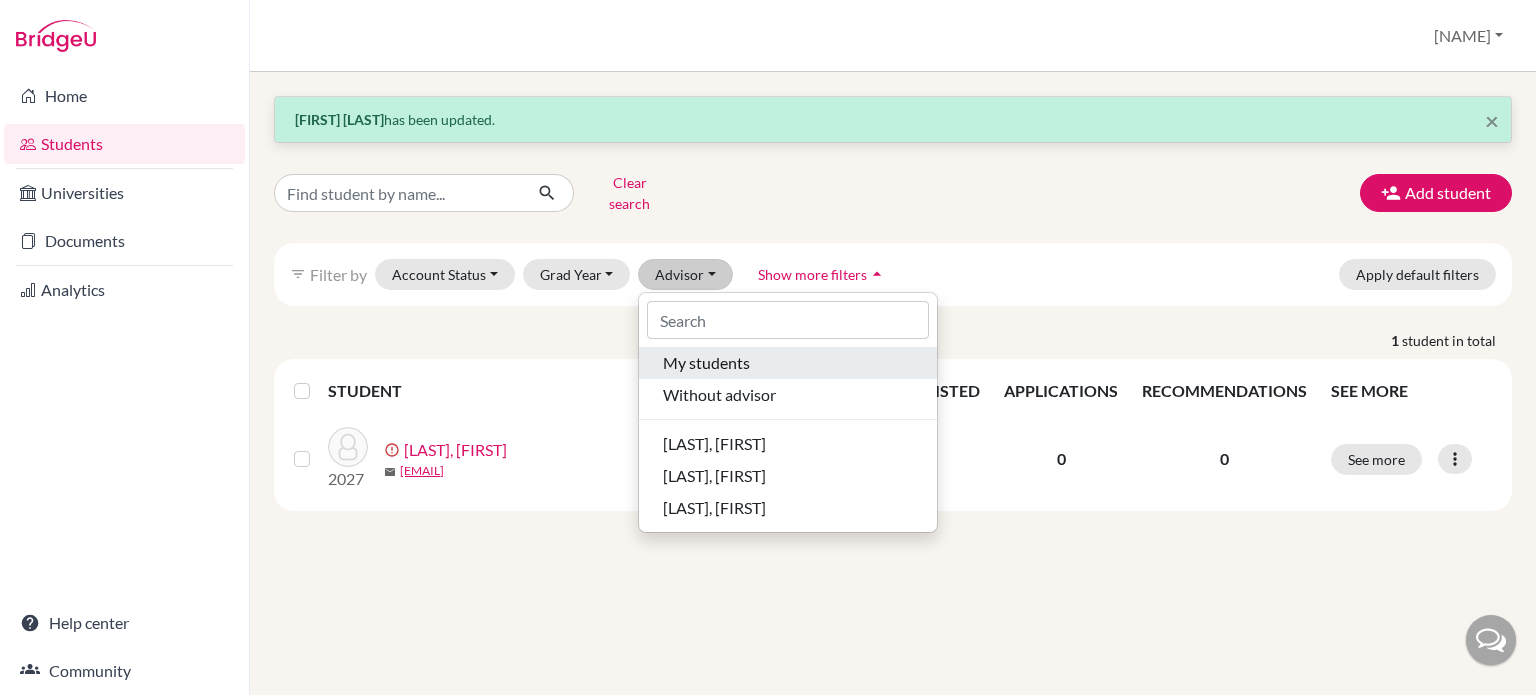 click on "My students" at bounding box center [788, 363] 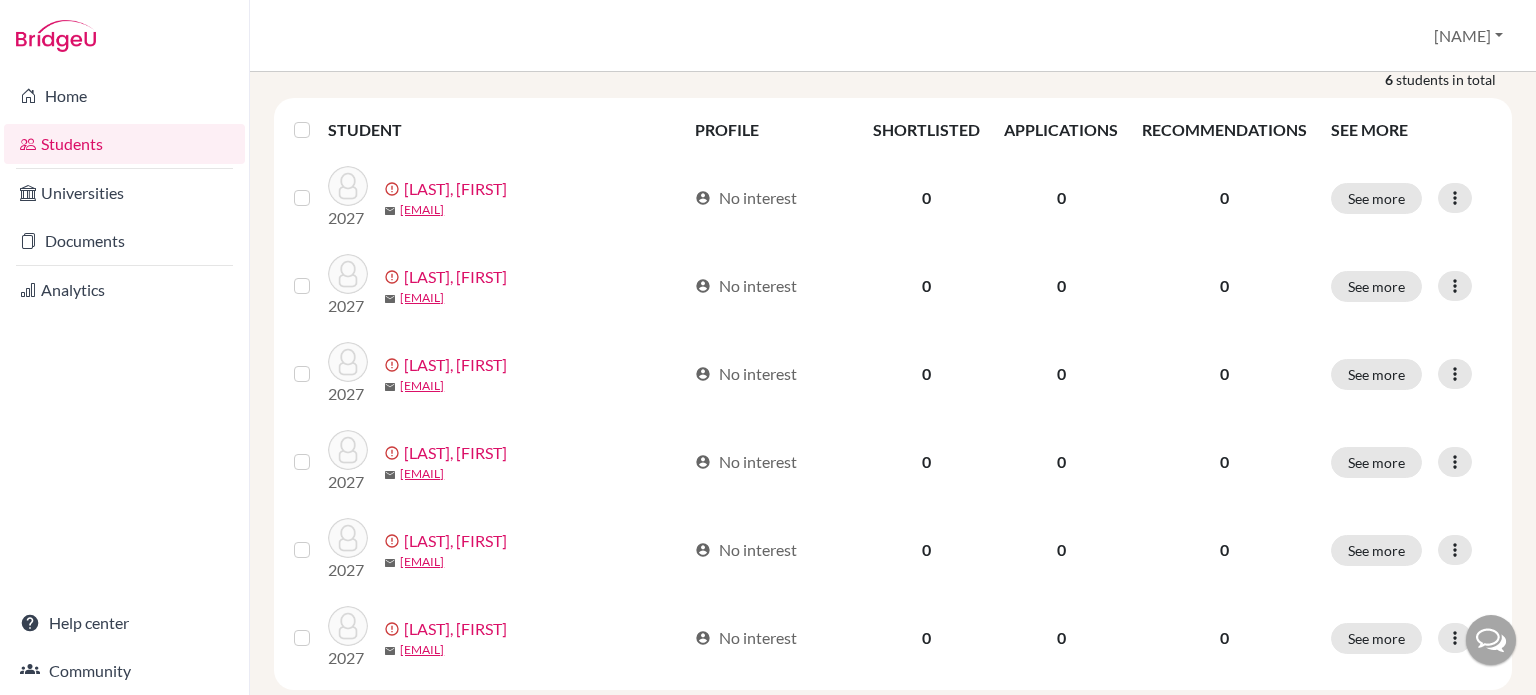scroll, scrollTop: 352, scrollLeft: 0, axis: vertical 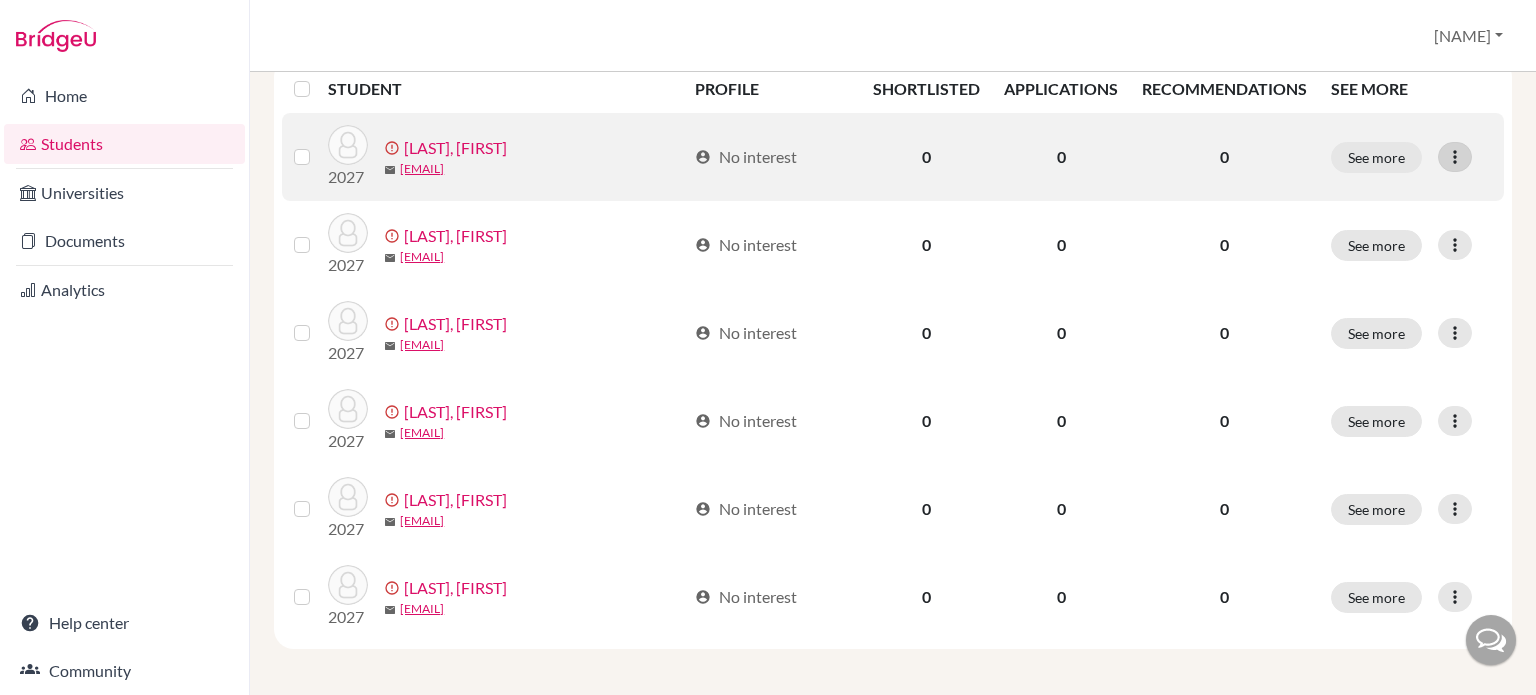 click at bounding box center [1455, 157] 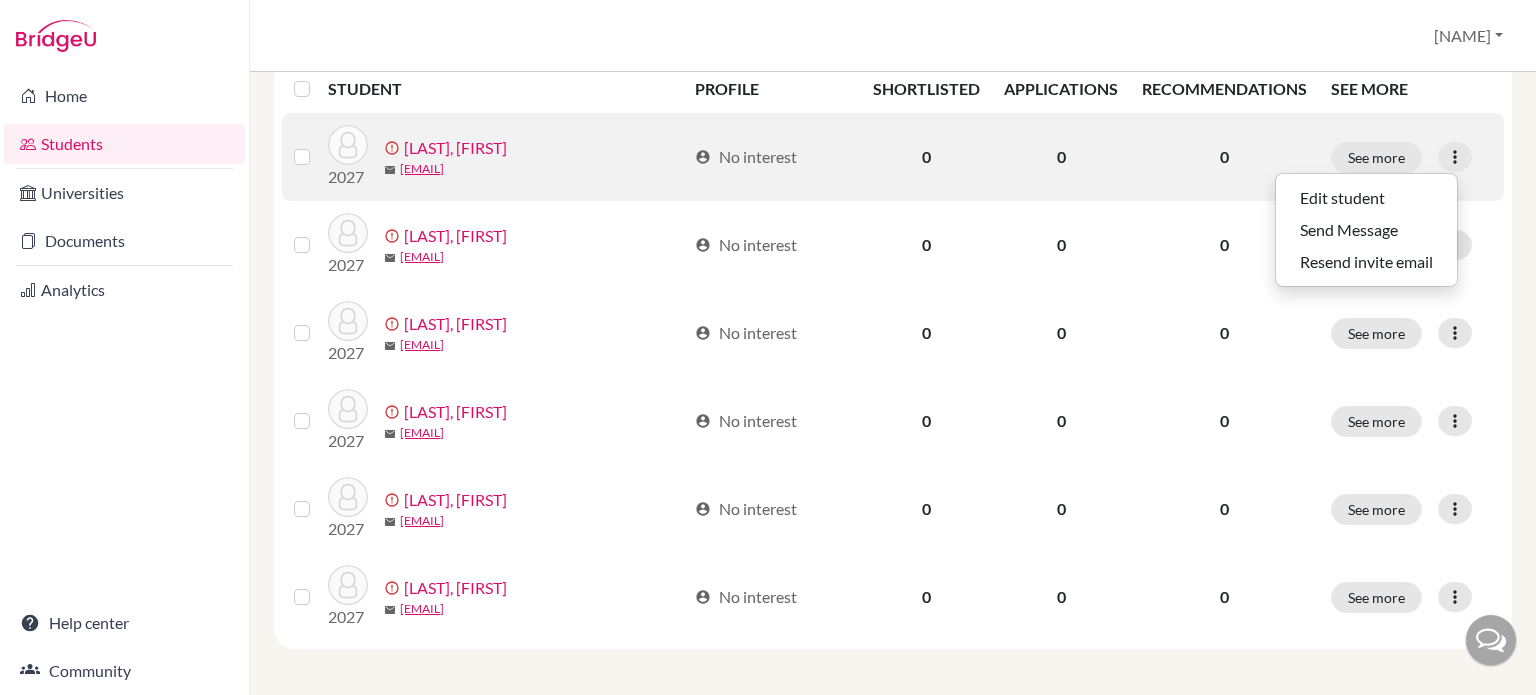 click on "See more Edit student Send Message Resend invite email" at bounding box center [1411, 157] 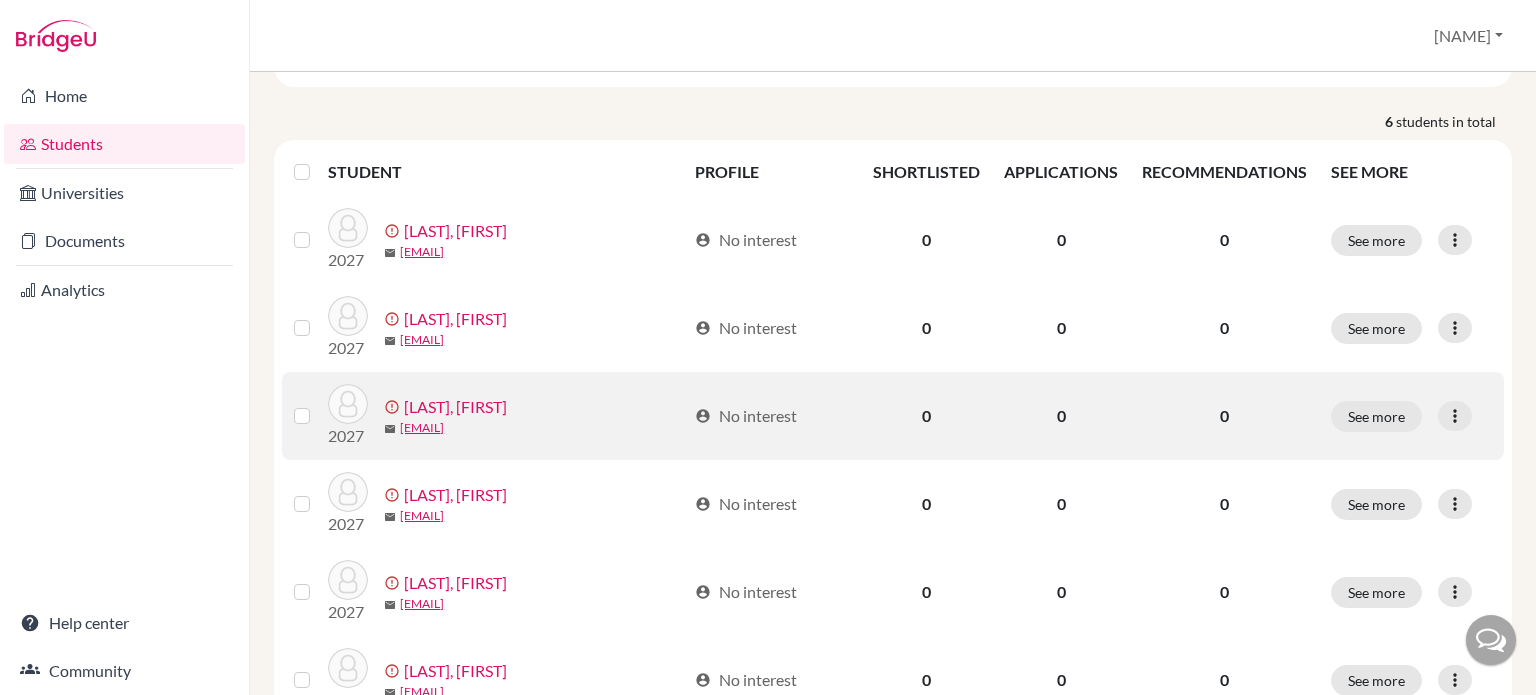 scroll, scrollTop: 0, scrollLeft: 0, axis: both 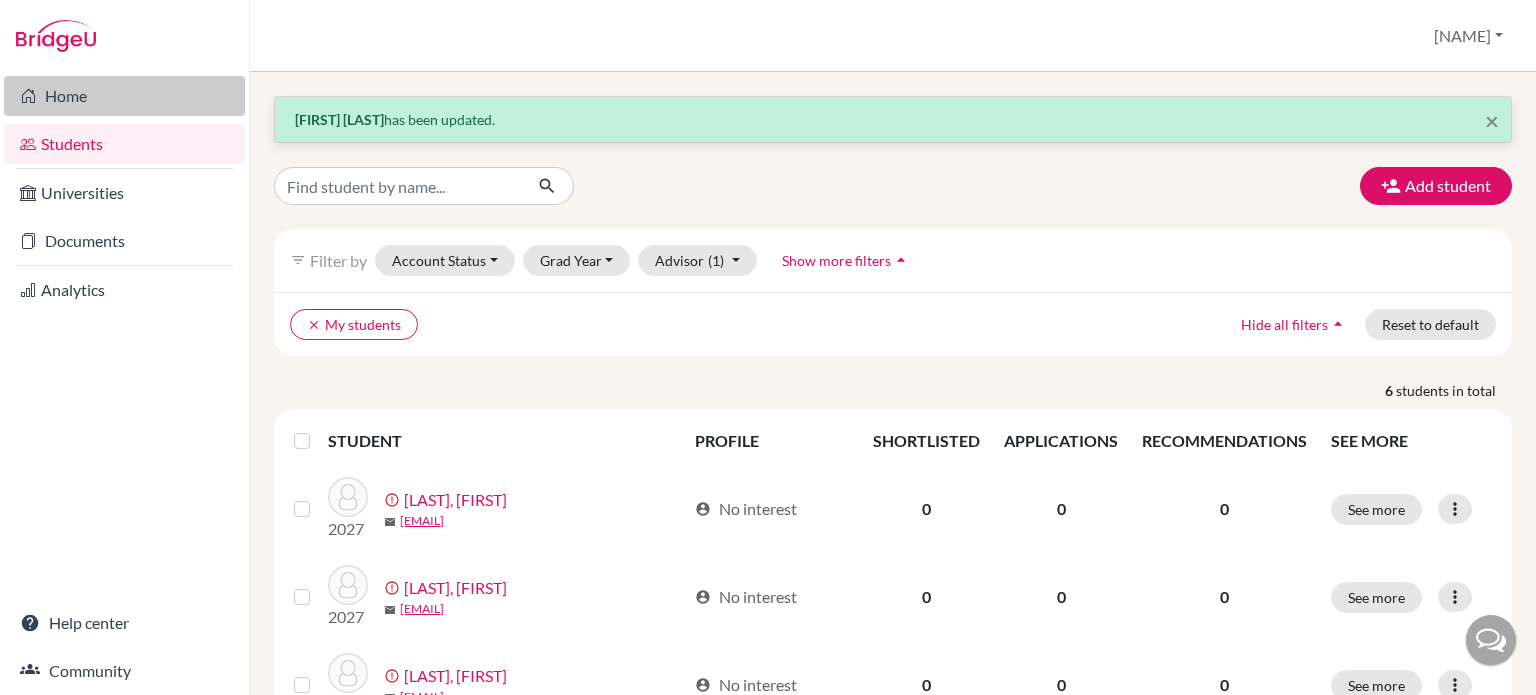 click on "Home" at bounding box center [124, 96] 